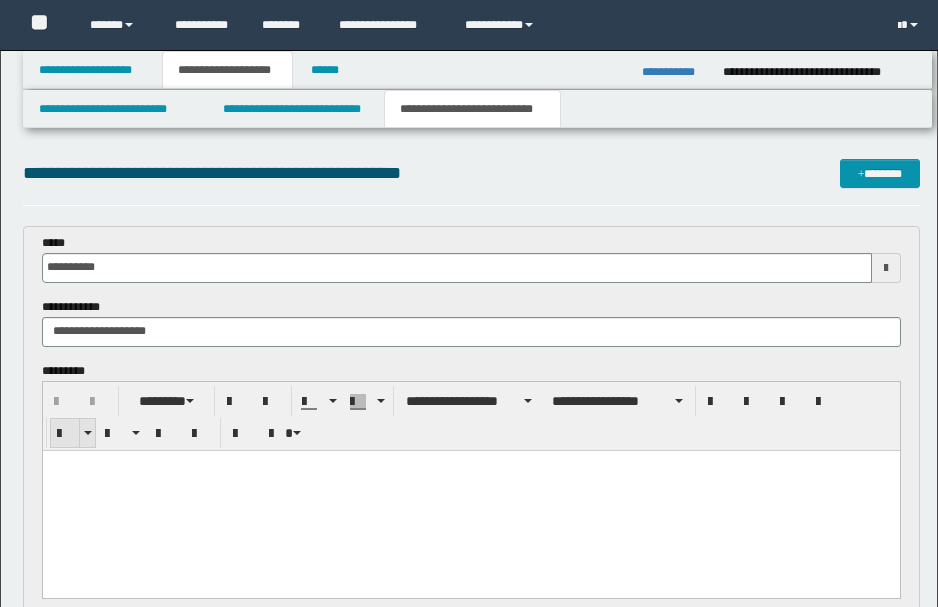 scroll, scrollTop: 0, scrollLeft: 0, axis: both 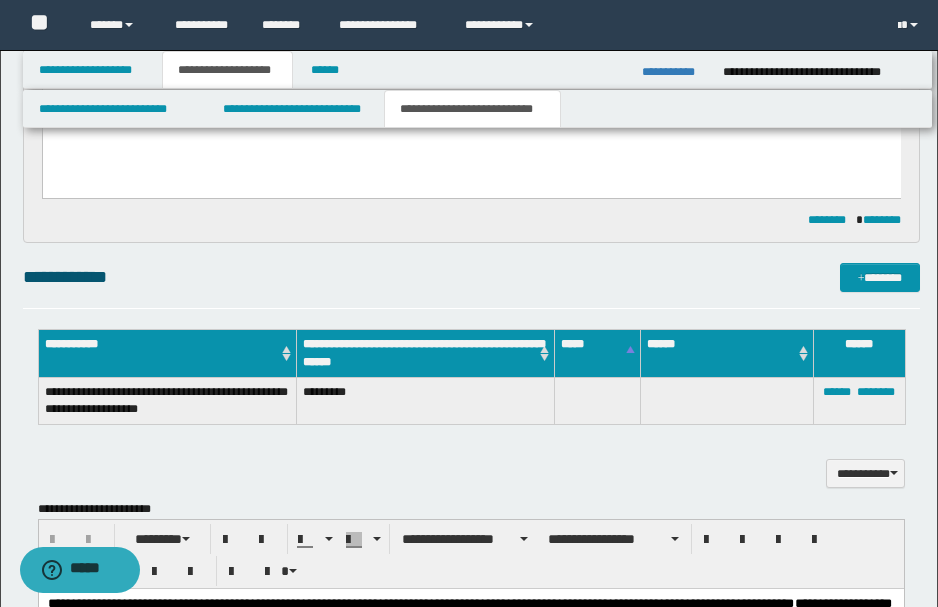 click on "**********" at bounding box center (471, 652) 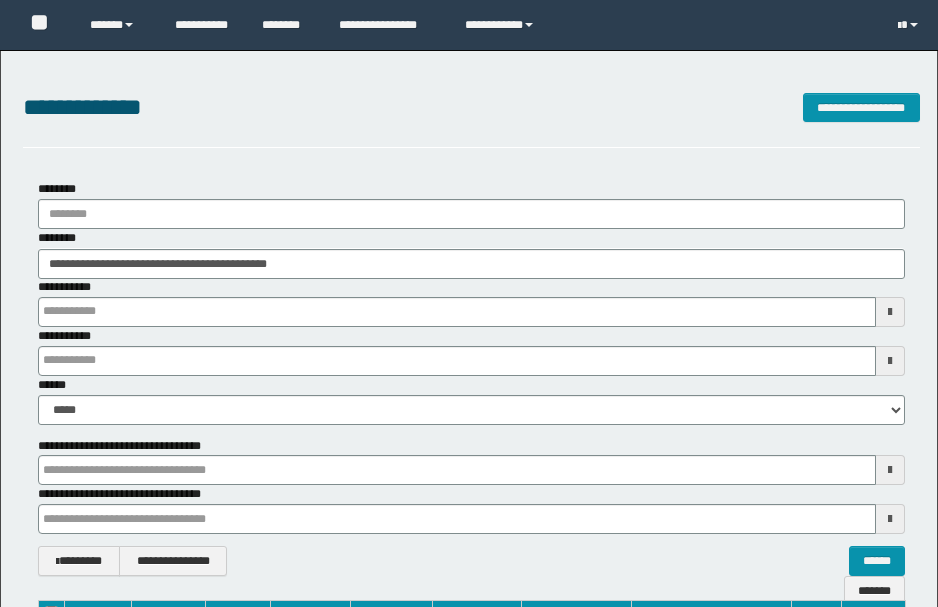 scroll, scrollTop: 262, scrollLeft: 0, axis: vertical 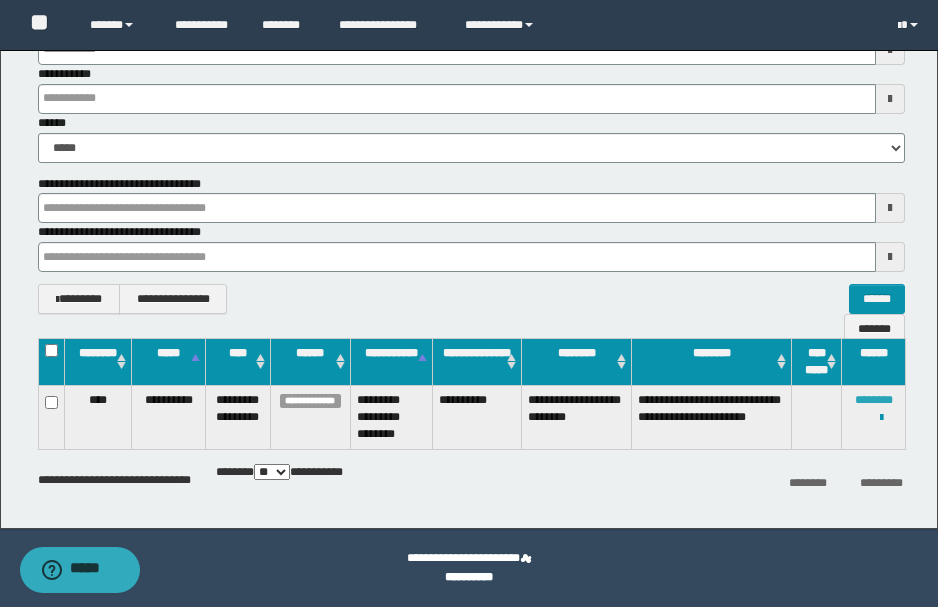 click on "********" at bounding box center (874, 400) 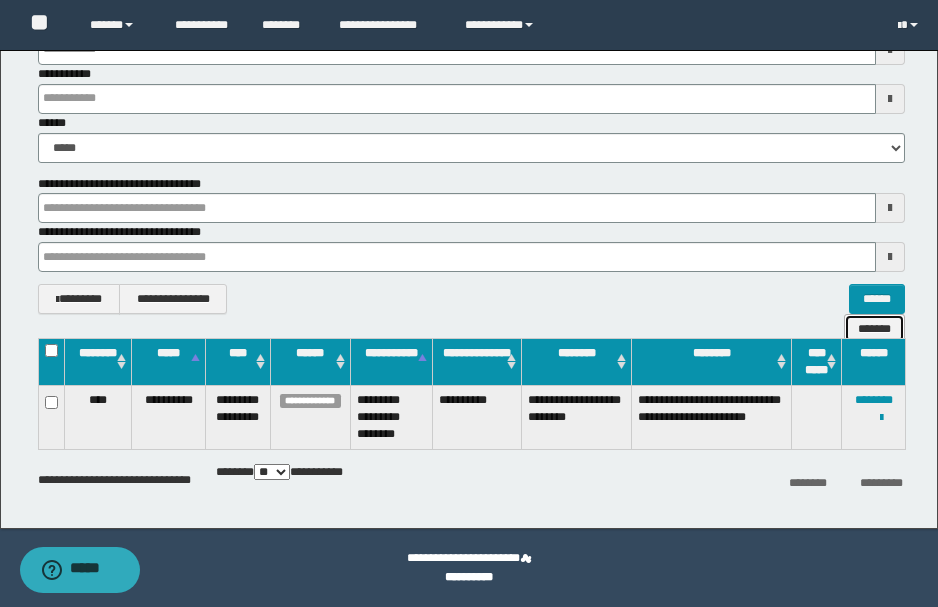 drag, startPoint x: 872, startPoint y: 303, endPoint x: 722, endPoint y: 272, distance: 153.16985 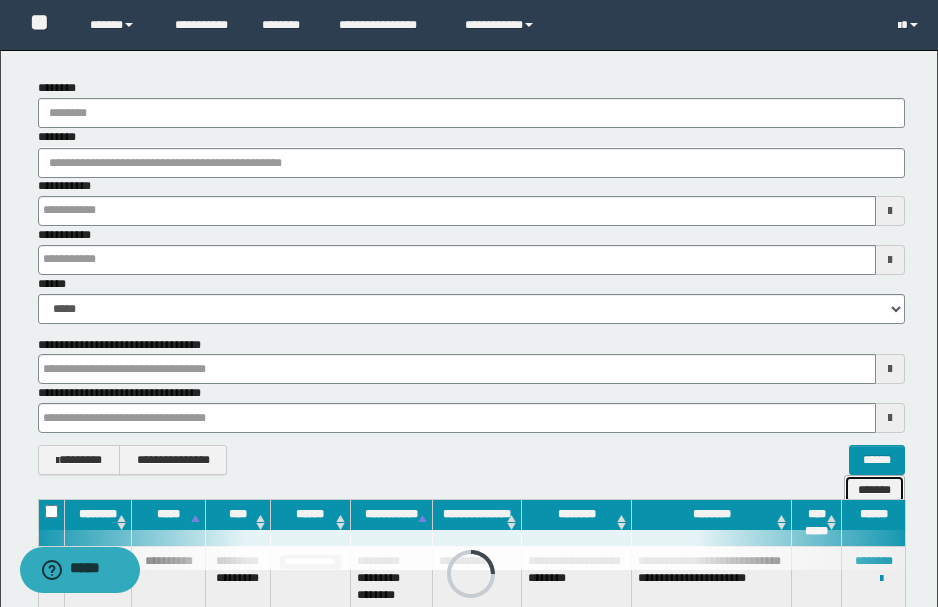 scroll, scrollTop: 0, scrollLeft: 0, axis: both 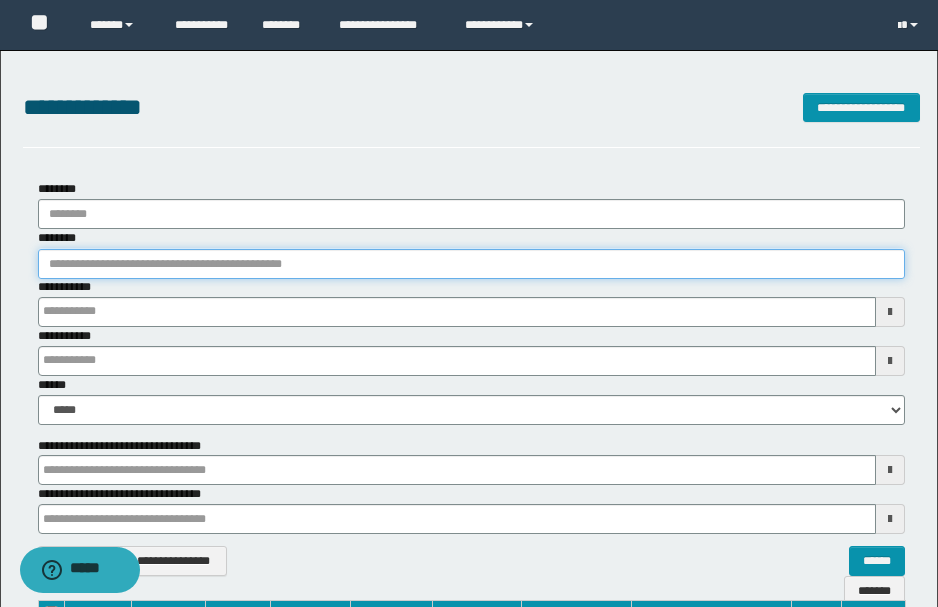 click on "********" at bounding box center (471, 264) 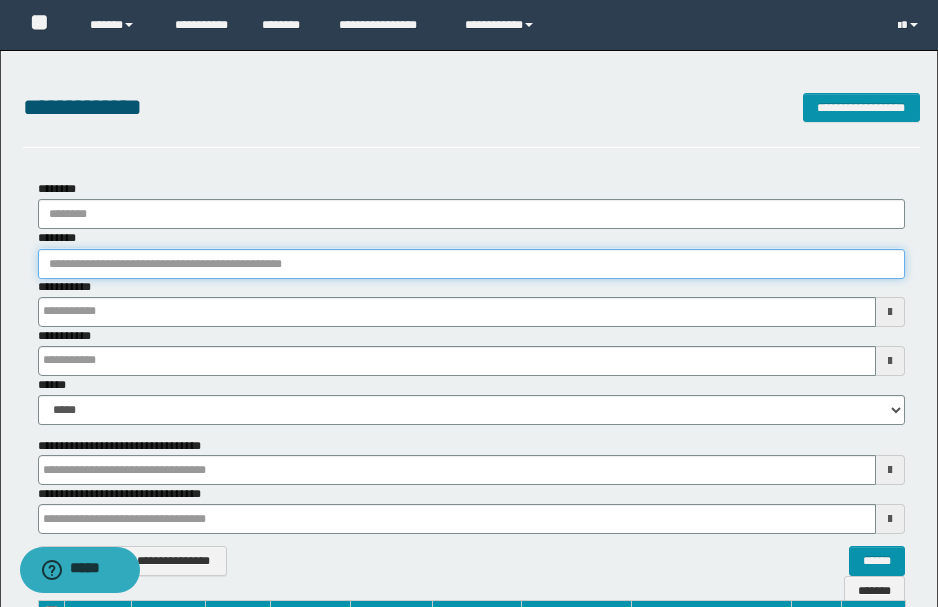paste on "**********" 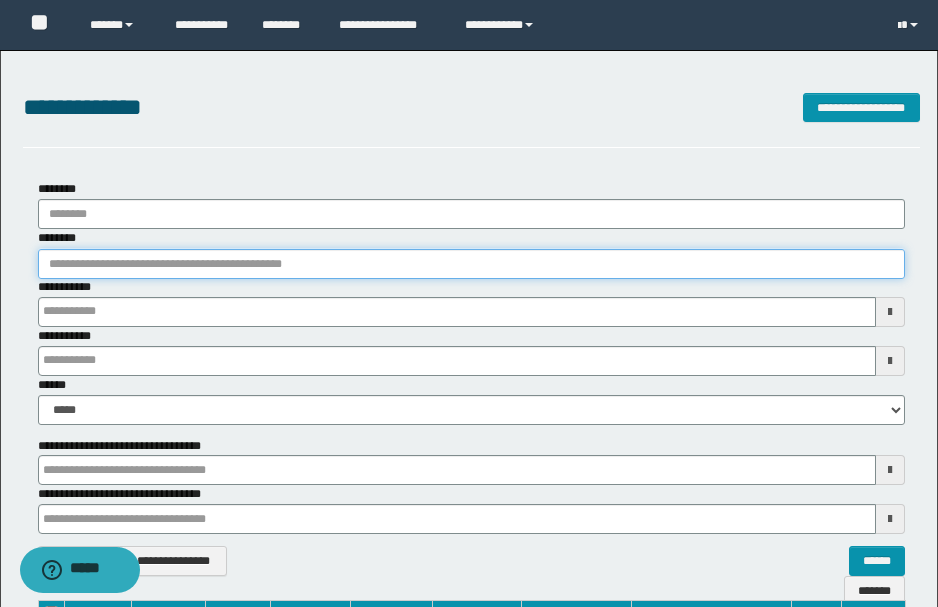 type on "**********" 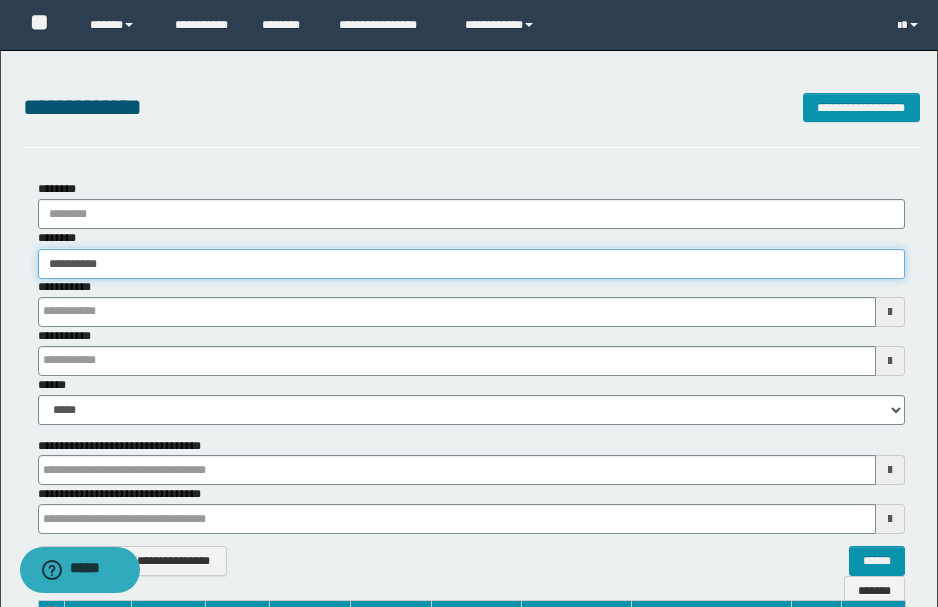 type on "**********" 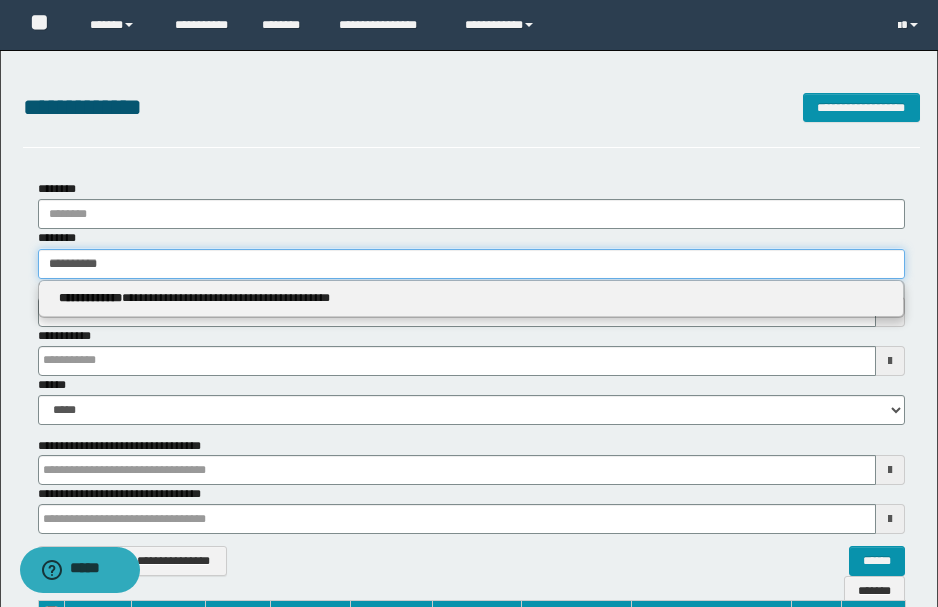 type on "**********" 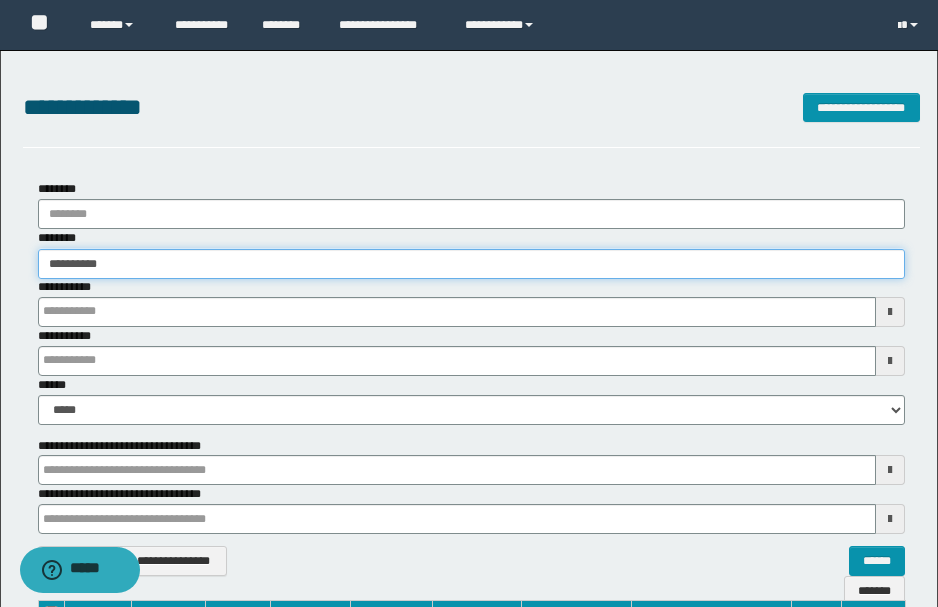 type on "**********" 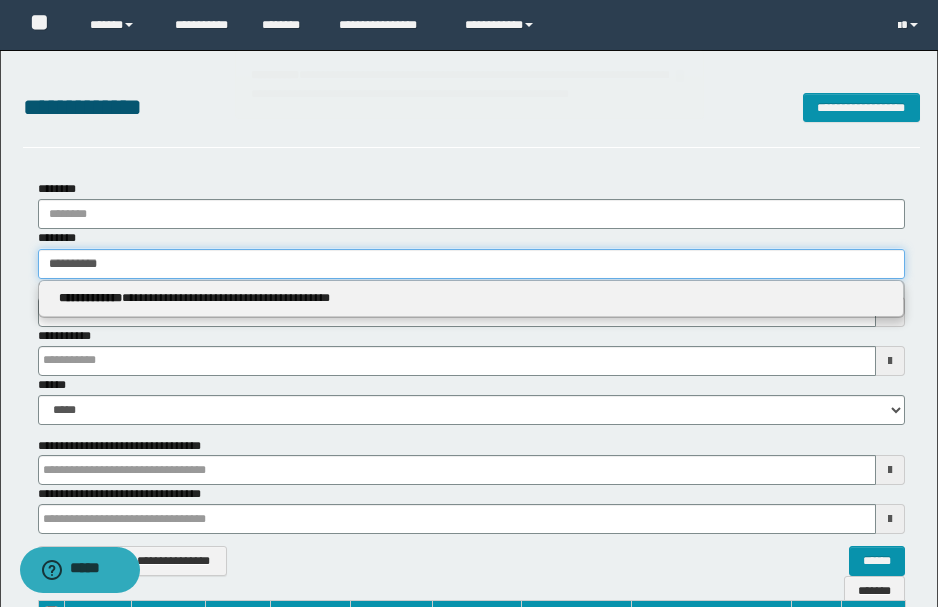 click on "**********" at bounding box center [471, 264] 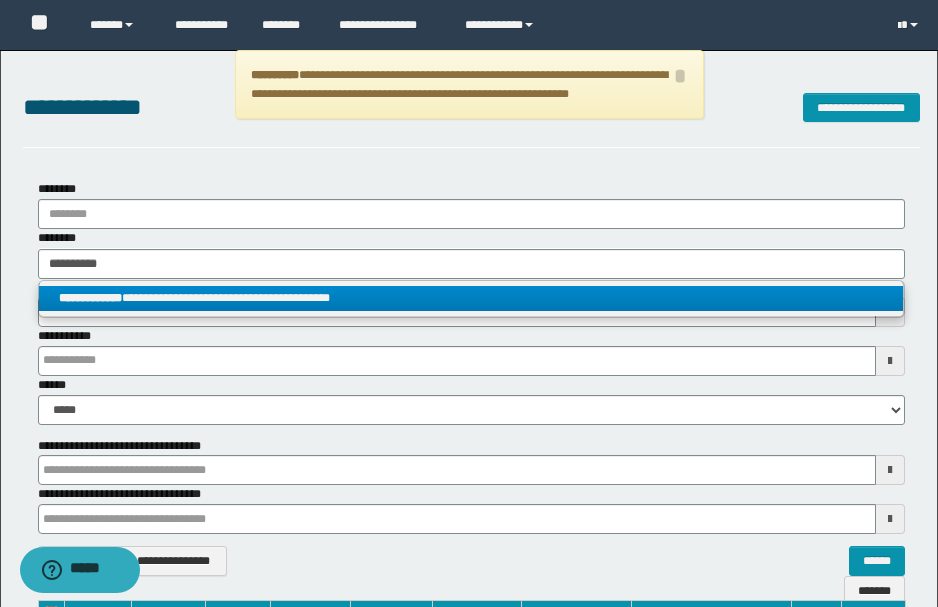 click on "**********" at bounding box center [471, 298] 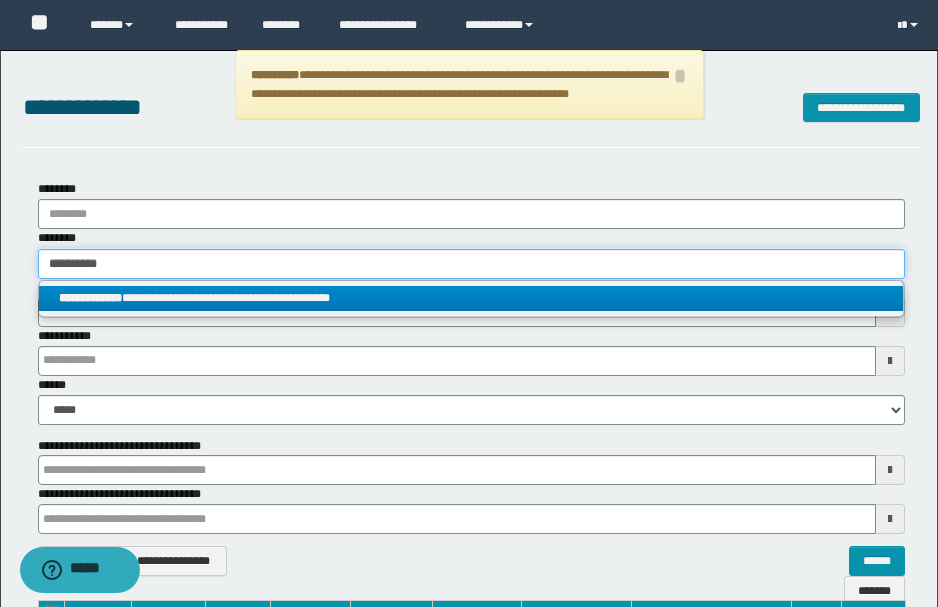 type 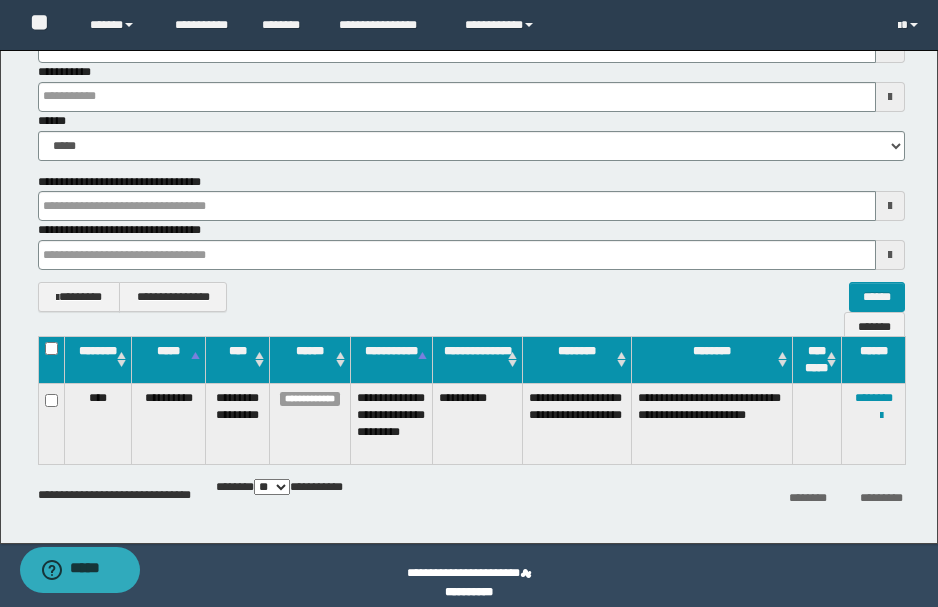 scroll, scrollTop: 279, scrollLeft: 0, axis: vertical 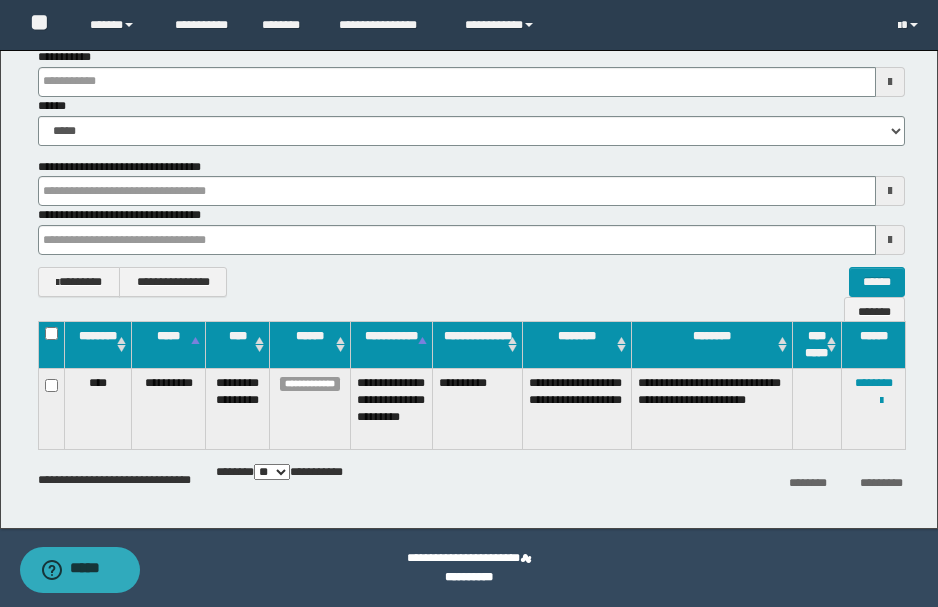 click at bounding box center [0, 0] 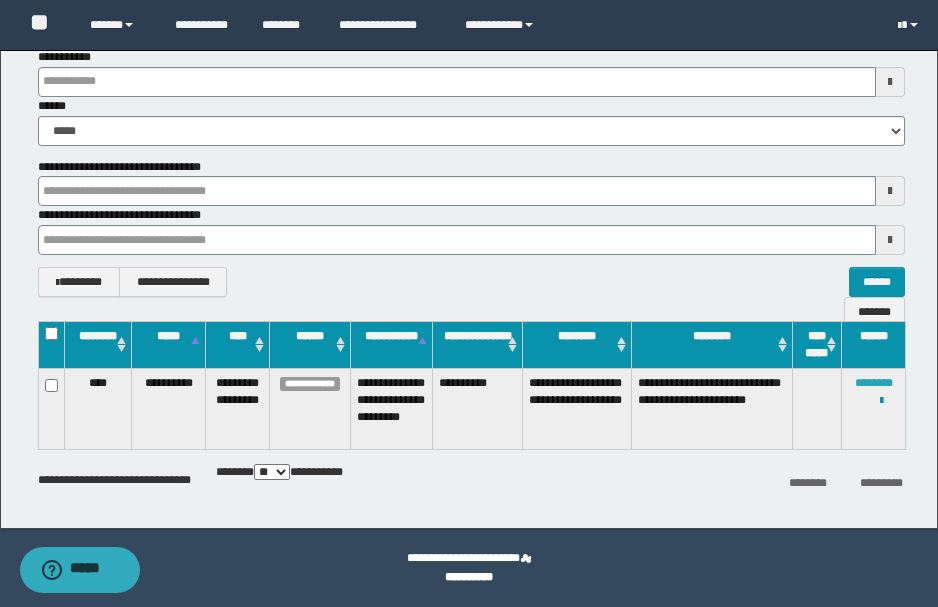click on "********" at bounding box center [874, 383] 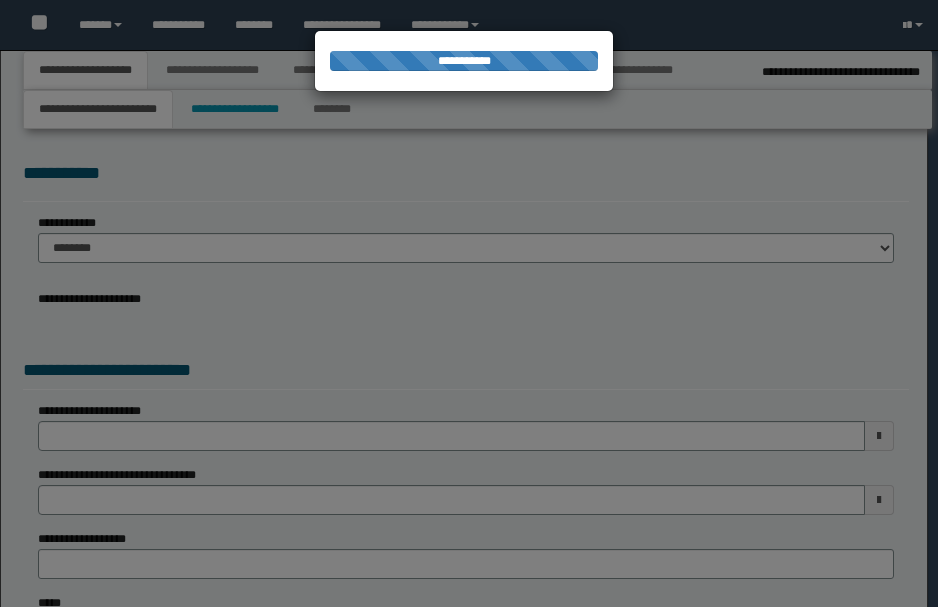 type on "**********" 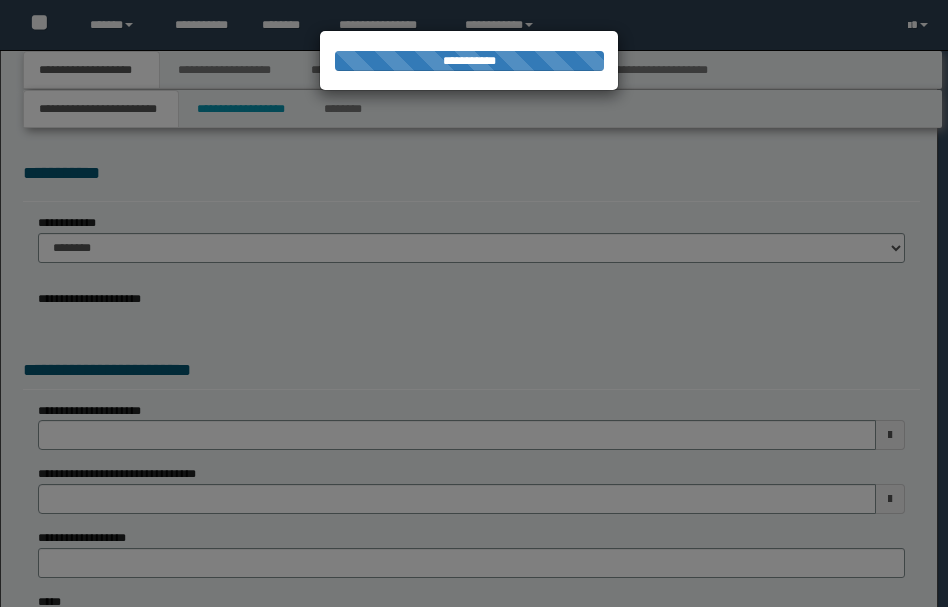 scroll, scrollTop: 0, scrollLeft: 0, axis: both 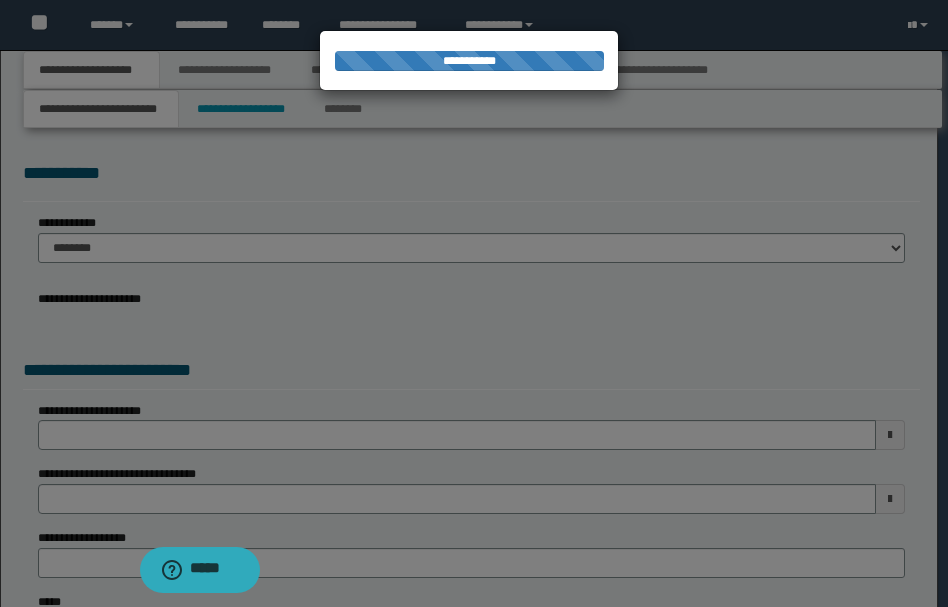 type on "**********" 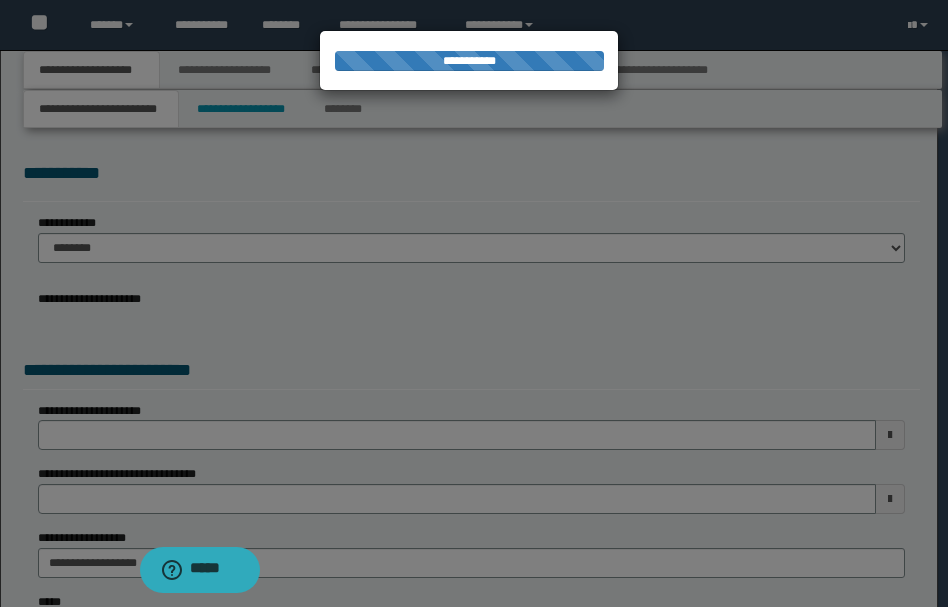 select on "*" 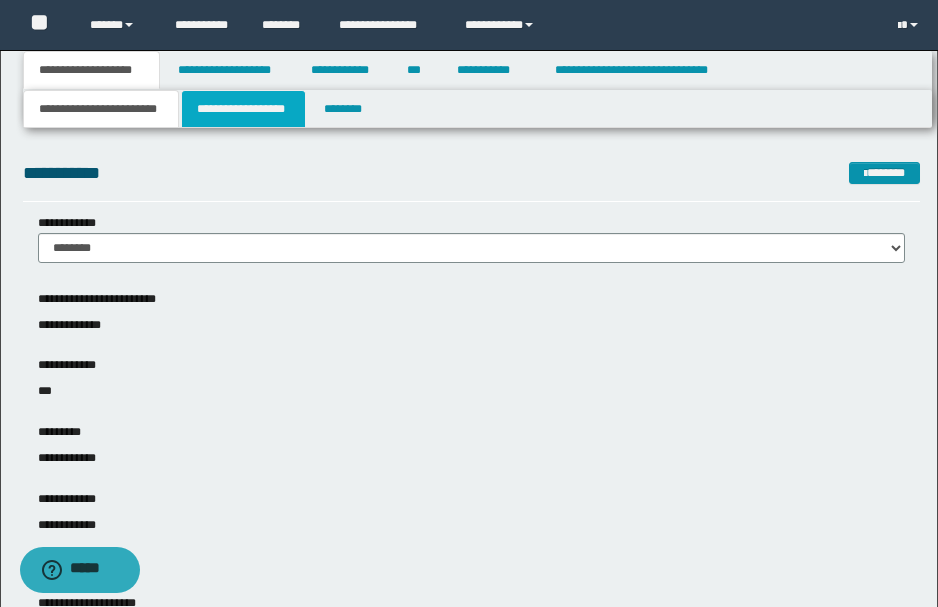 click on "**********" at bounding box center [243, 109] 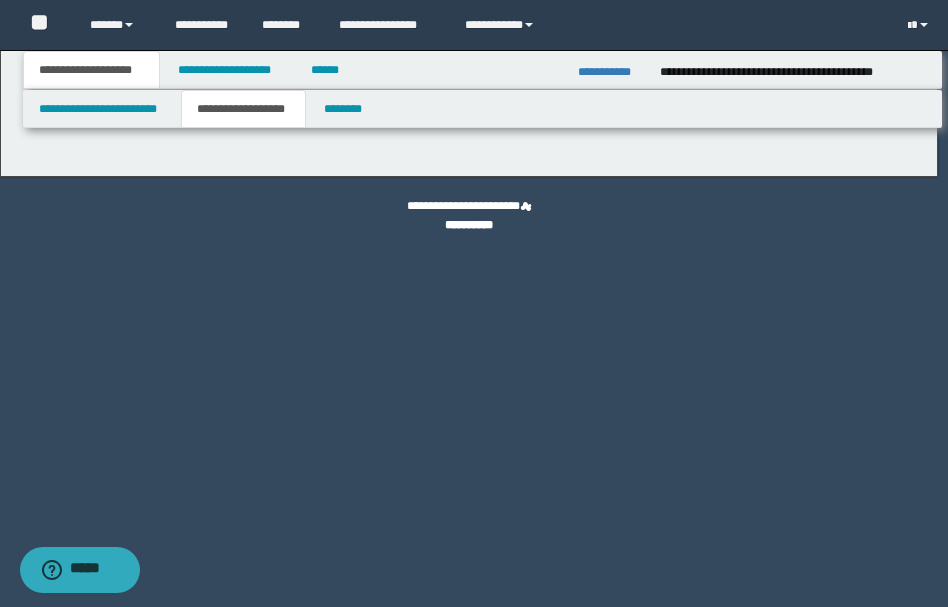 type on "**********" 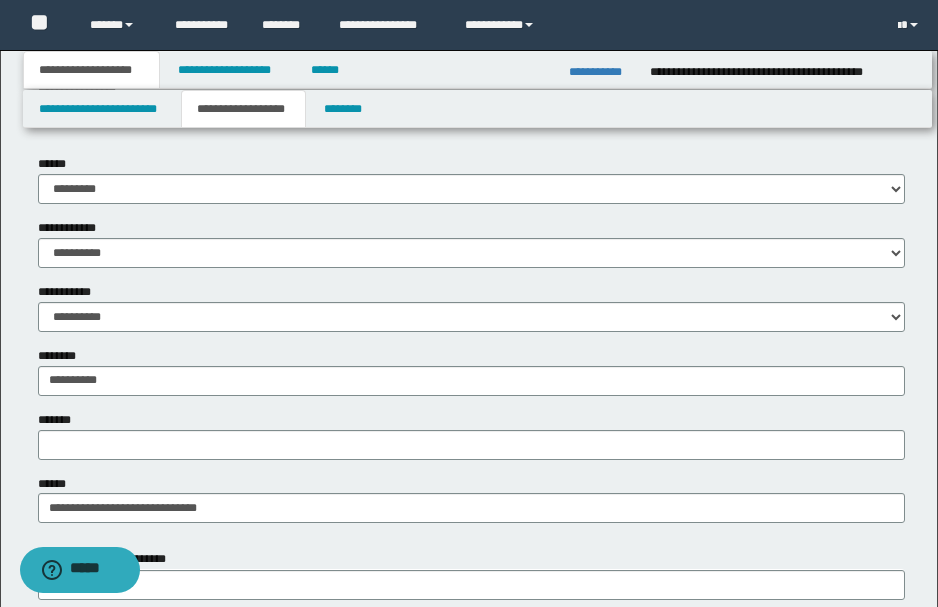 scroll, scrollTop: 733, scrollLeft: 0, axis: vertical 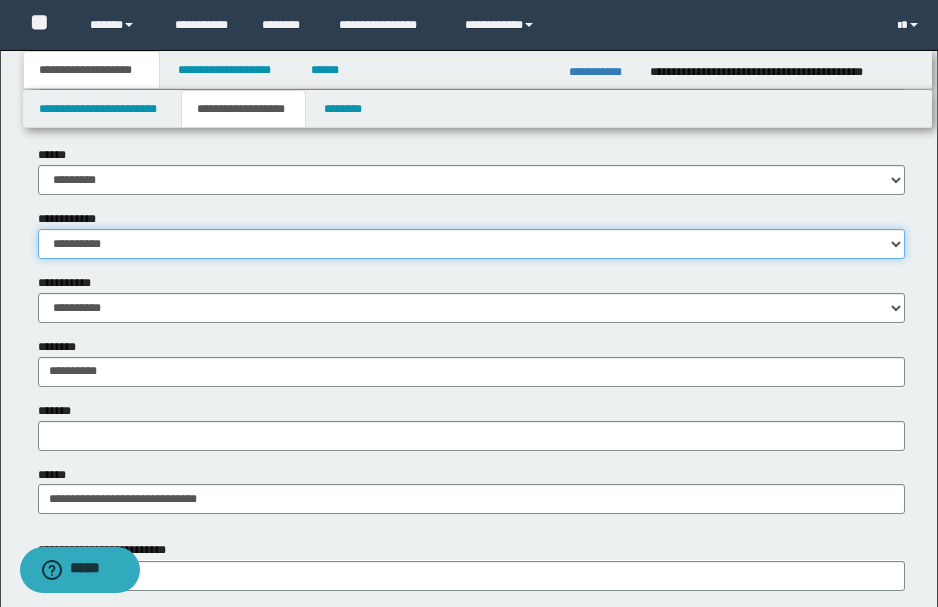 click on "**********" at bounding box center (471, 244) 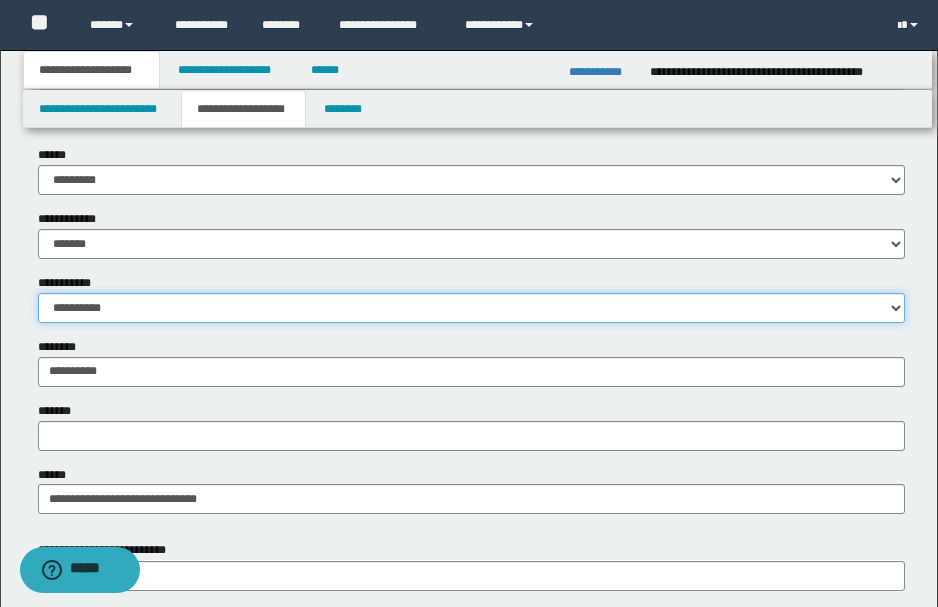 click on "**********" at bounding box center (471, 308) 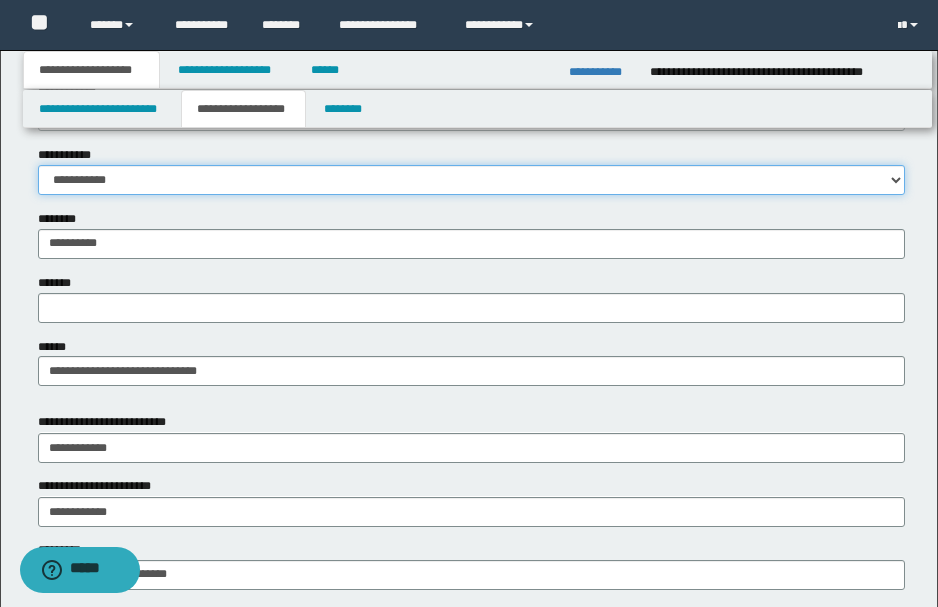 scroll, scrollTop: 866, scrollLeft: 0, axis: vertical 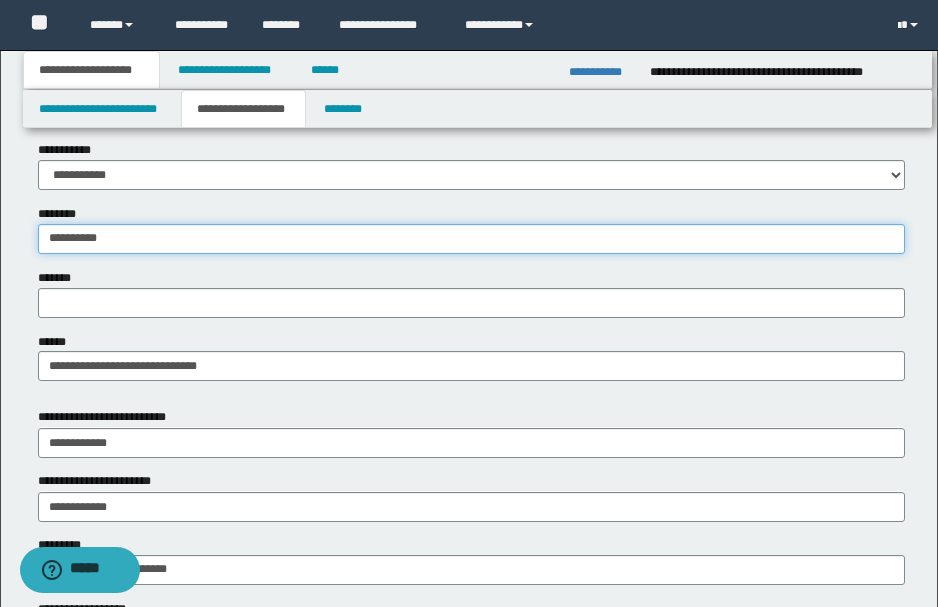 drag, startPoint x: 142, startPoint y: 239, endPoint x: -34, endPoint y: 236, distance: 176.02557 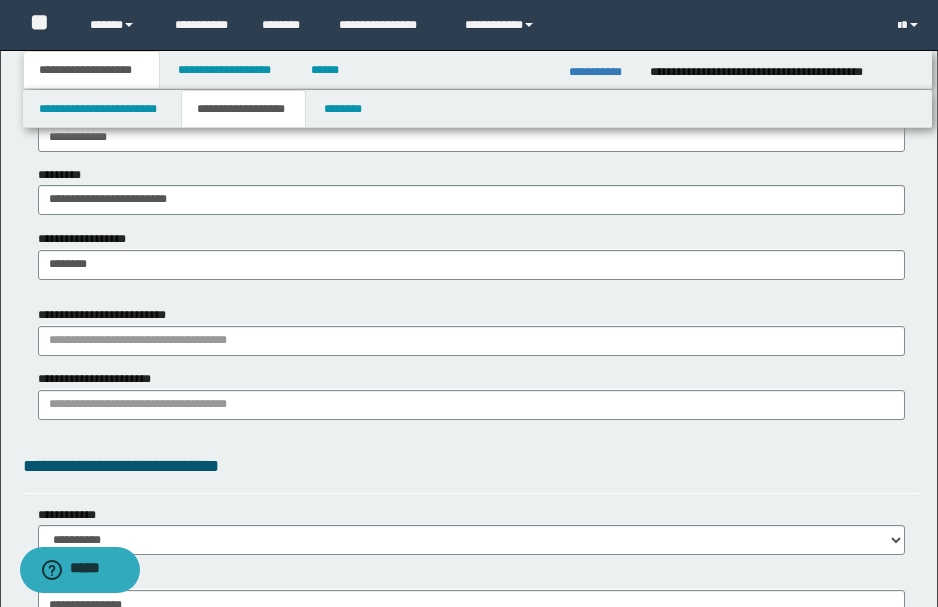 scroll, scrollTop: 1266, scrollLeft: 0, axis: vertical 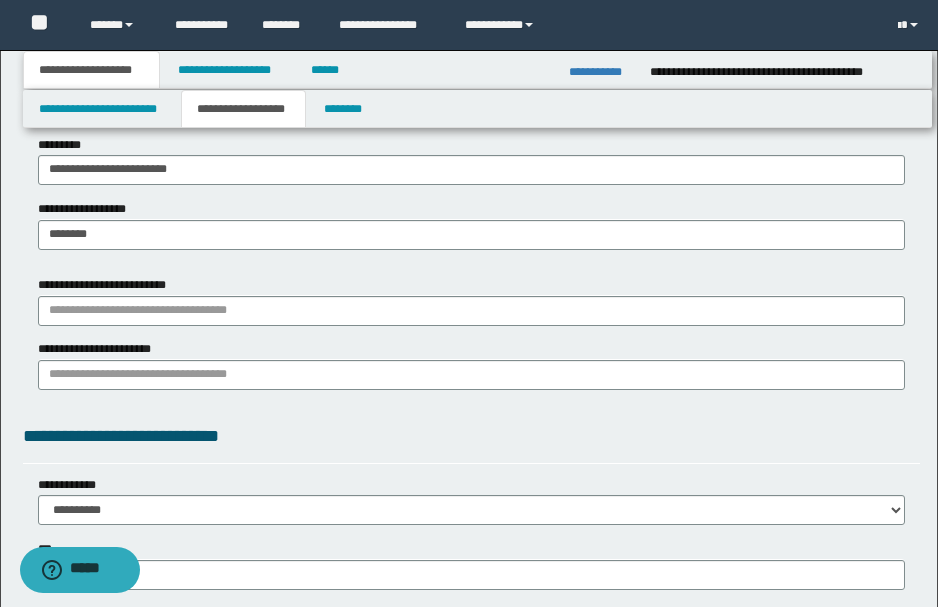 type on "**********" 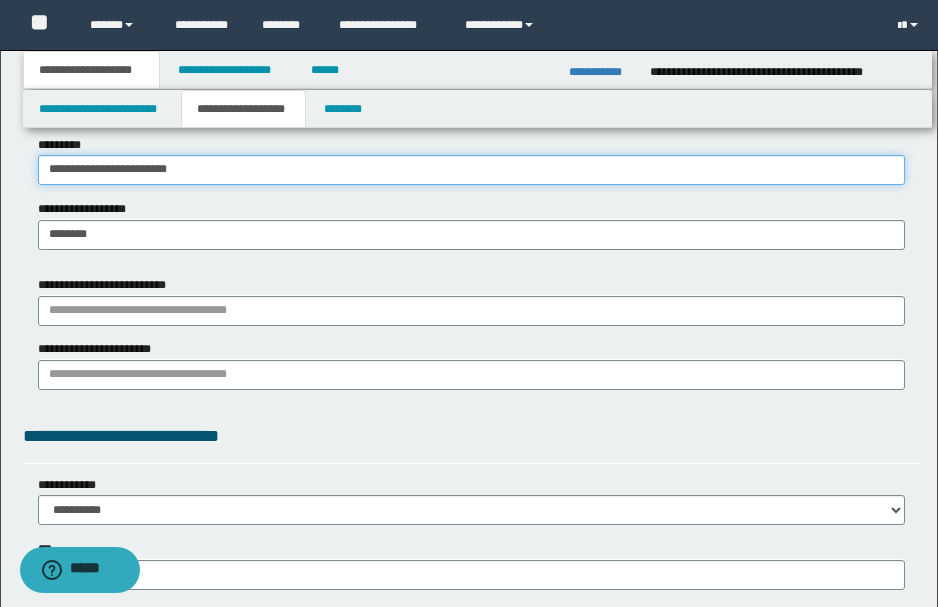click on "**********" at bounding box center (471, 170) 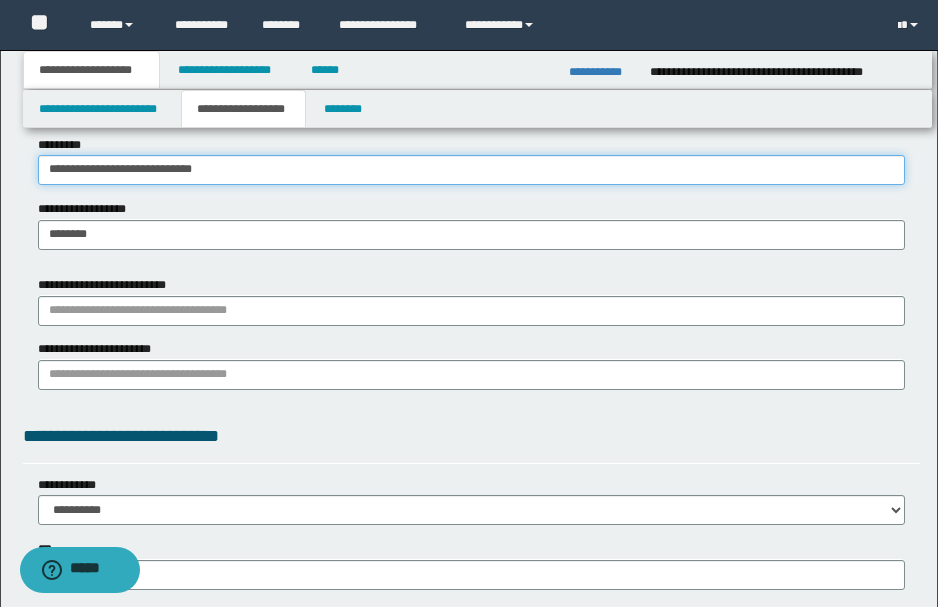 type on "**********" 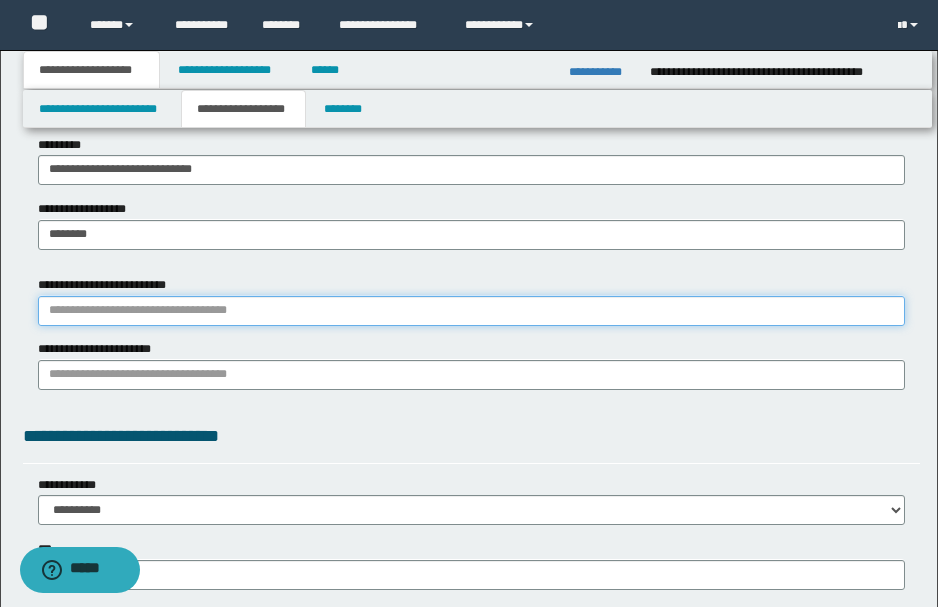 click on "**********" at bounding box center (471, 311) 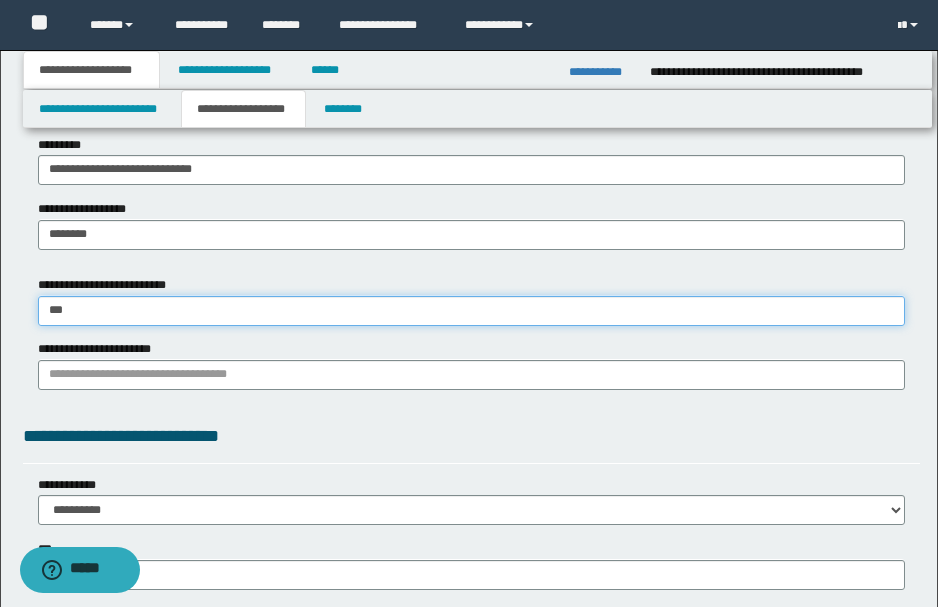 type on "****" 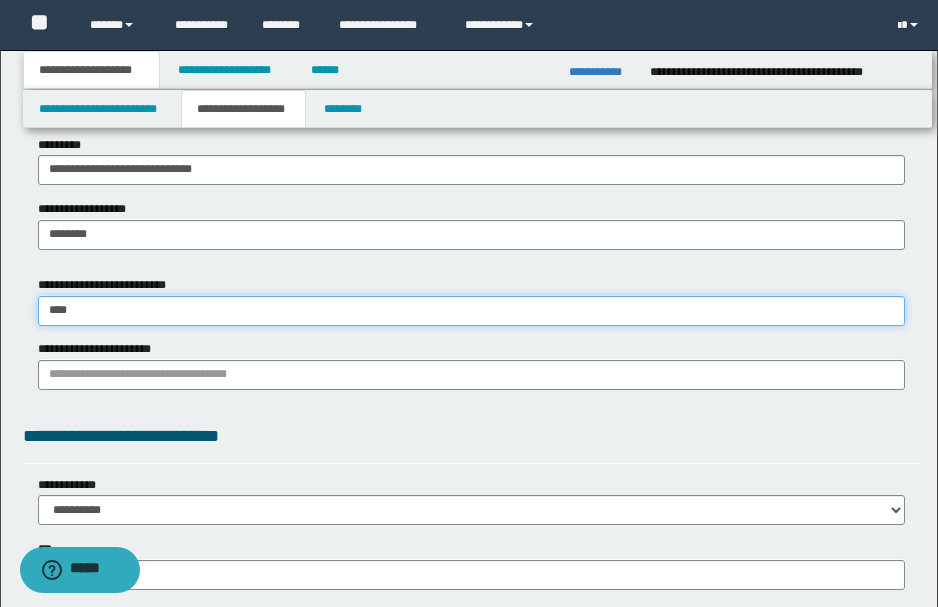 type on "**********" 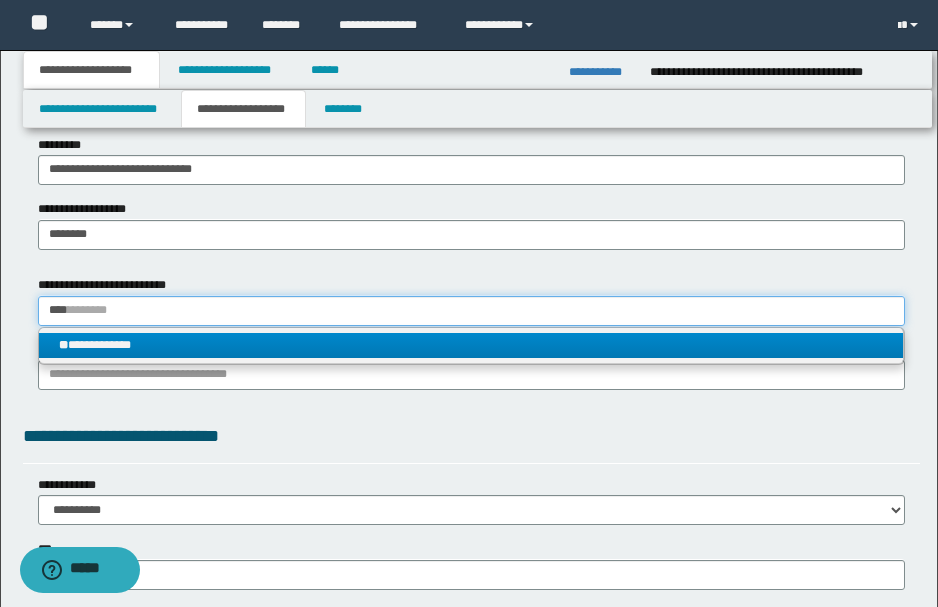 type on "****" 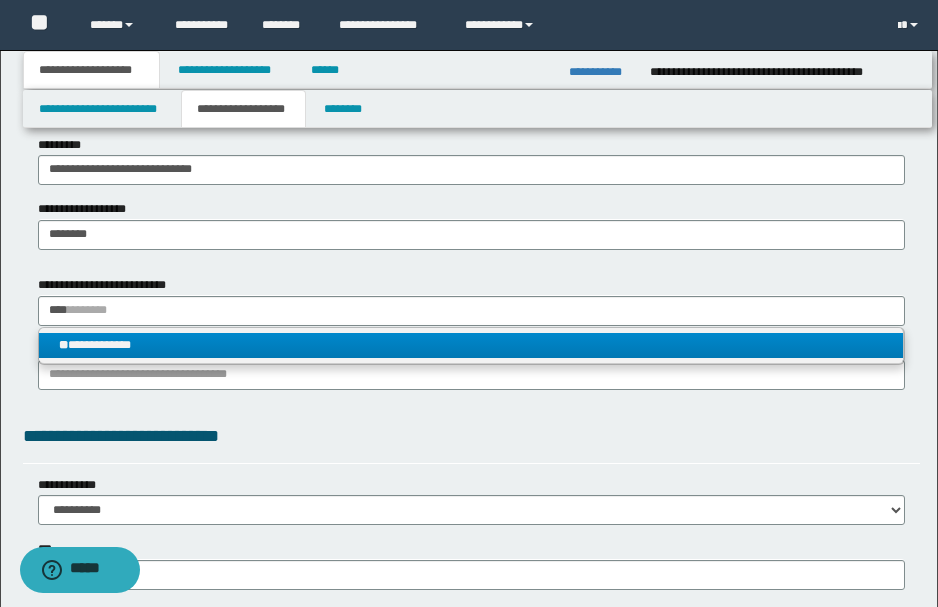 type 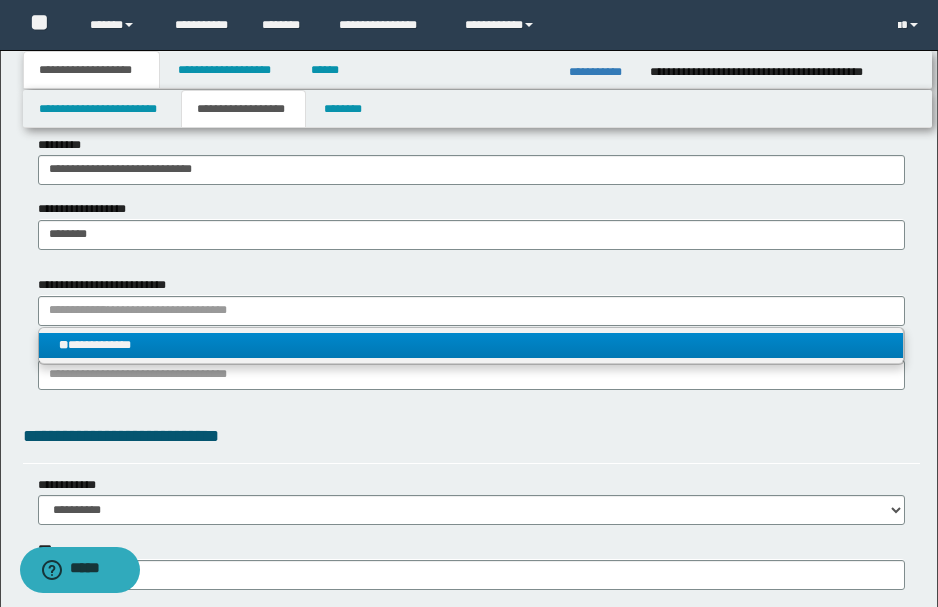 click on "**********" at bounding box center (471, 345) 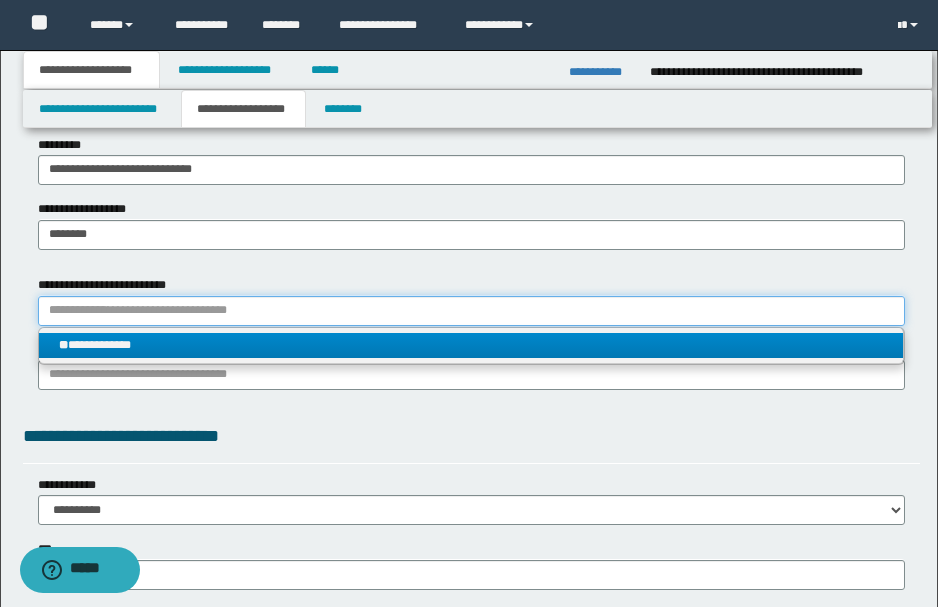 type 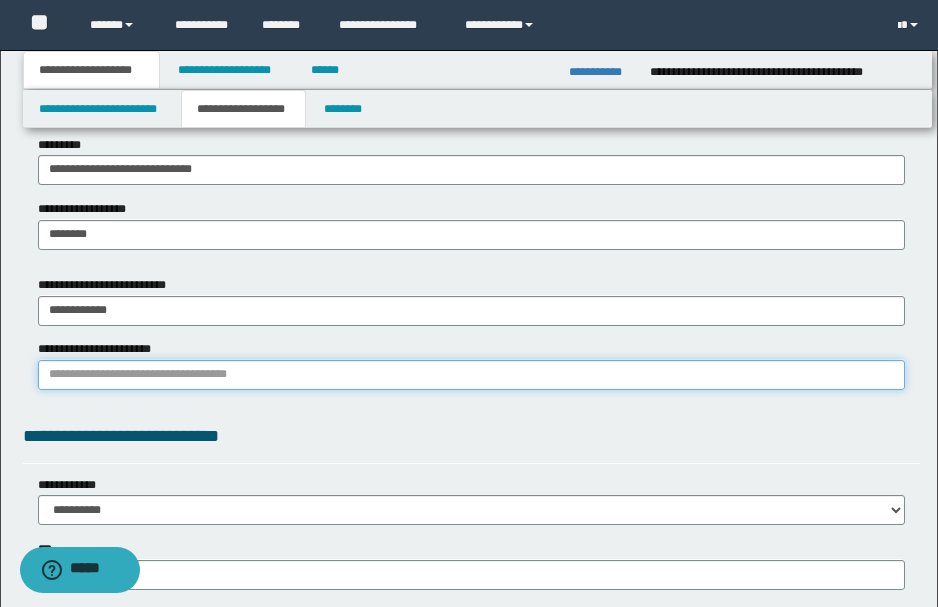 click on "**********" at bounding box center [471, 375] 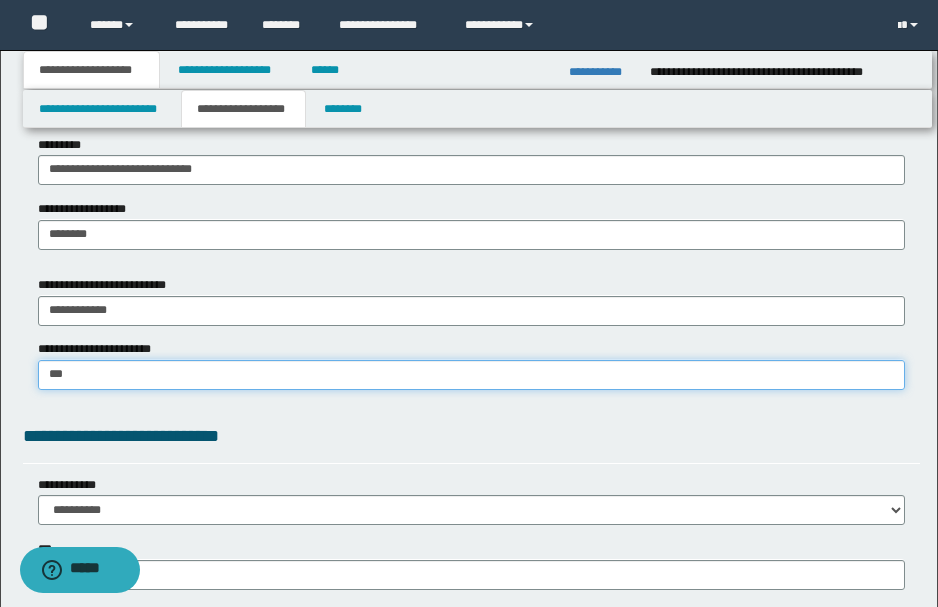 type on "****" 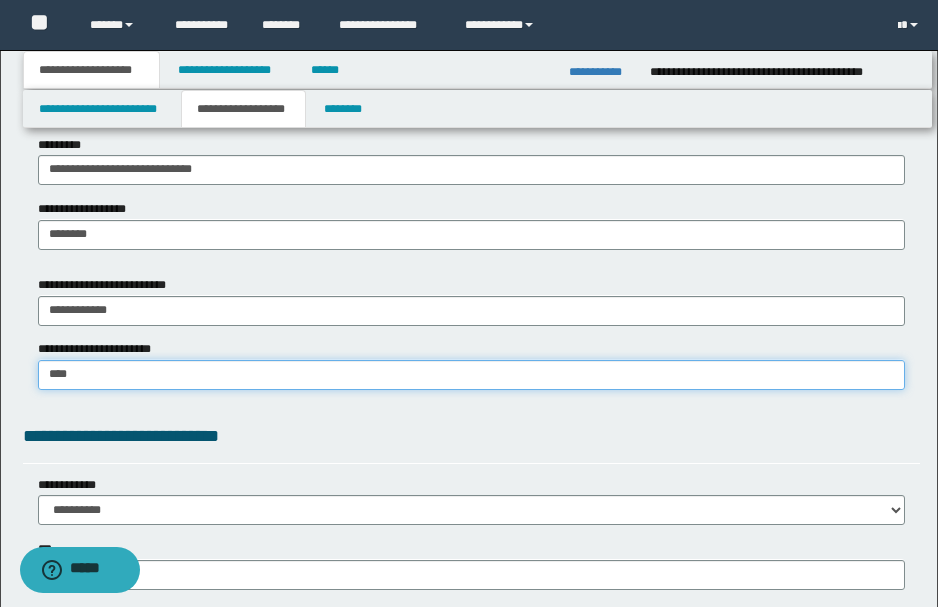 type on "**********" 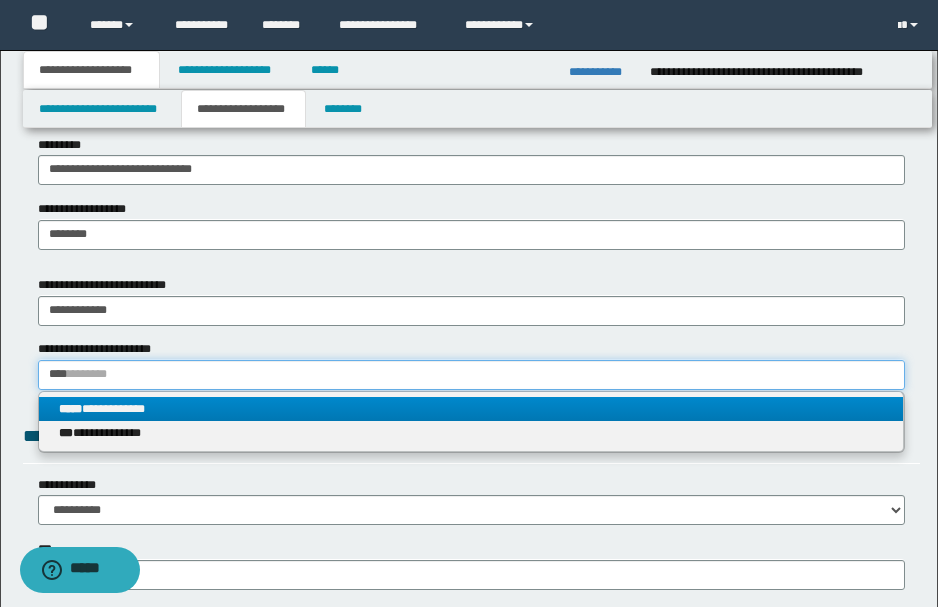 type on "****" 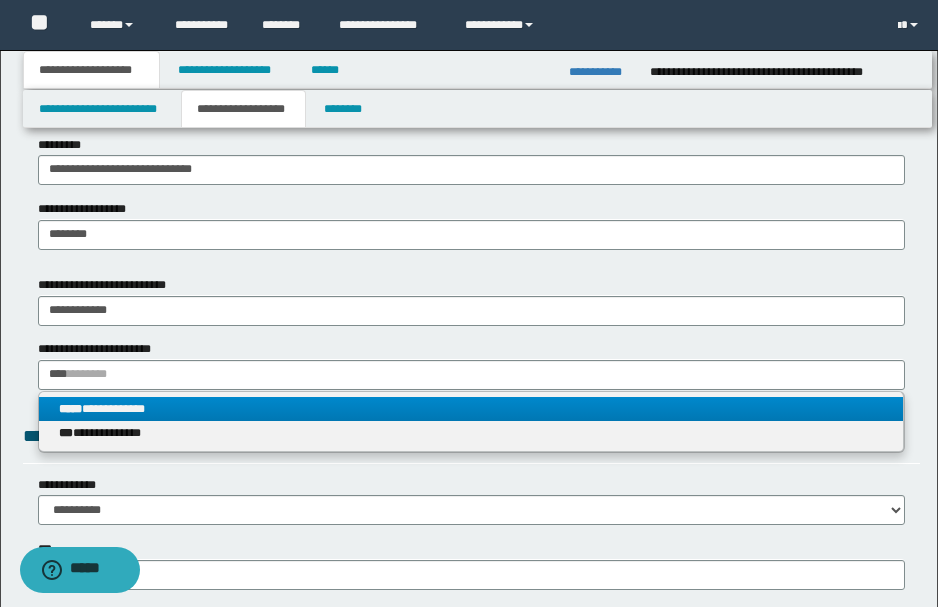type 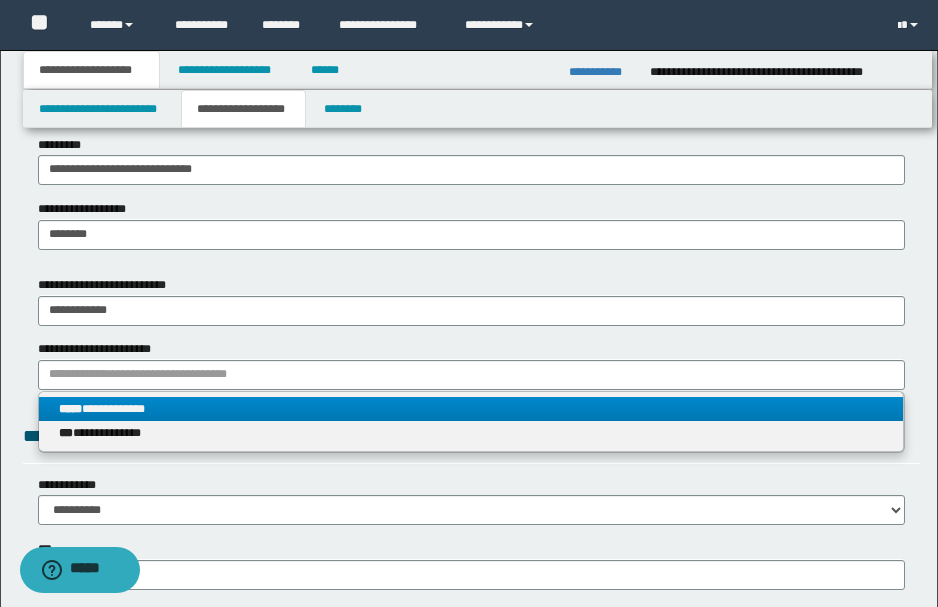 click on "**********" at bounding box center [471, 409] 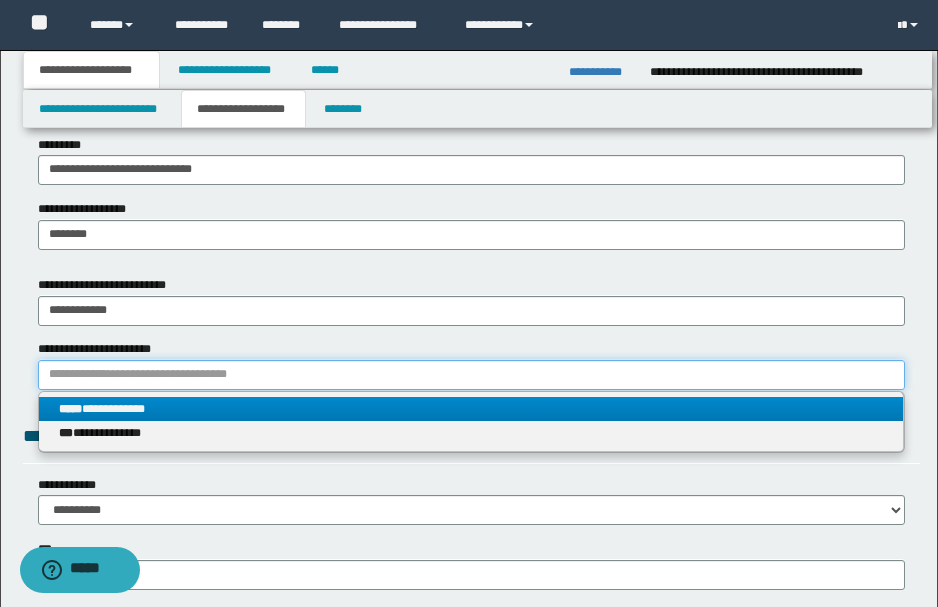 type 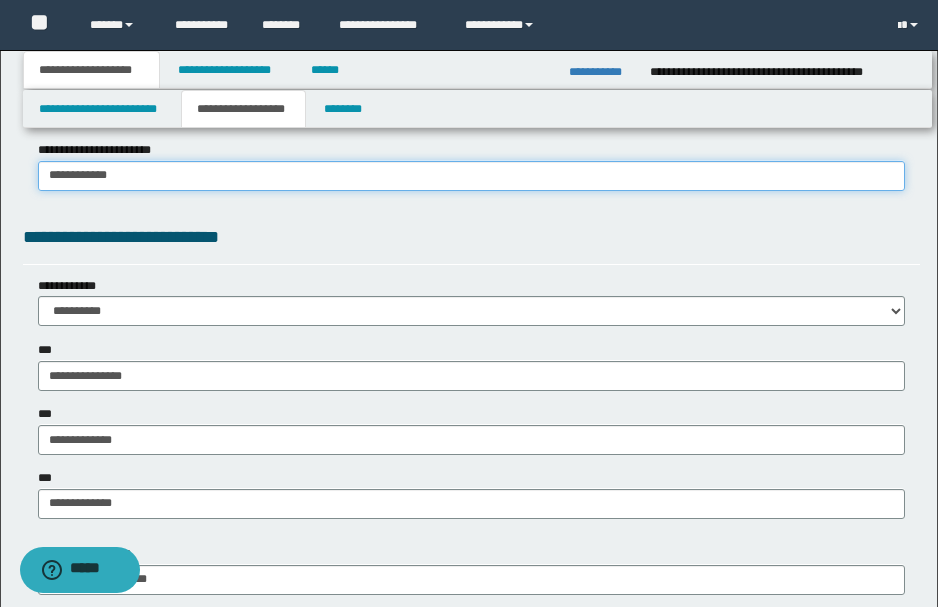 scroll, scrollTop: 1466, scrollLeft: 0, axis: vertical 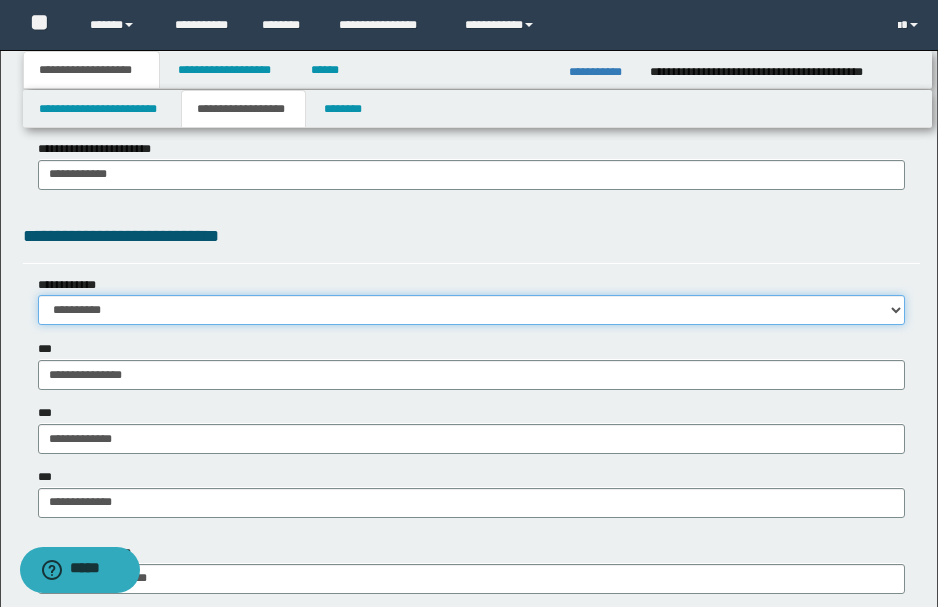 click on "**********" at bounding box center [471, 310] 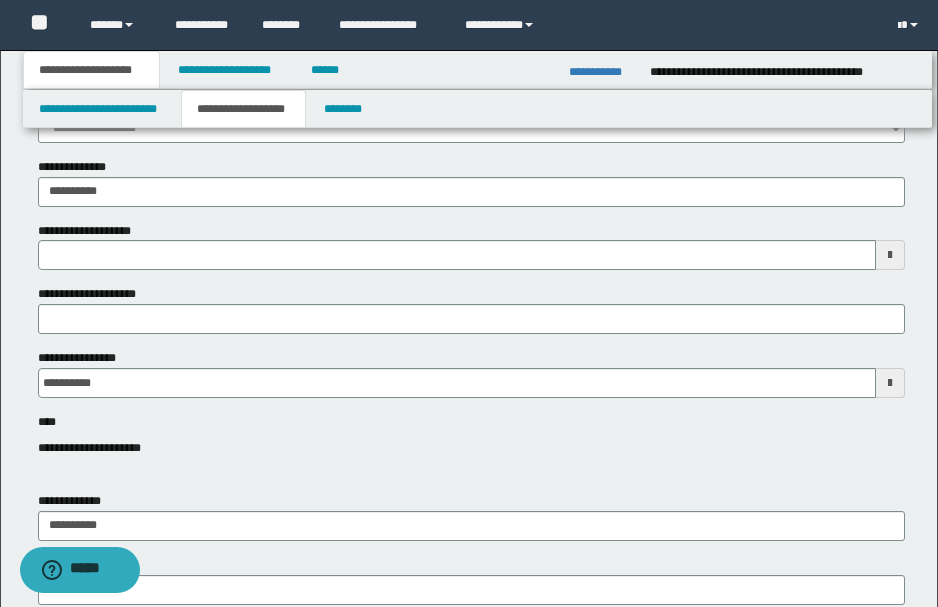 scroll, scrollTop: 266, scrollLeft: 0, axis: vertical 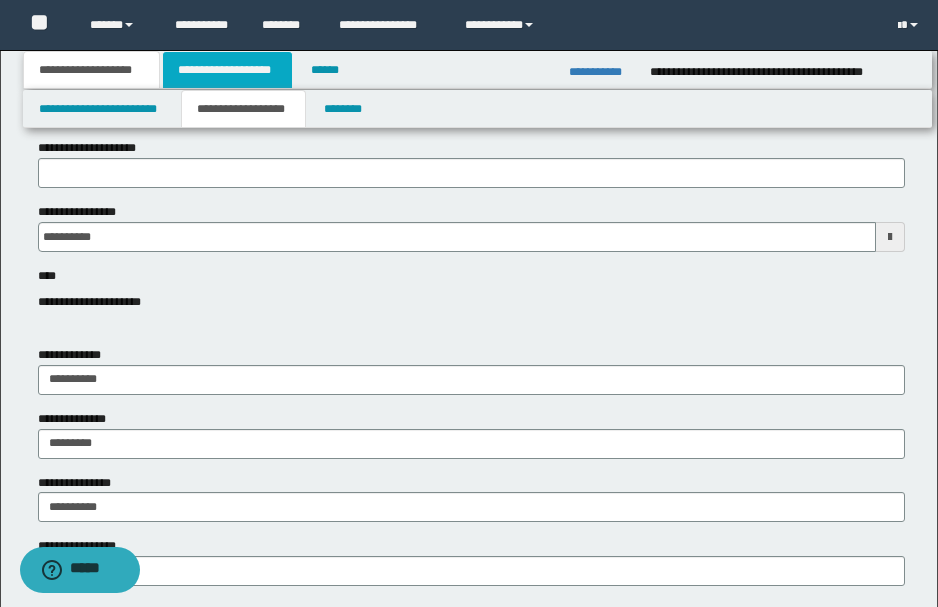click on "**********" at bounding box center [227, 70] 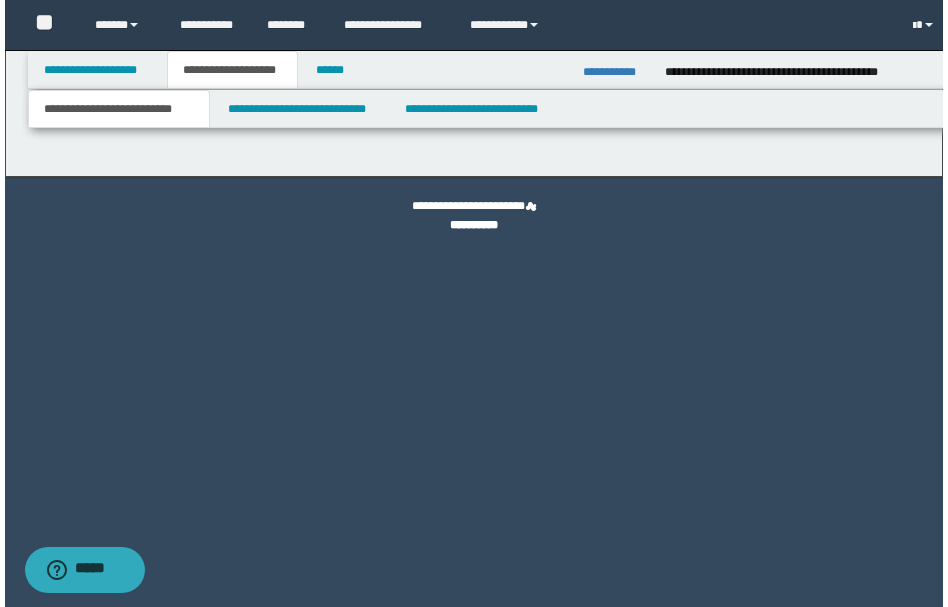 scroll, scrollTop: 0, scrollLeft: 0, axis: both 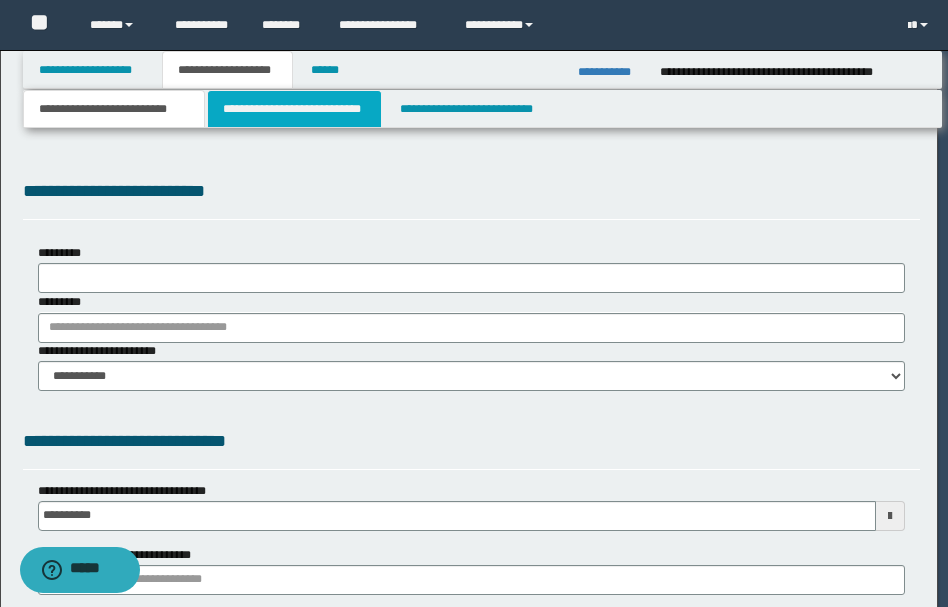 select on "*" 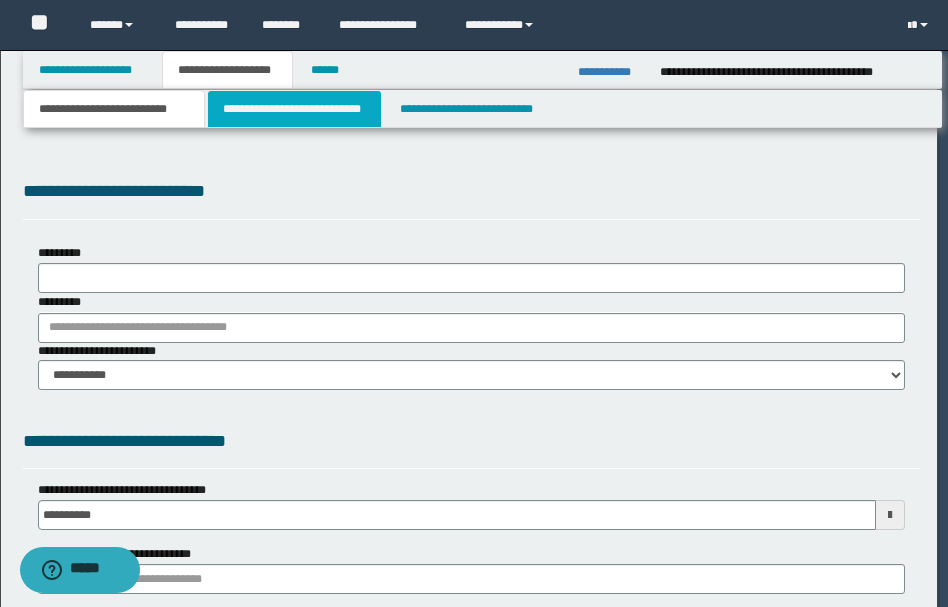scroll, scrollTop: 0, scrollLeft: 0, axis: both 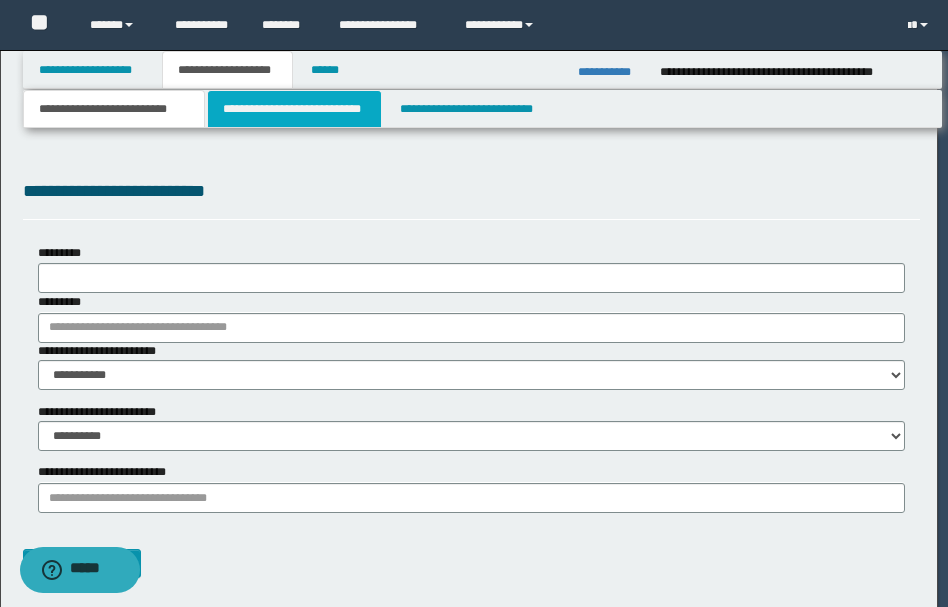 type 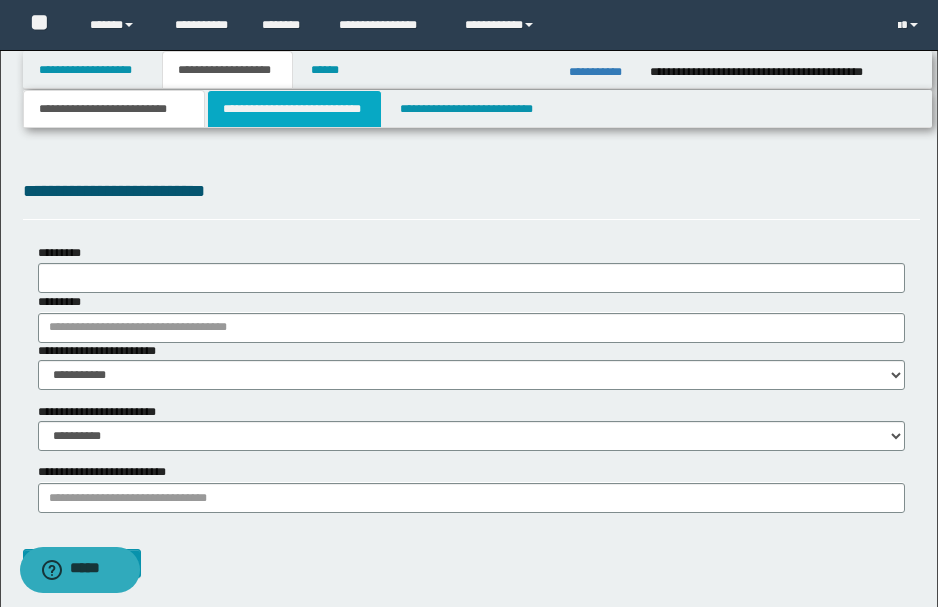 click on "**********" at bounding box center [294, 109] 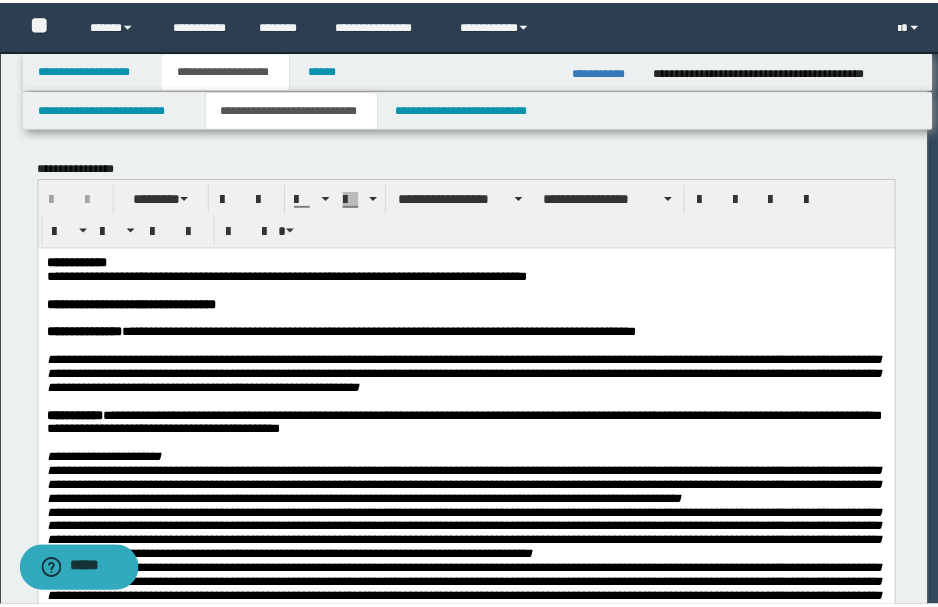 scroll, scrollTop: 0, scrollLeft: 0, axis: both 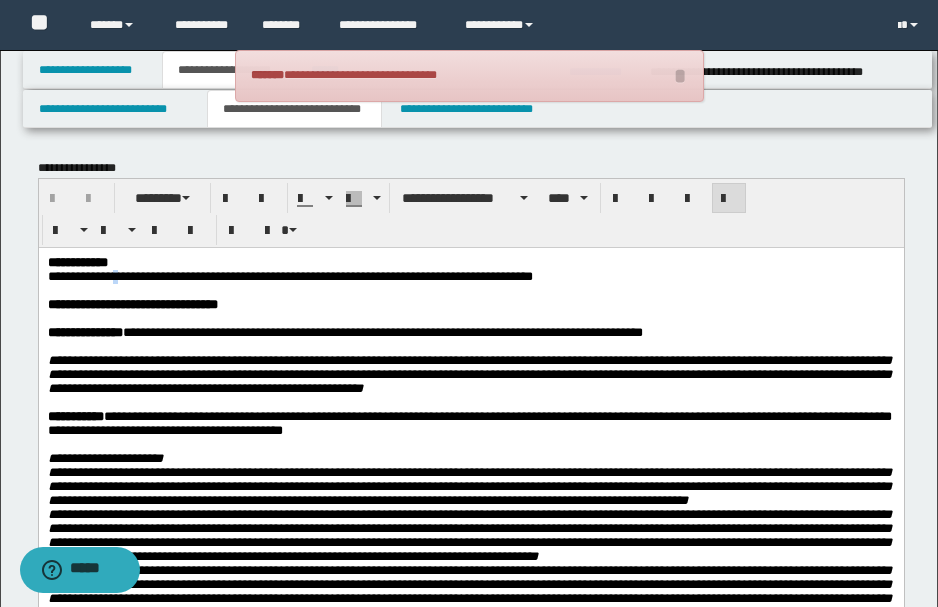 click on "**********" at bounding box center [289, 275] 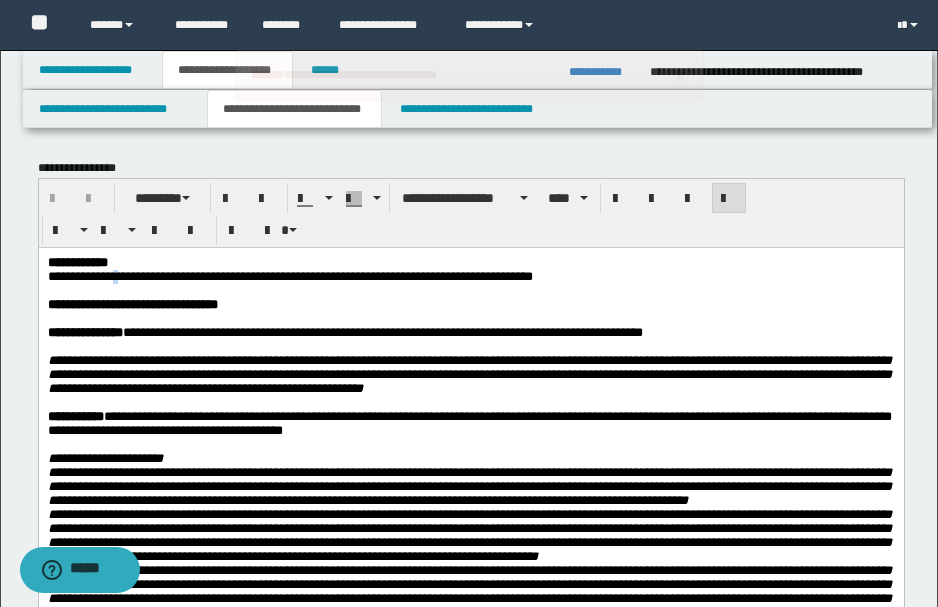 type 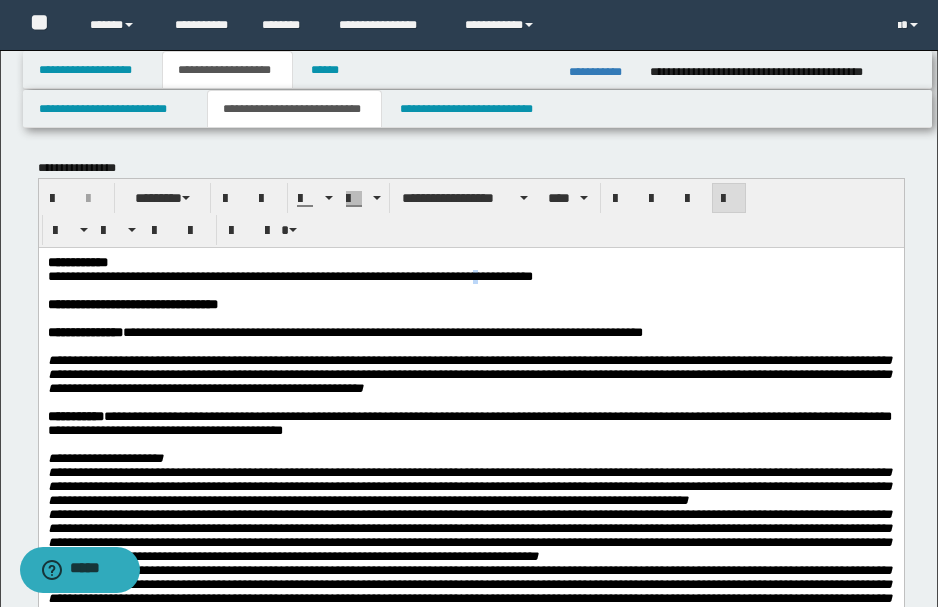 click on "**********" at bounding box center [289, 275] 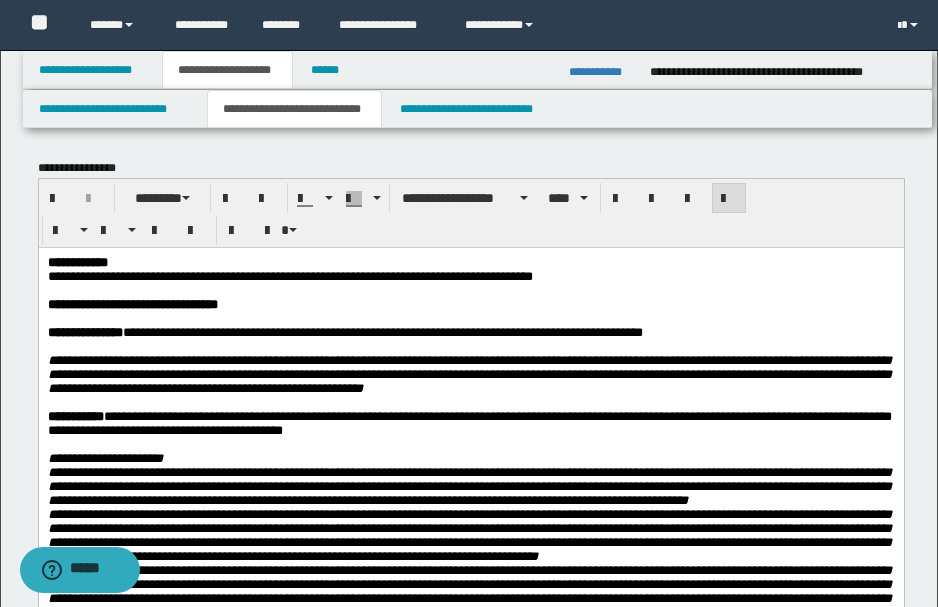 click on "**********" at bounding box center (469, 276) 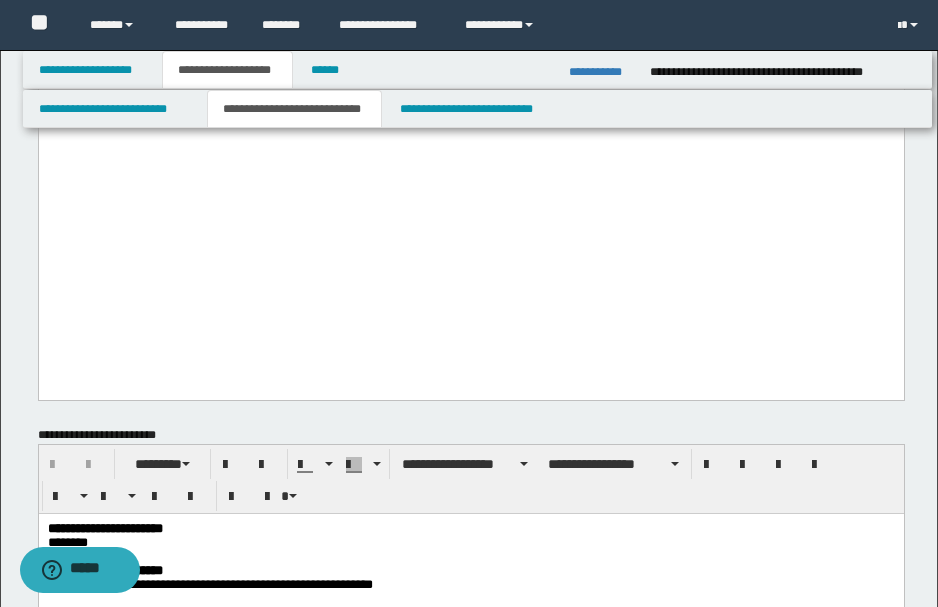 scroll, scrollTop: 1200, scrollLeft: 0, axis: vertical 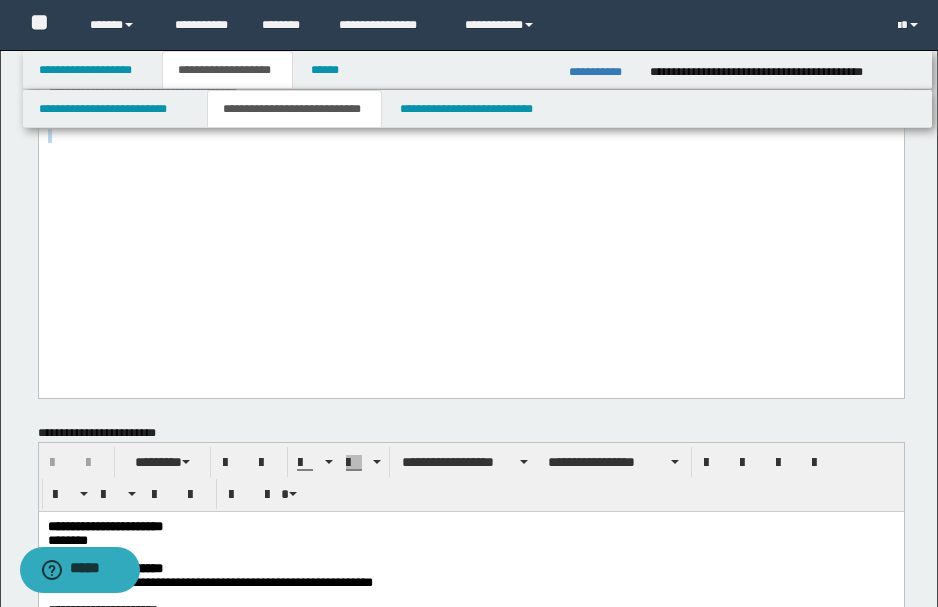 drag, startPoint x: 700, startPoint y: 272, endPoint x: 702, endPoint y: 375, distance: 103.01942 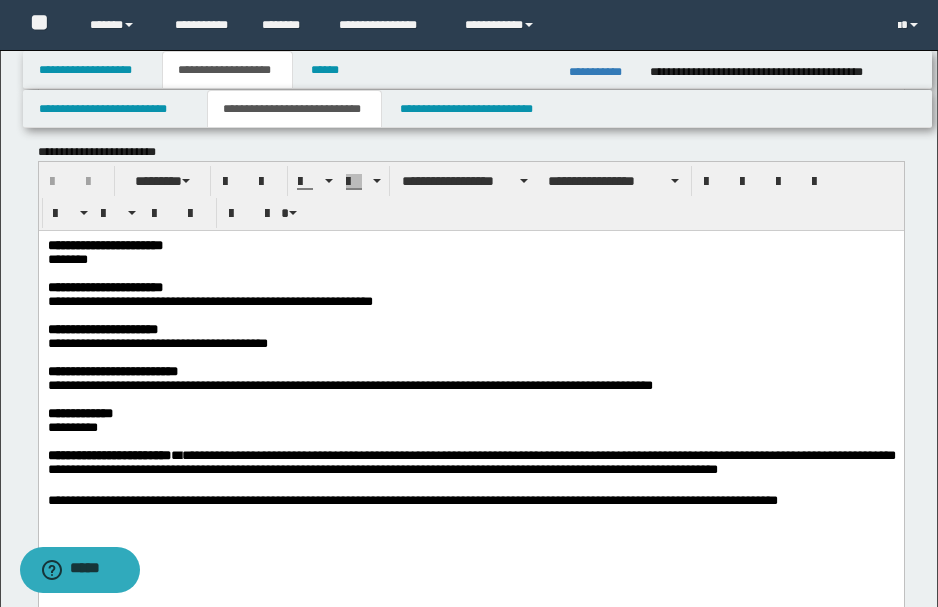 scroll, scrollTop: 1533, scrollLeft: 0, axis: vertical 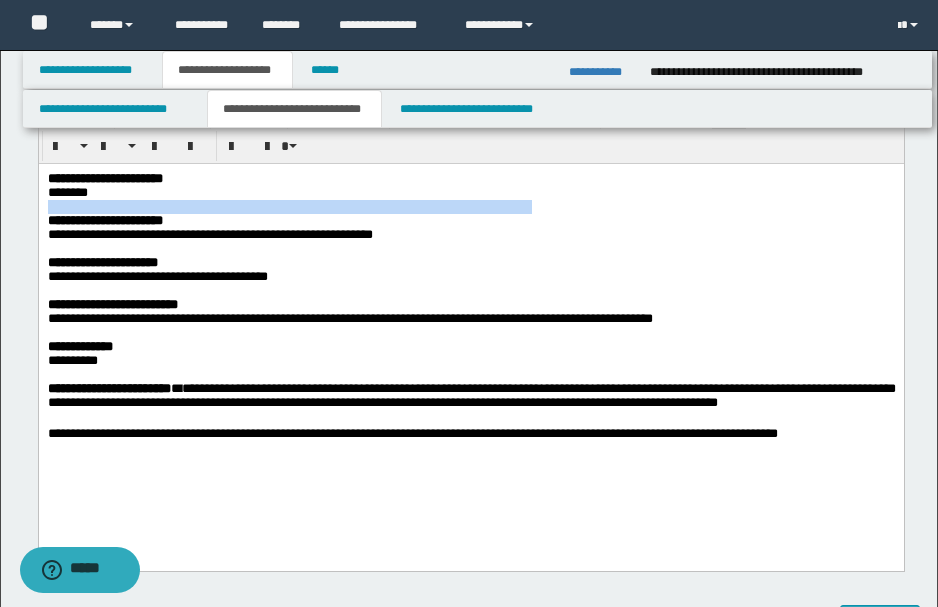 drag, startPoint x: 96, startPoint y: 192, endPoint x: 550, endPoint y: 211, distance: 454.3974 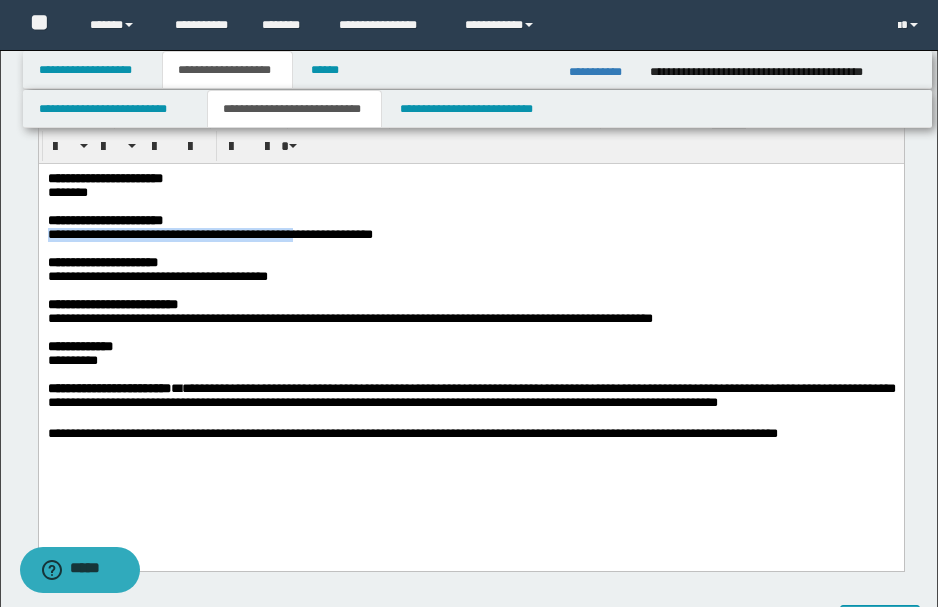 drag, startPoint x: 48, startPoint y: 241, endPoint x: 313, endPoint y: 240, distance: 265.0019 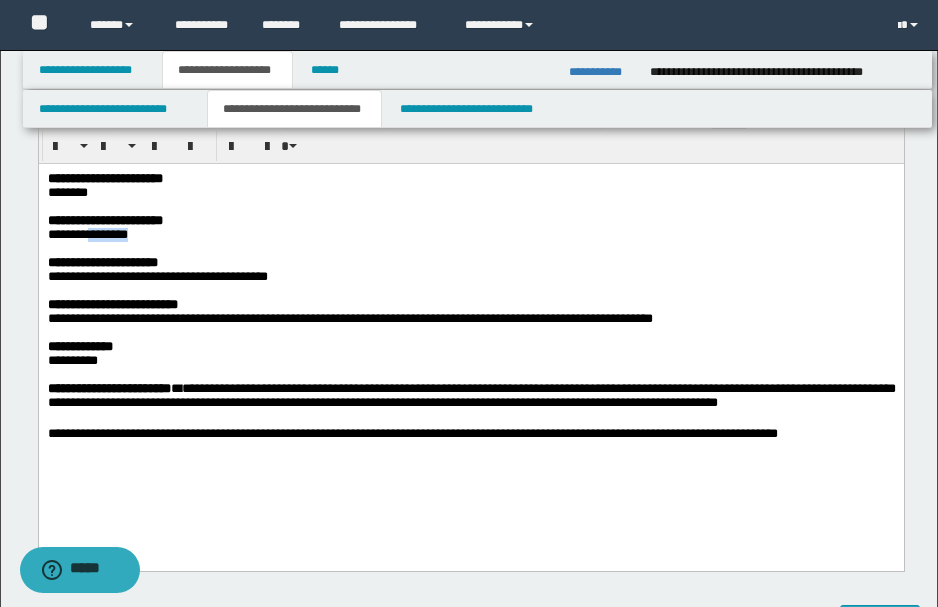 drag, startPoint x: 94, startPoint y: 242, endPoint x: 222, endPoint y: 240, distance: 128.01562 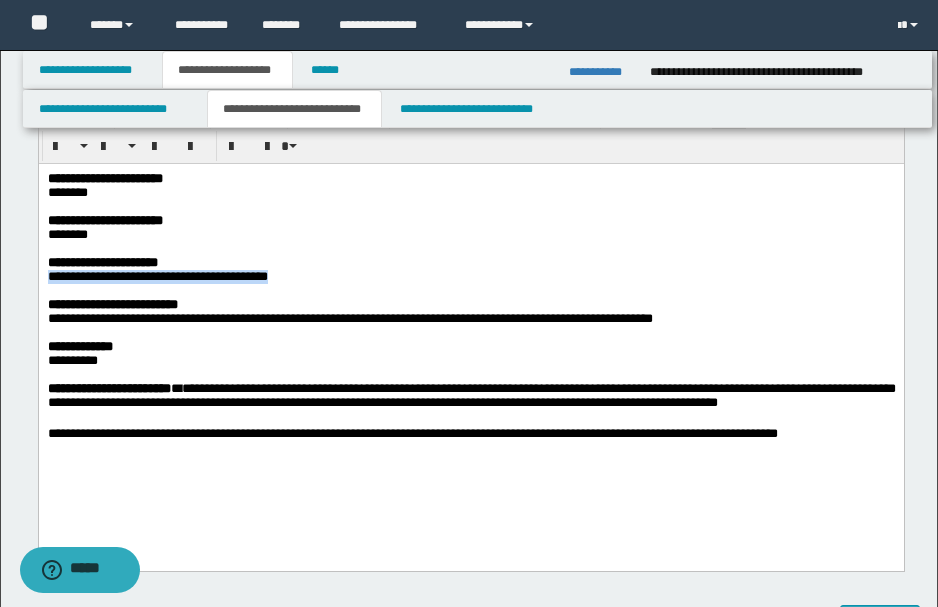 drag, startPoint x: 48, startPoint y: 286, endPoint x: 281, endPoint y: 288, distance: 233.00859 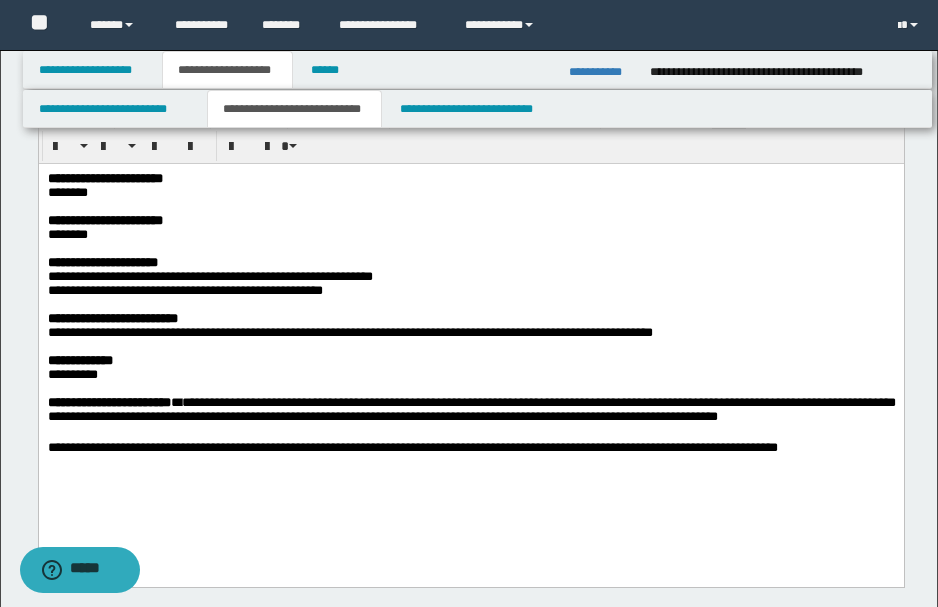 drag, startPoint x: 99, startPoint y: 350, endPoint x: 744, endPoint y: 340, distance: 645.0775 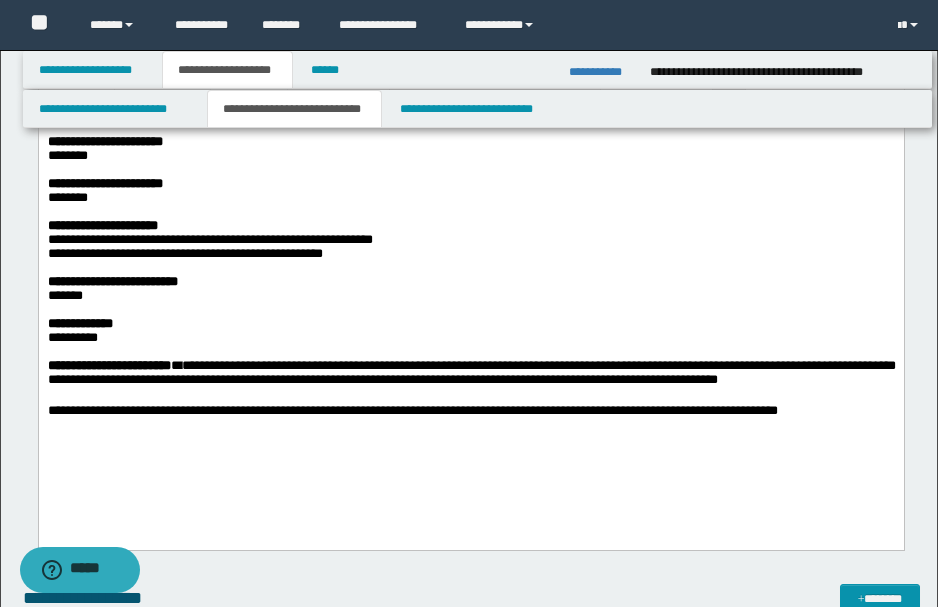 scroll, scrollTop: 1600, scrollLeft: 0, axis: vertical 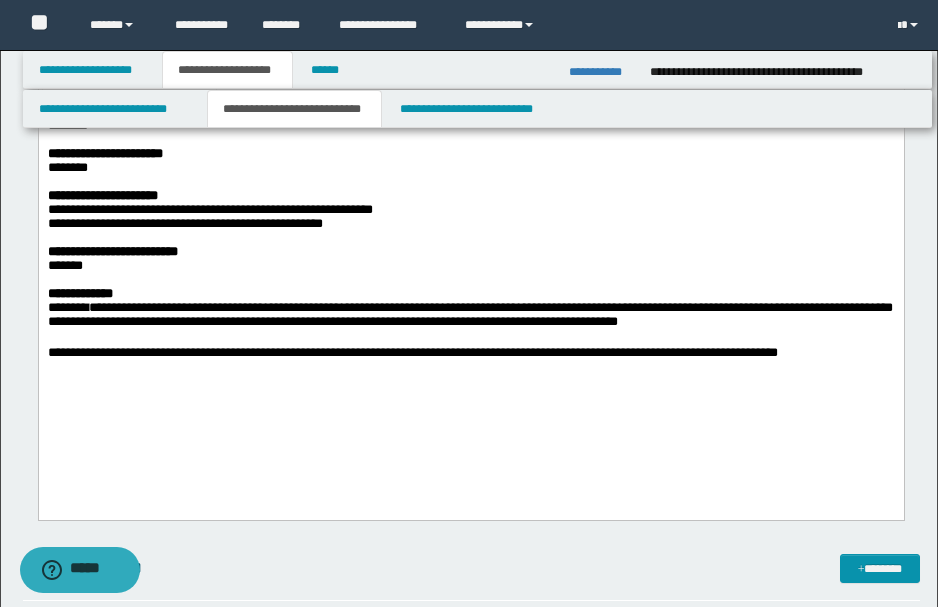drag, startPoint x: 88, startPoint y: 329, endPoint x: 205, endPoint y: 355, distance: 119.85408 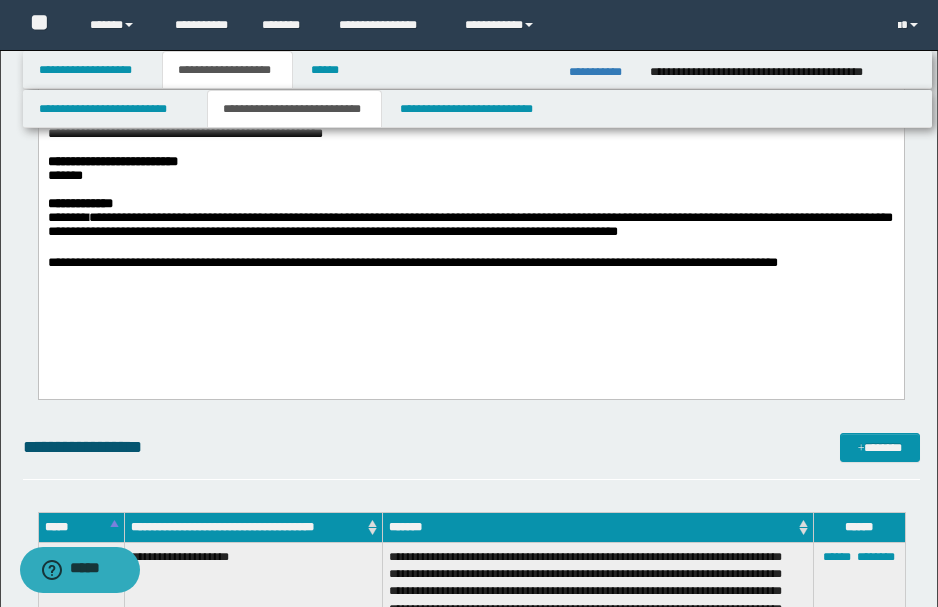 scroll, scrollTop: 1733, scrollLeft: 0, axis: vertical 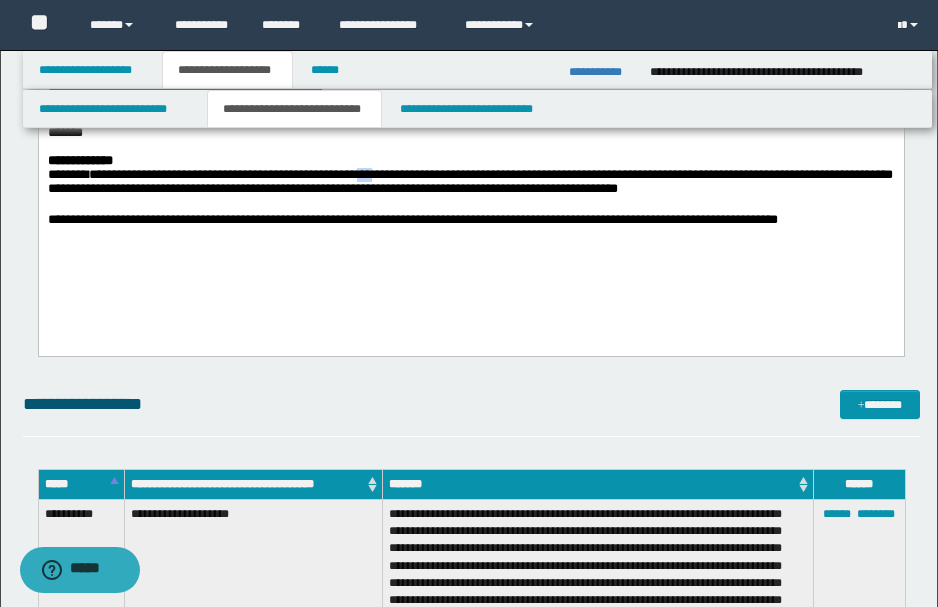 drag, startPoint x: 409, startPoint y: 193, endPoint x: 431, endPoint y: 194, distance: 22.022715 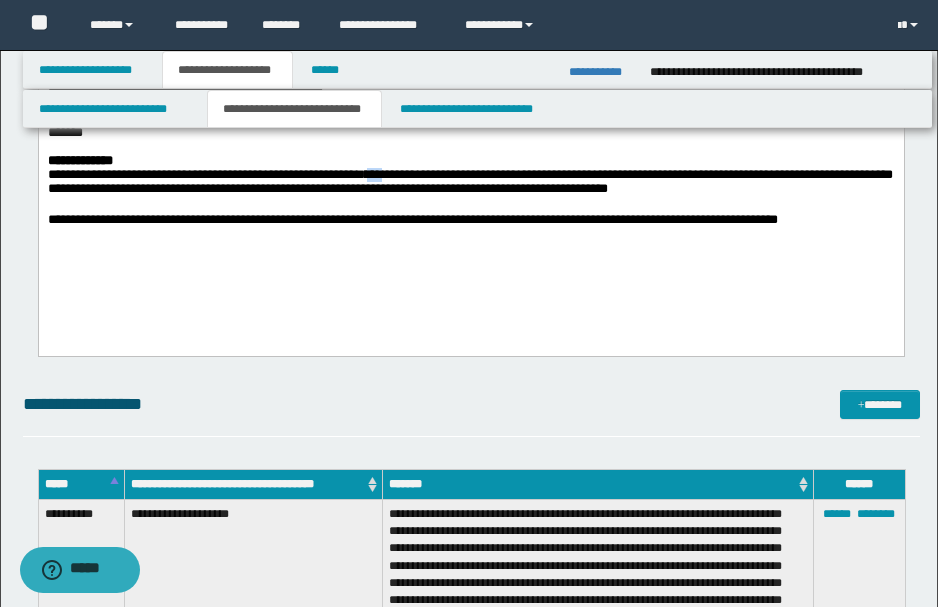 drag, startPoint x: 404, startPoint y: 195, endPoint x: 425, endPoint y: 196, distance: 21.023796 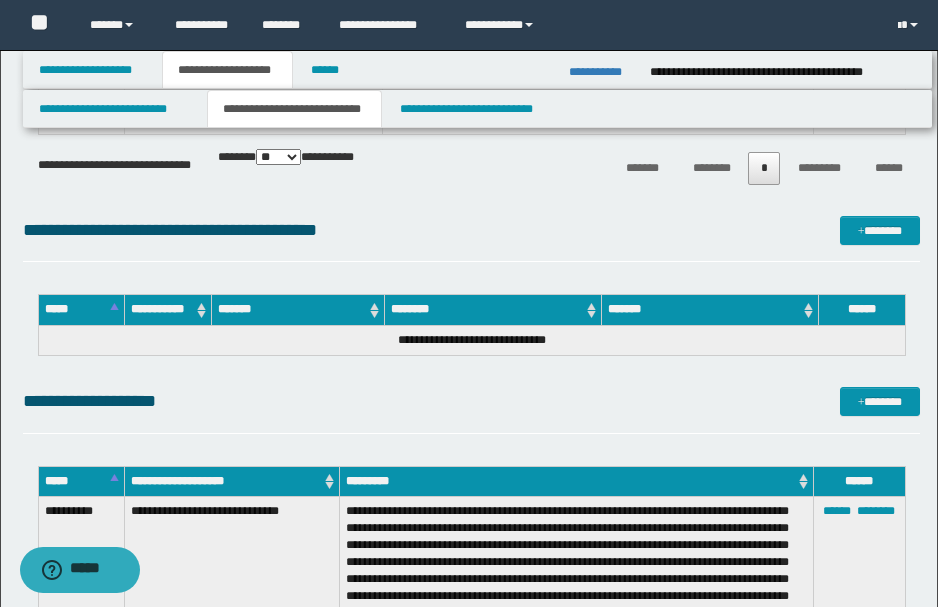 scroll, scrollTop: 2400, scrollLeft: 0, axis: vertical 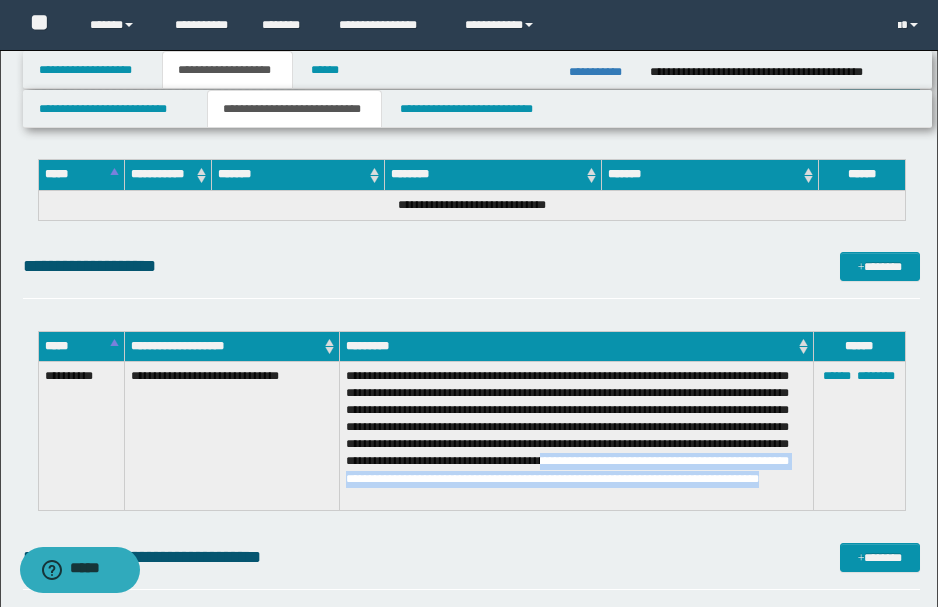 drag, startPoint x: 732, startPoint y: 459, endPoint x: 724, endPoint y: 497, distance: 38.832977 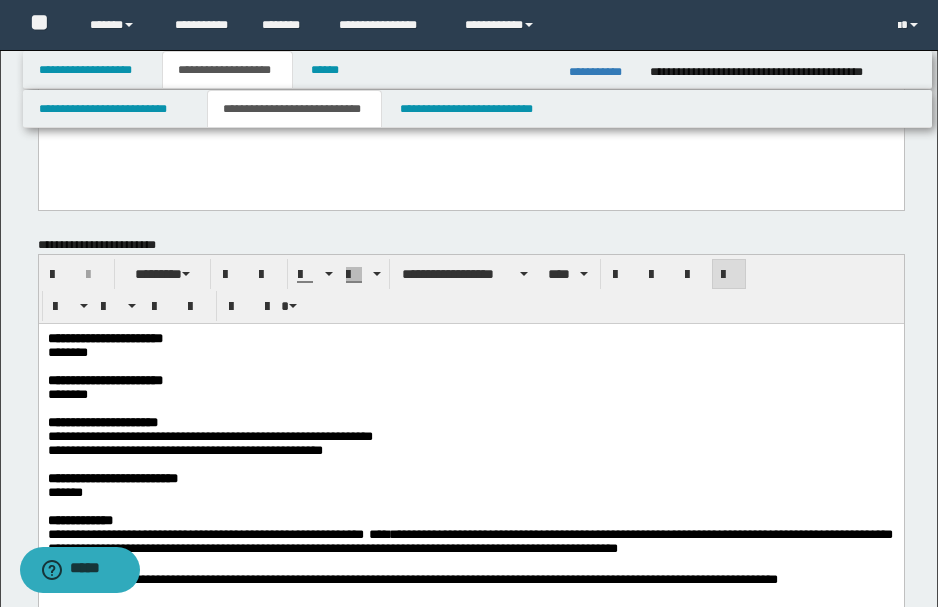 scroll, scrollTop: 1533, scrollLeft: 0, axis: vertical 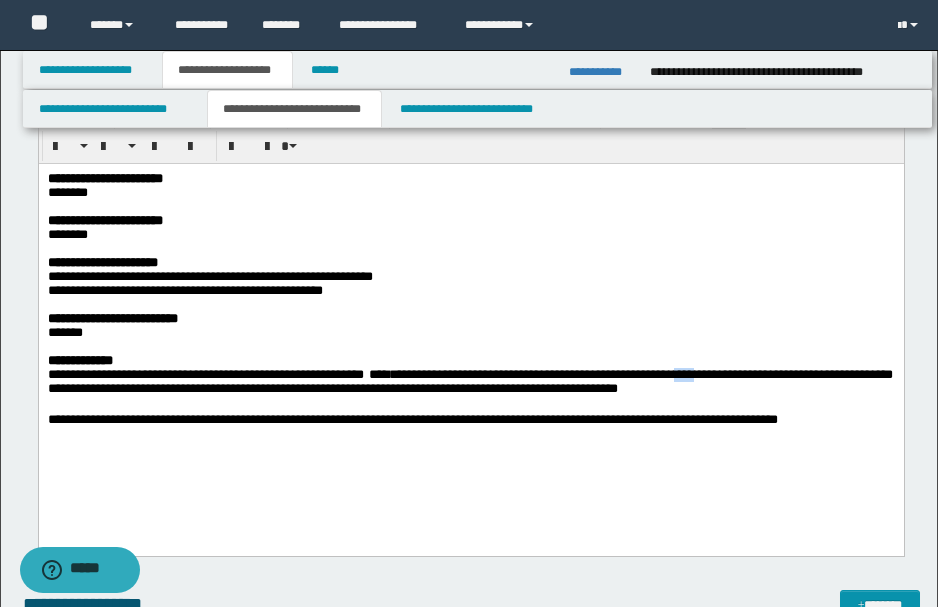 drag, startPoint x: 774, startPoint y: 395, endPoint x: 802, endPoint y: 400, distance: 28.442924 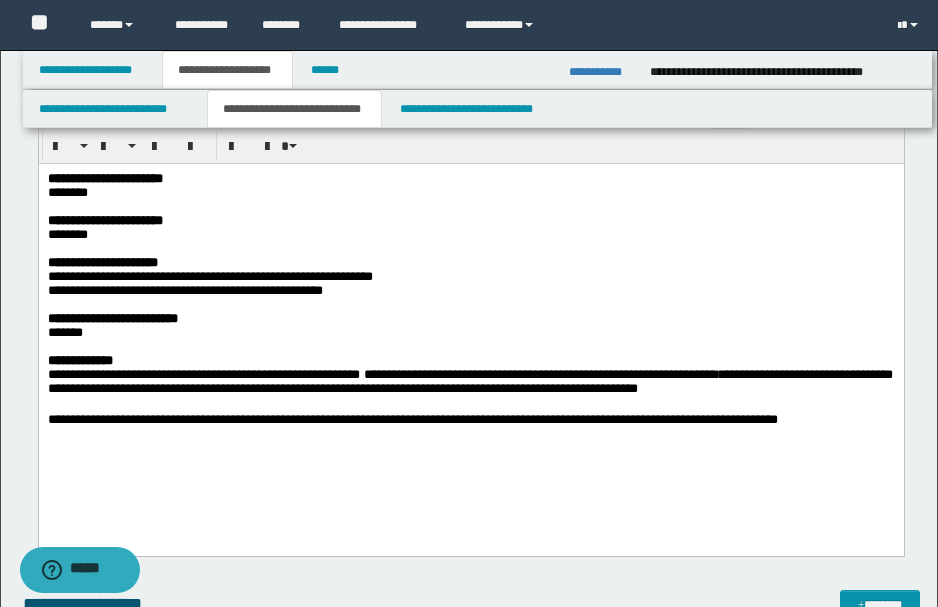 click on "**********" 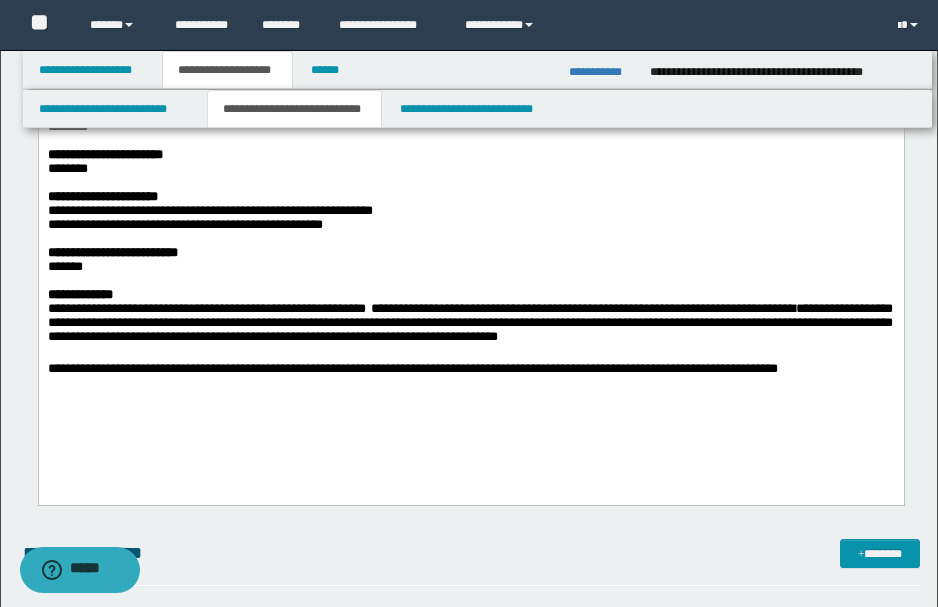 scroll, scrollTop: 1600, scrollLeft: 0, axis: vertical 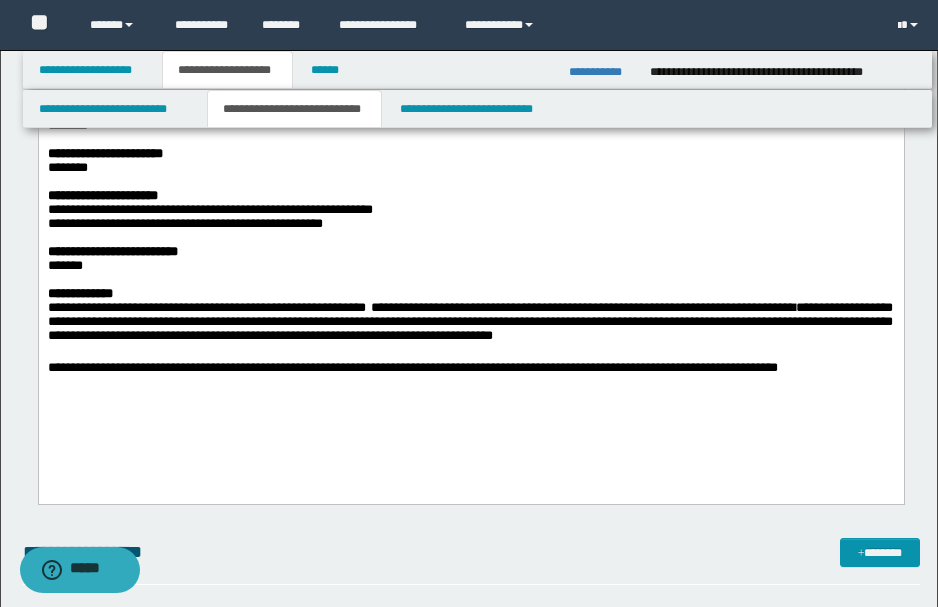 click on "**********" 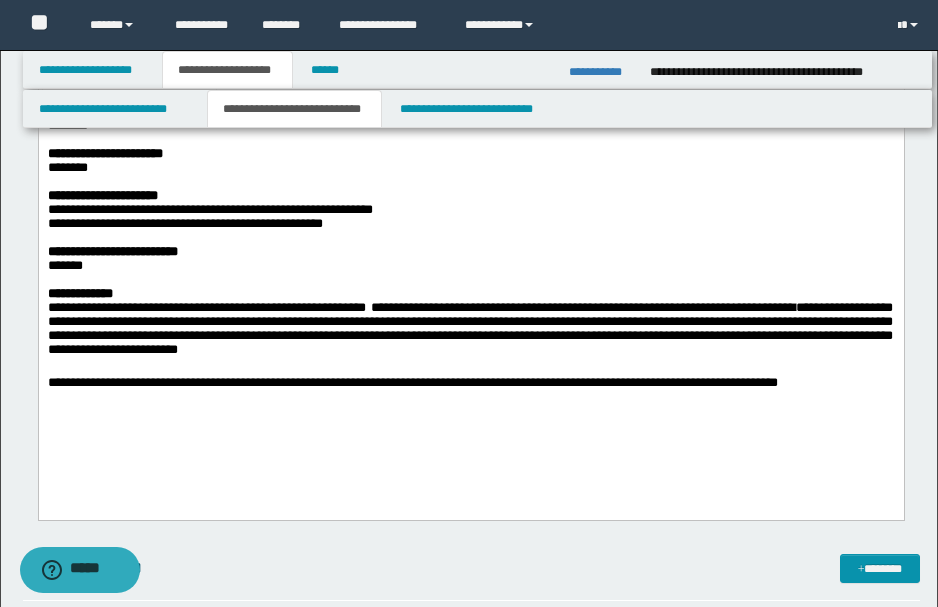 click on "**********" at bounding box center [469, 331] 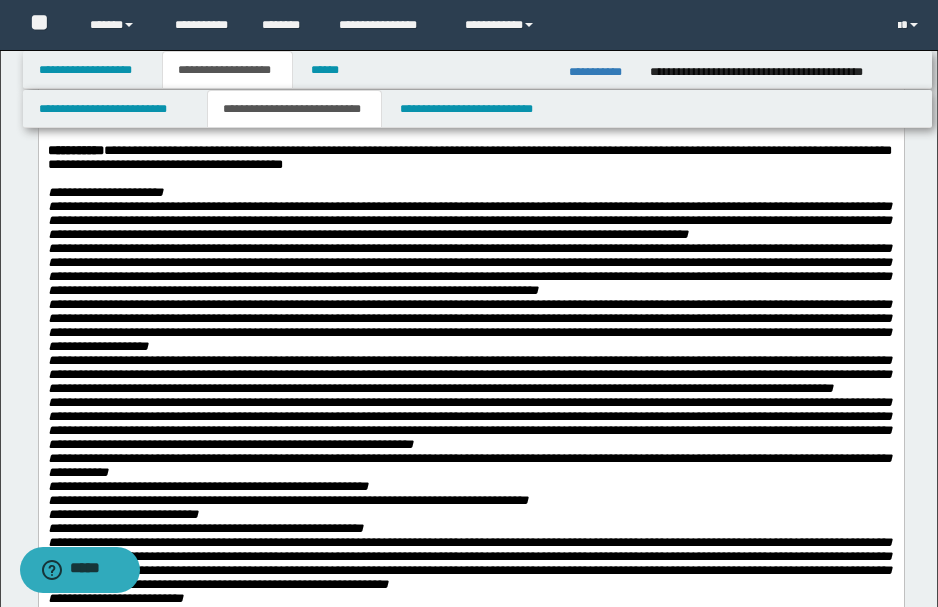scroll, scrollTop: 0, scrollLeft: 0, axis: both 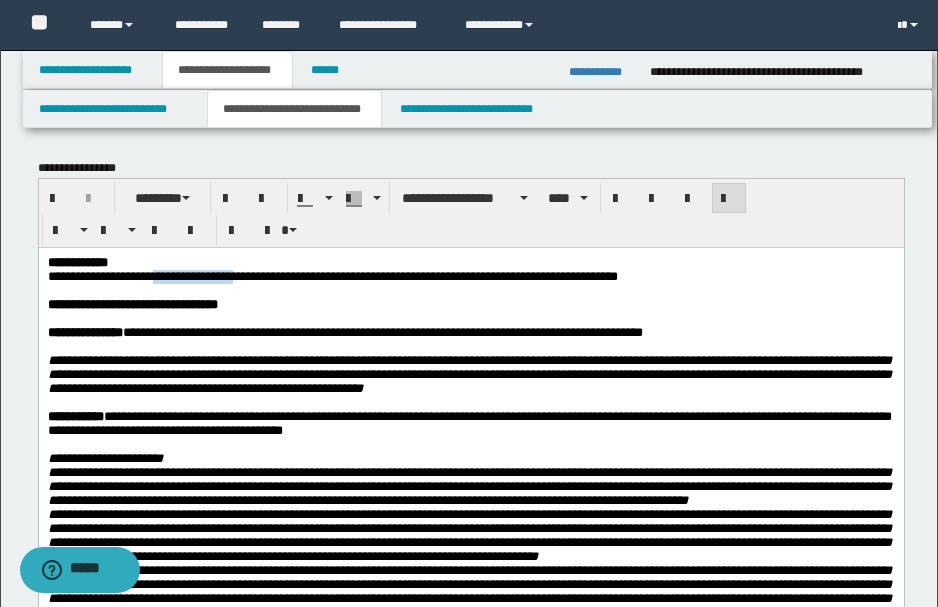 drag, startPoint x: 158, startPoint y: 273, endPoint x: 246, endPoint y: 278, distance: 88.14193 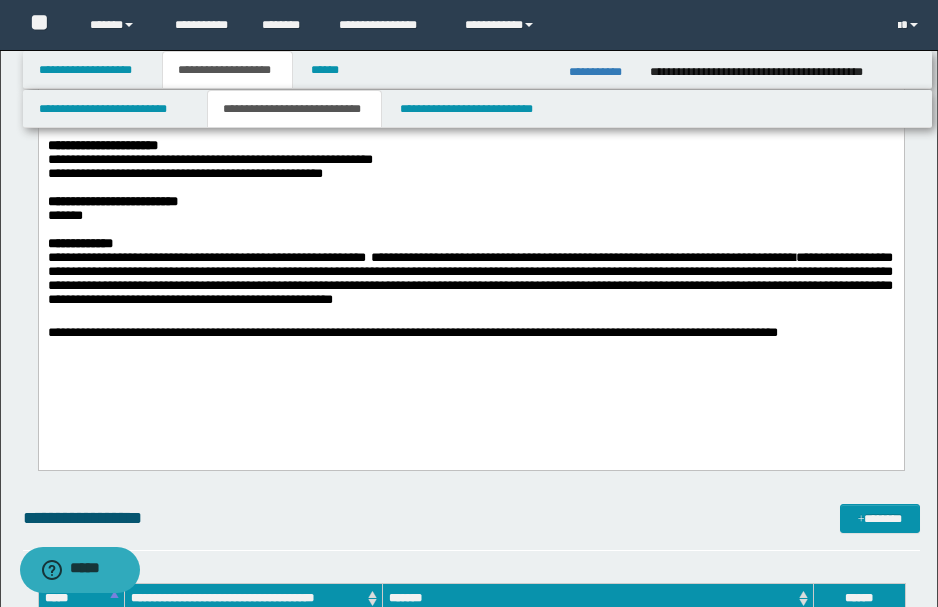 scroll, scrollTop: 1733, scrollLeft: 0, axis: vertical 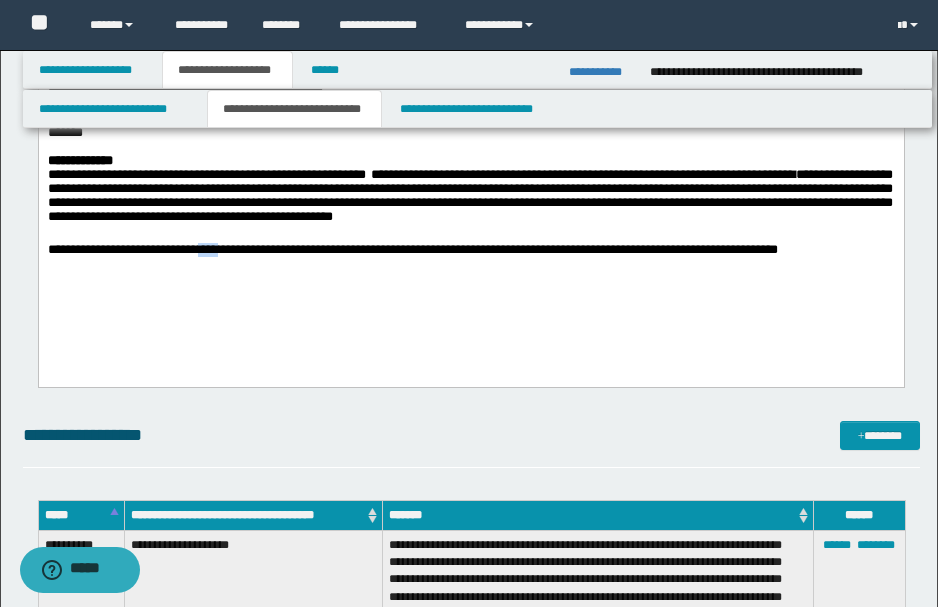 drag, startPoint x: 203, startPoint y: 278, endPoint x: 237, endPoint y: 271, distance: 34.713108 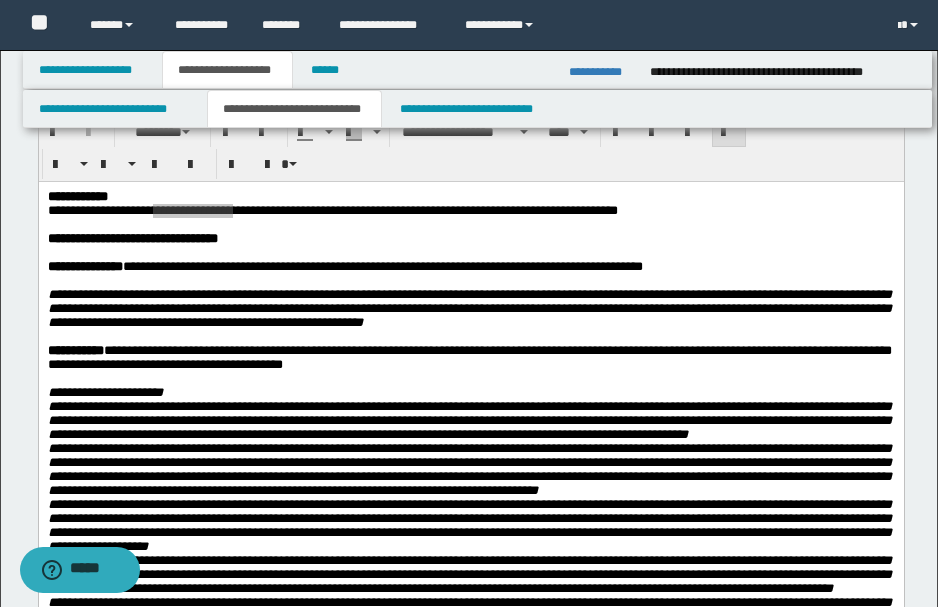 scroll, scrollTop: 0, scrollLeft: 0, axis: both 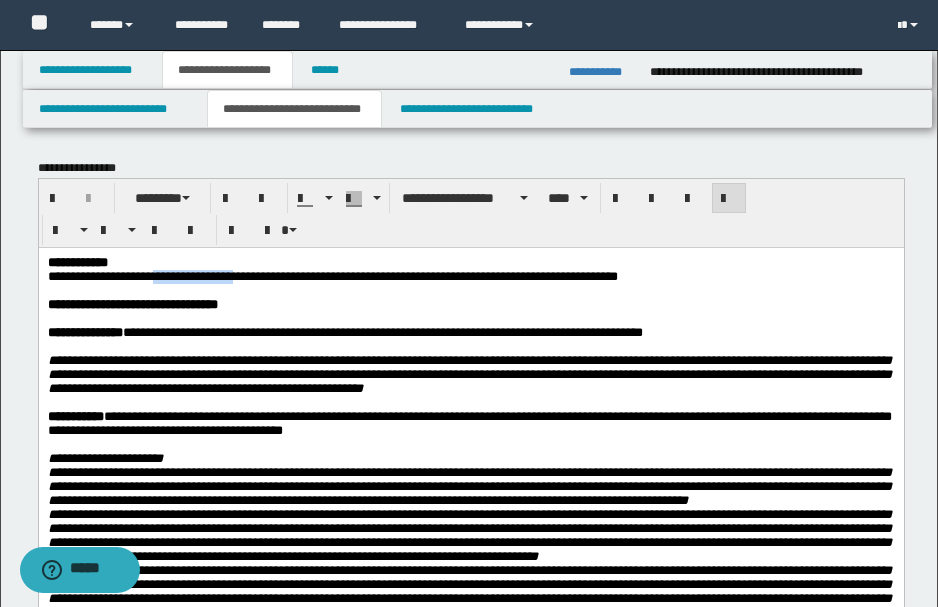 click at bounding box center [469, 290] 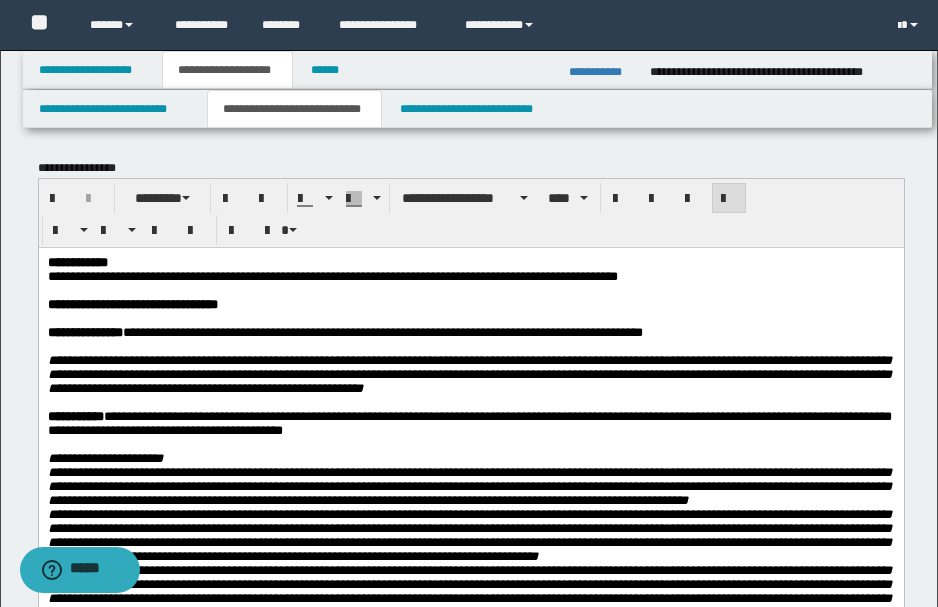 click at bounding box center [469, 290] 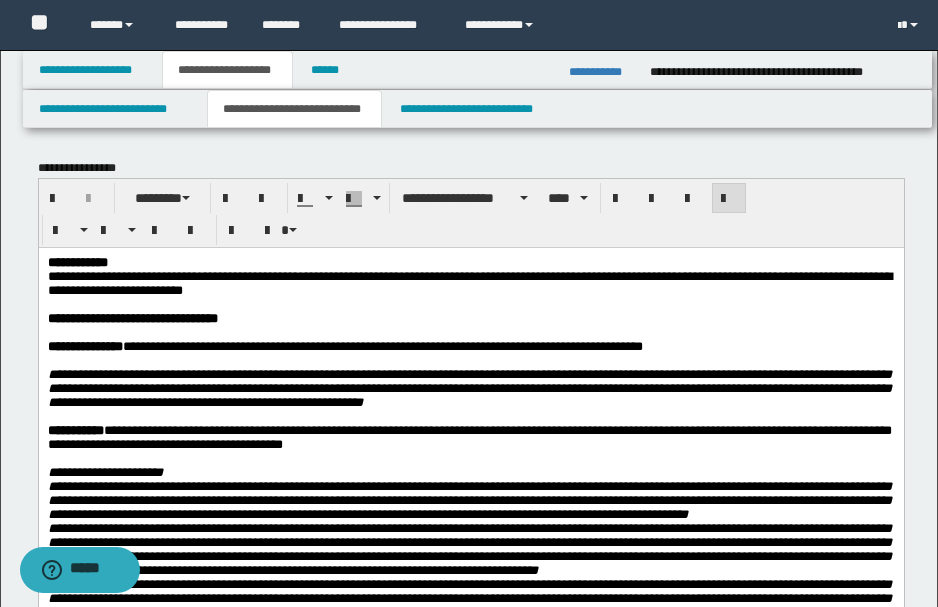 click on "**********" at bounding box center (469, 282) 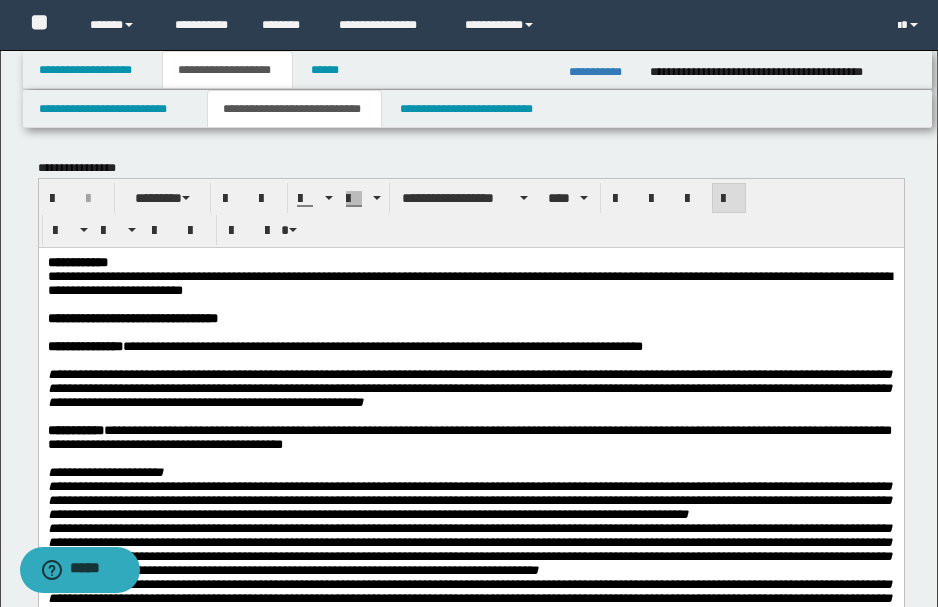 click on "**********" at bounding box center [469, 282] 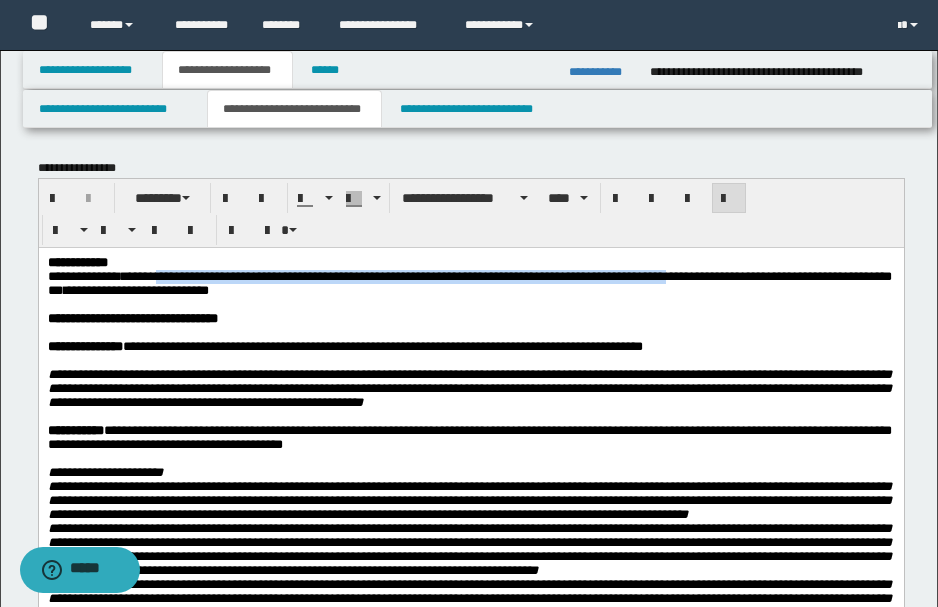drag, startPoint x: 167, startPoint y: 274, endPoint x: 754, endPoint y: 276, distance: 587.0034 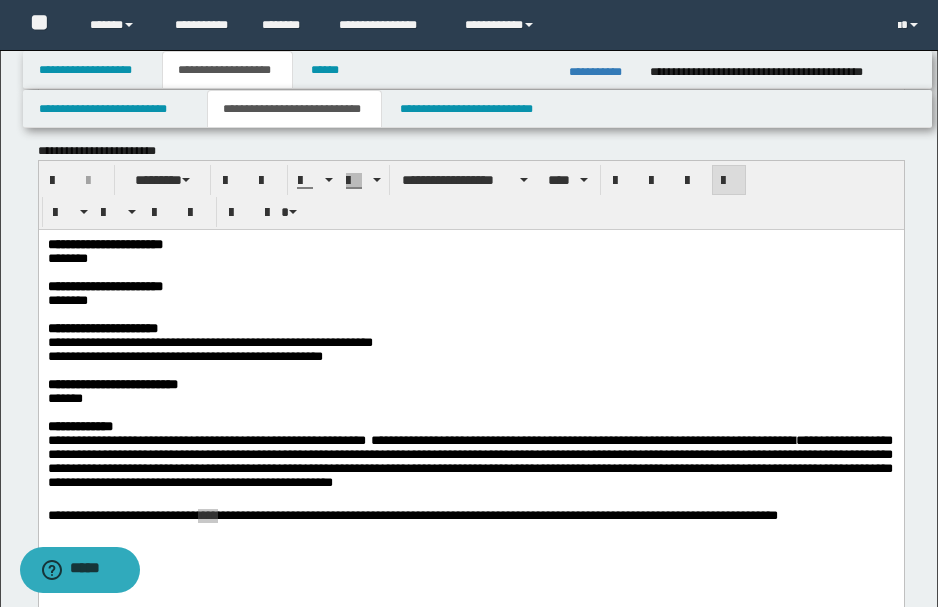 scroll, scrollTop: 1666, scrollLeft: 0, axis: vertical 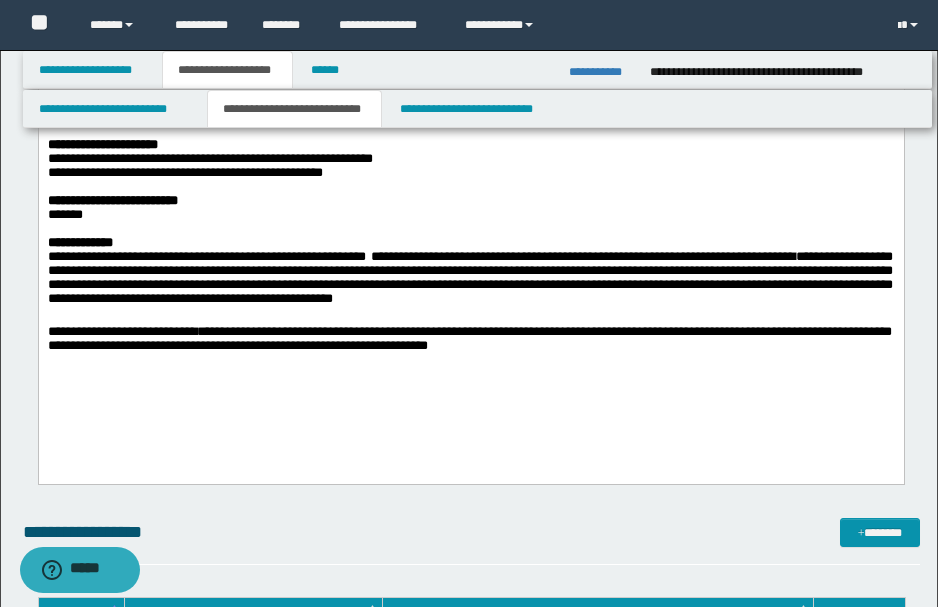 click on "**********" at bounding box center [470, 228] 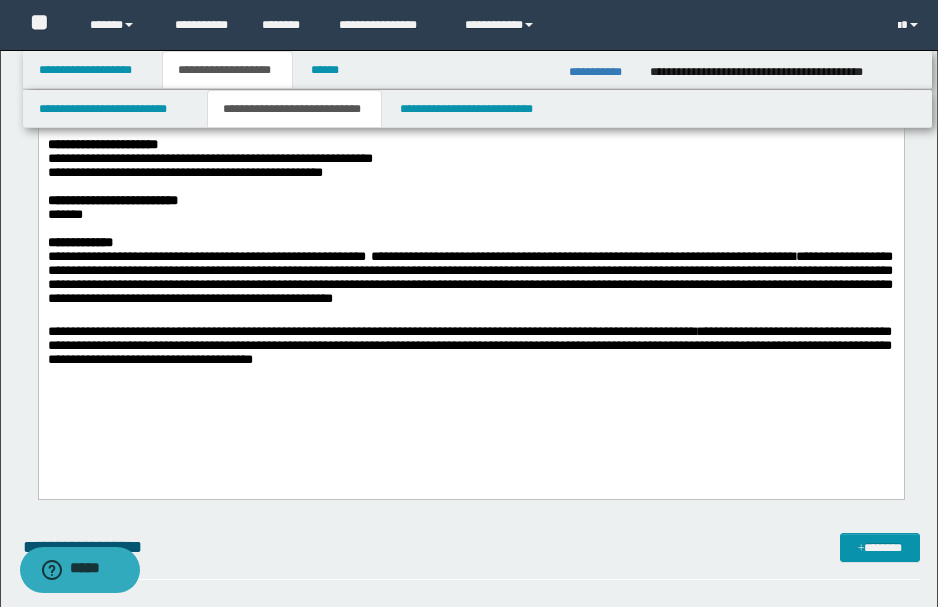 click on "**********" at bounding box center [469, 345] 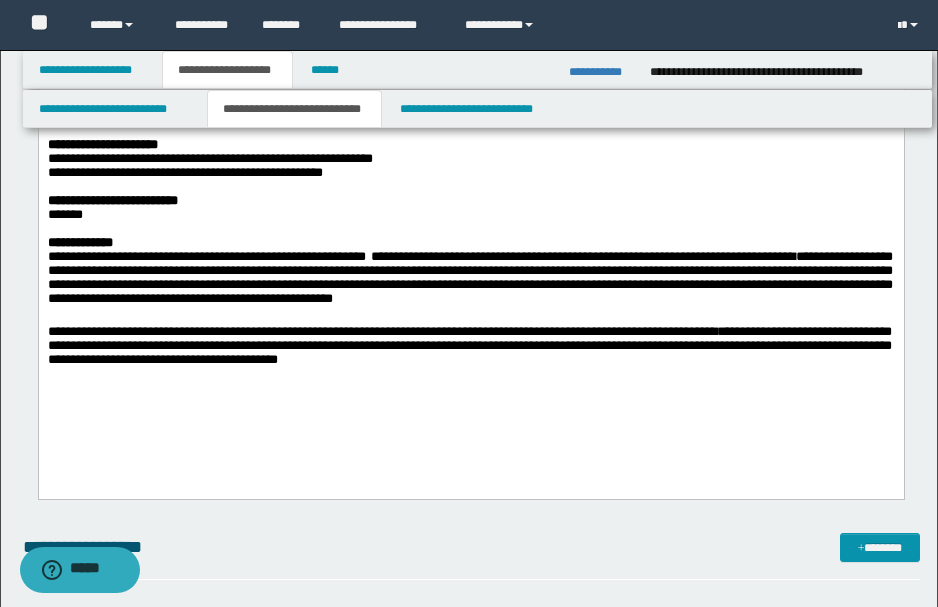 click on "**********" at bounding box center (469, 345) 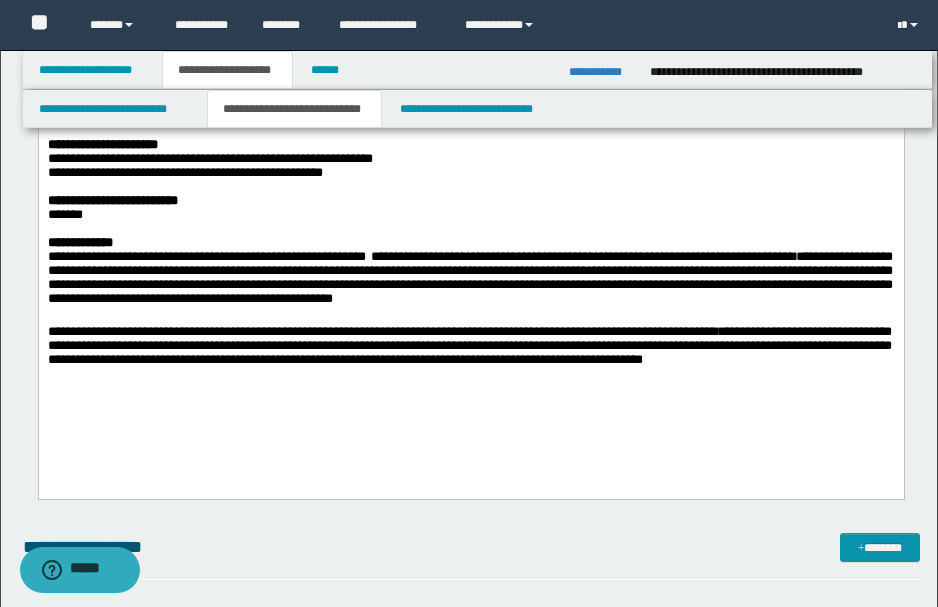 drag, startPoint x: 158, startPoint y: 381, endPoint x: 201, endPoint y: 397, distance: 45.88028 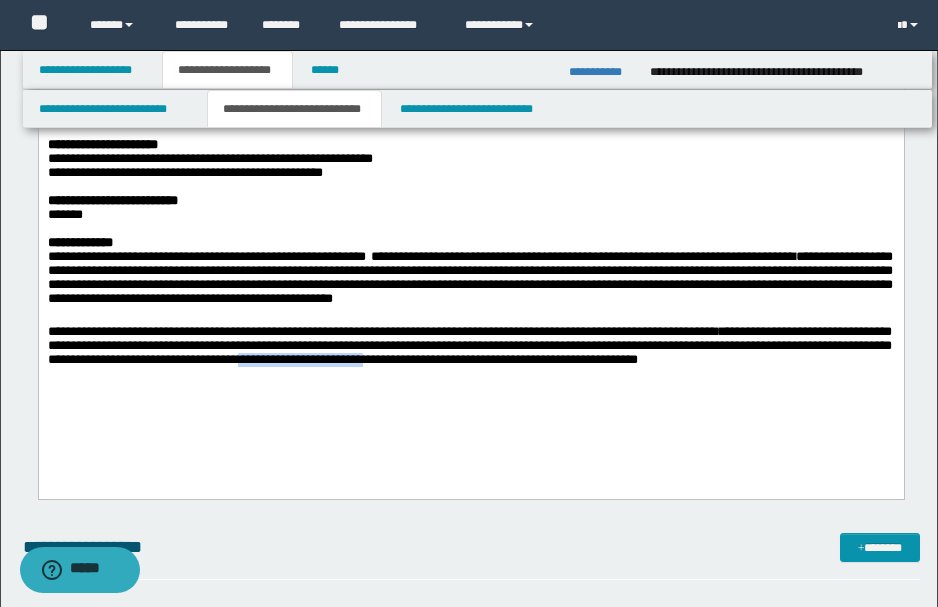 drag, startPoint x: 338, startPoint y: 381, endPoint x: 474, endPoint y: 379, distance: 136.01471 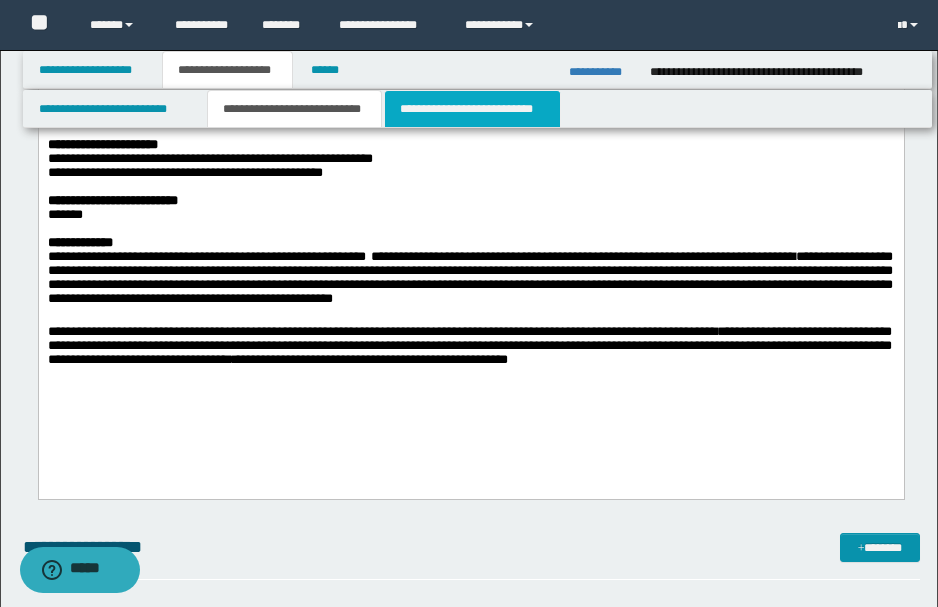 click on "**********" at bounding box center (472, 109) 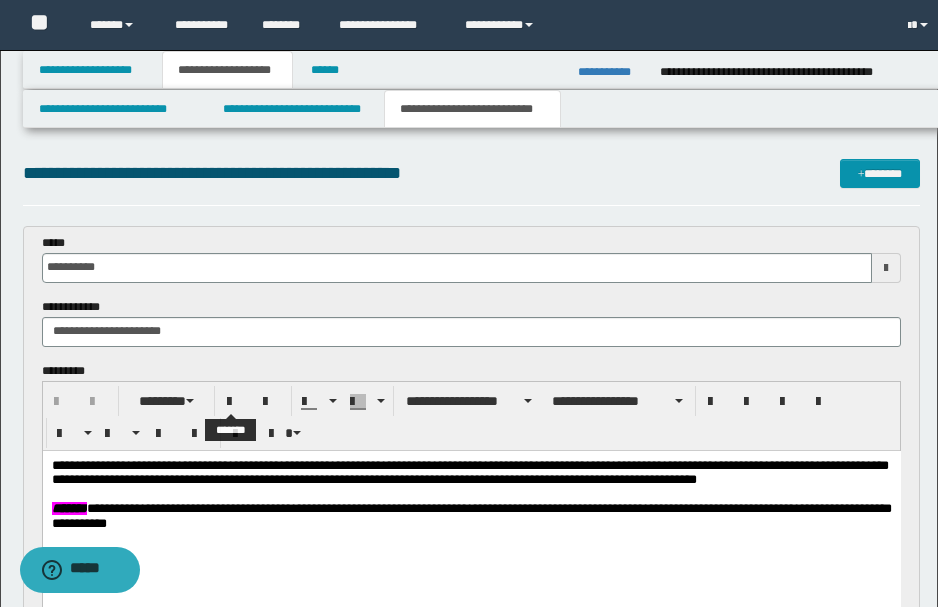 scroll, scrollTop: 0, scrollLeft: 0, axis: both 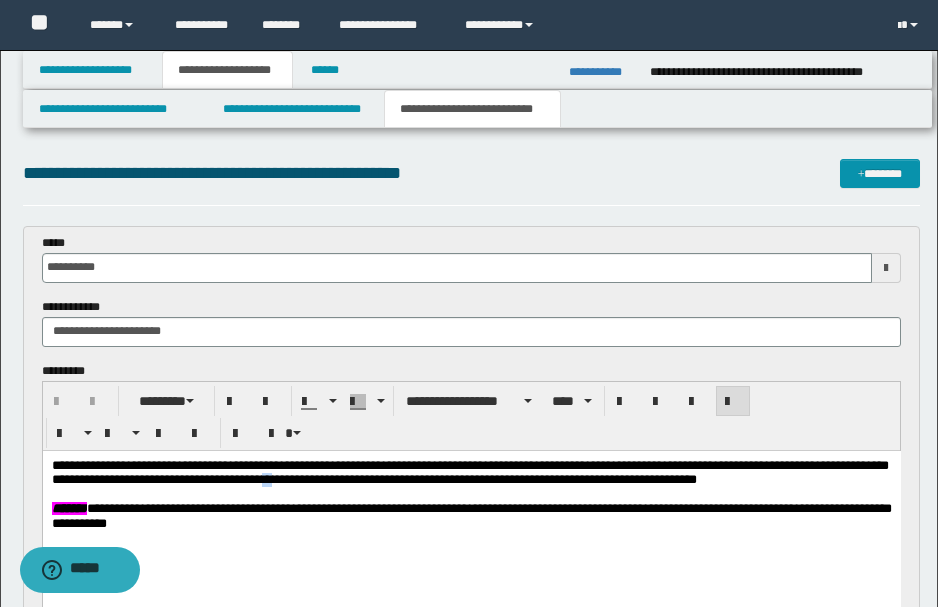 type 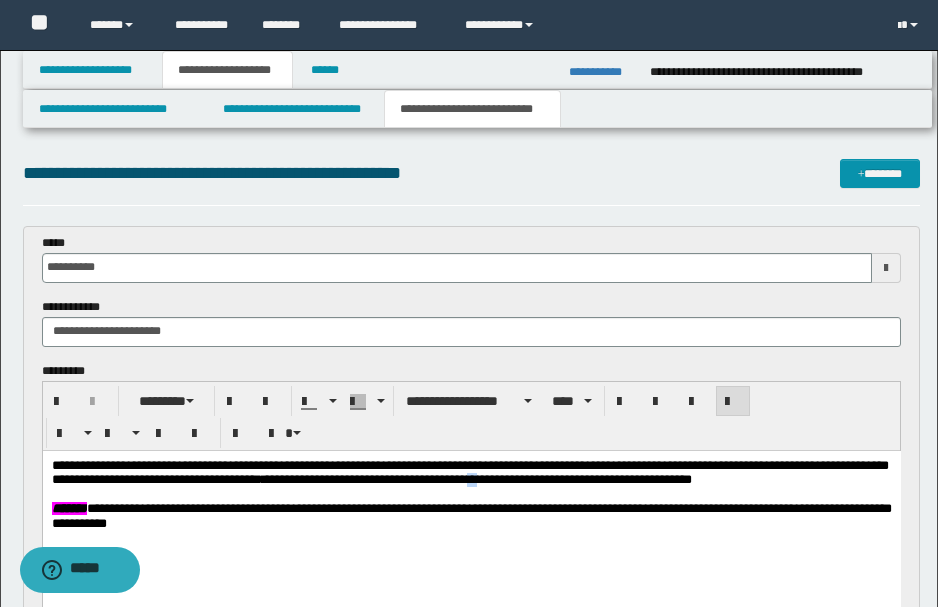 drag, startPoint x: 545, startPoint y: 477, endPoint x: 559, endPoint y: 483, distance: 15.231546 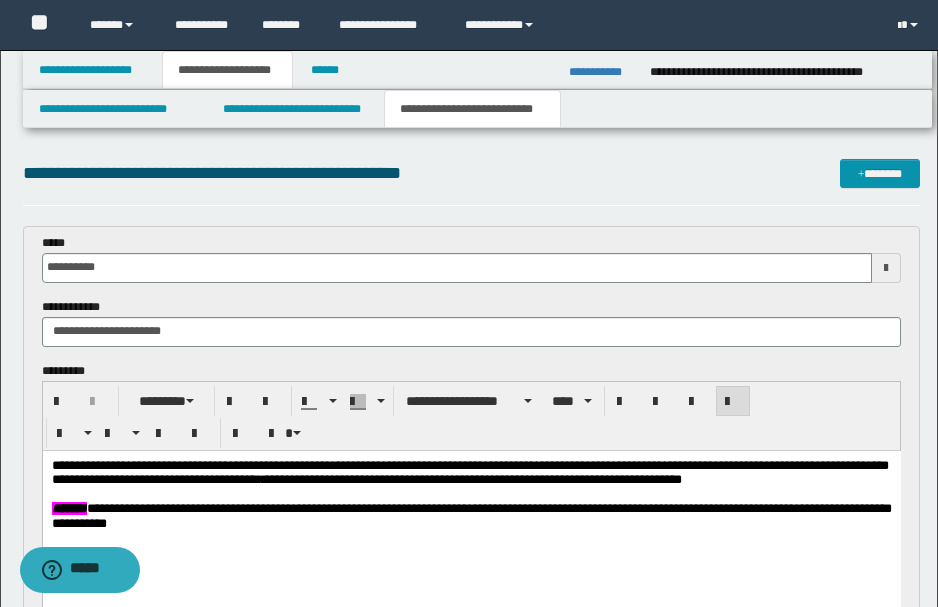 click on "**********" at bounding box center (469, 472) 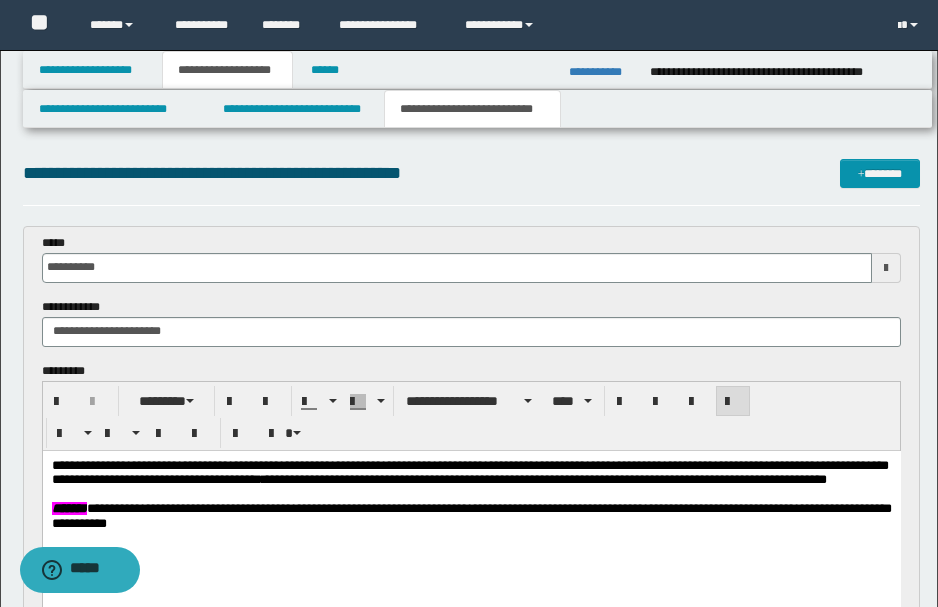 click at bounding box center [469, 493] 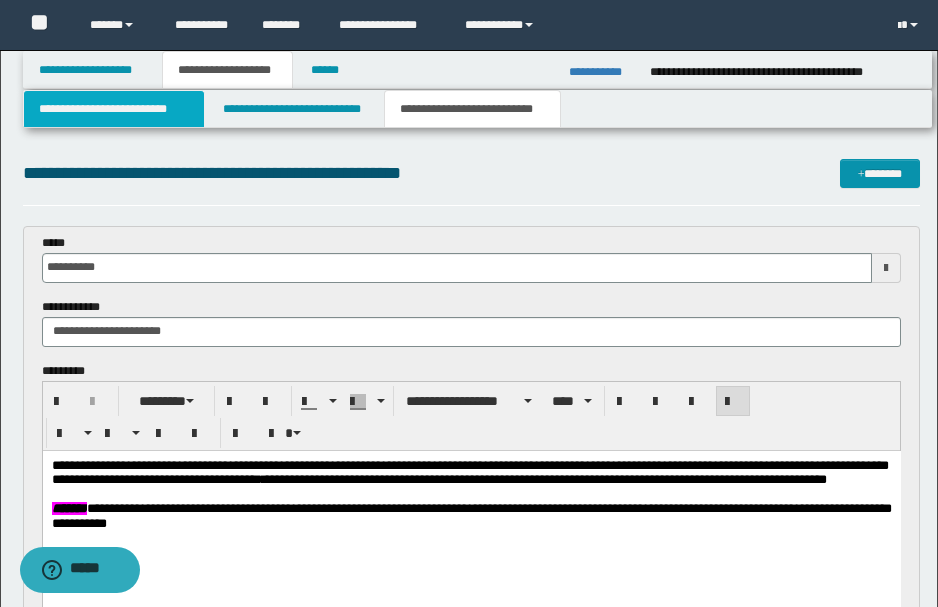 click on "**********" at bounding box center (114, 109) 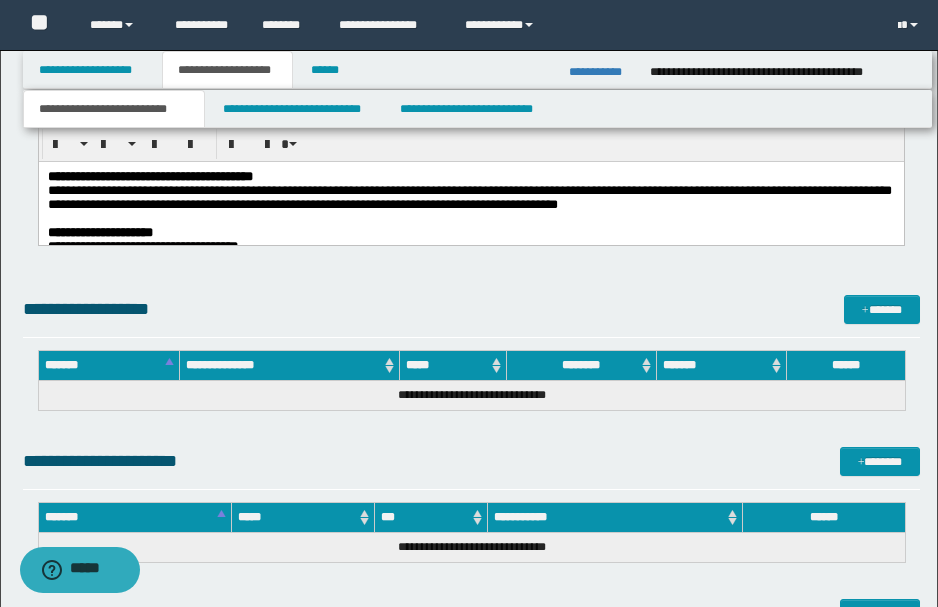 scroll, scrollTop: 1466, scrollLeft: 0, axis: vertical 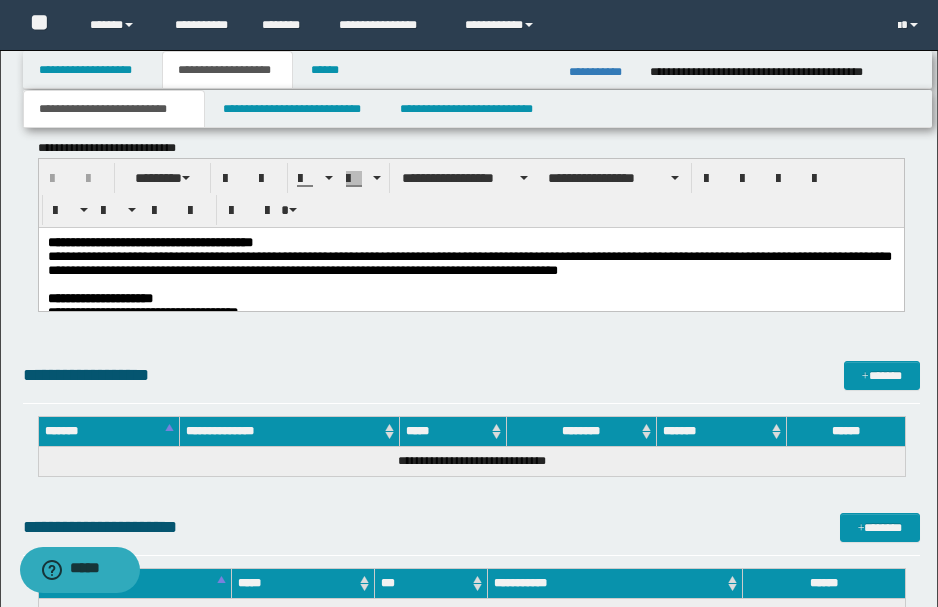 click on "**********" at bounding box center [469, 298] 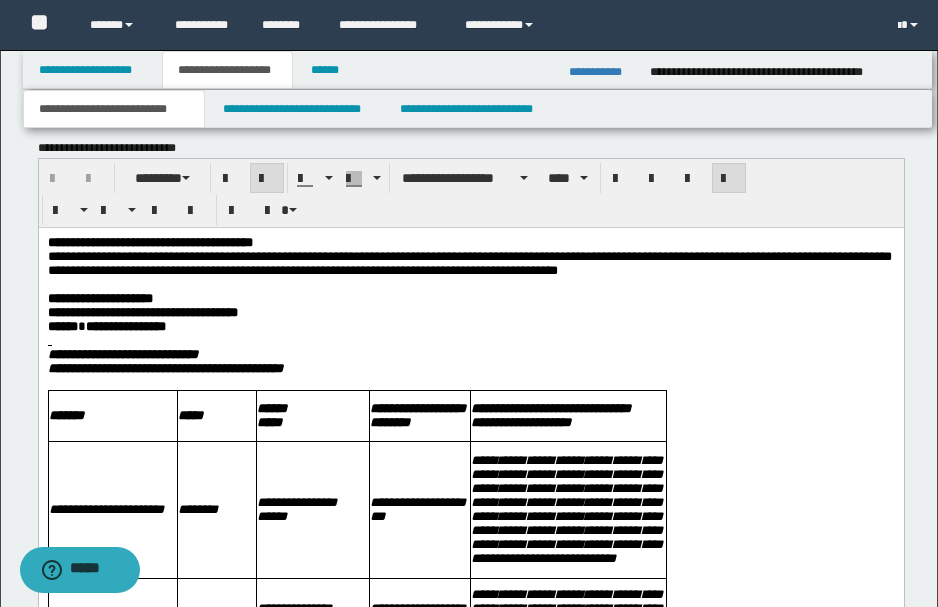 click at bounding box center (469, 340) 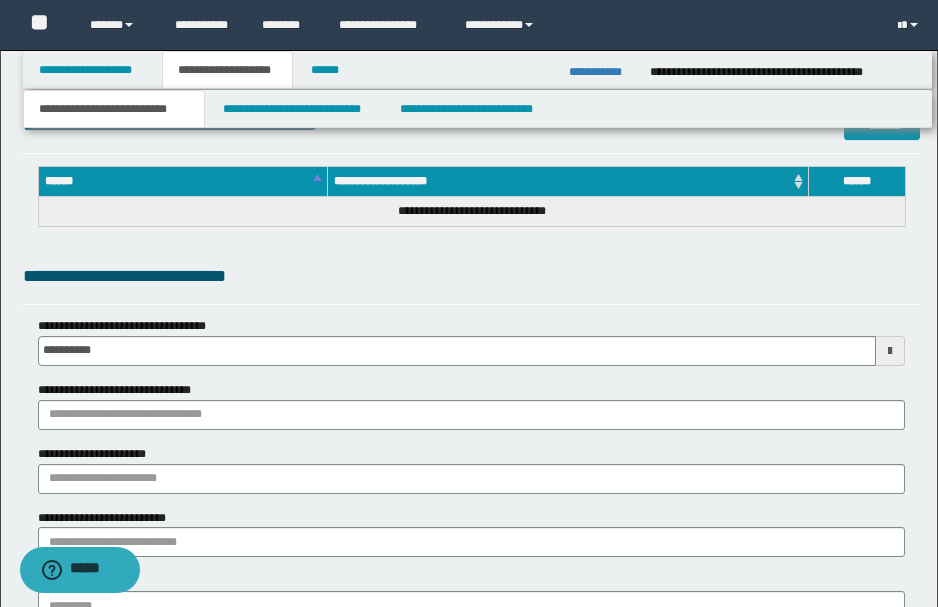 scroll, scrollTop: 430, scrollLeft: 0, axis: vertical 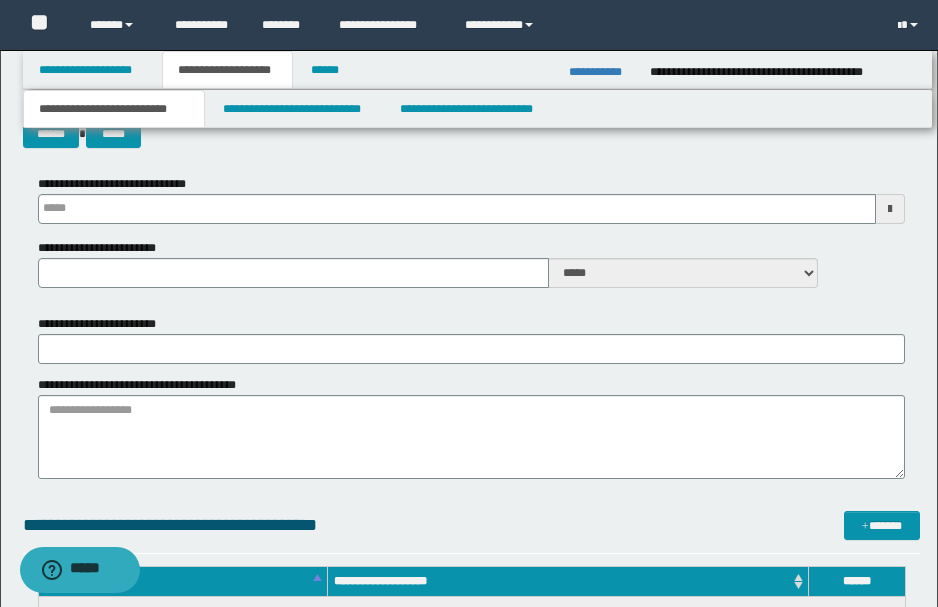 type 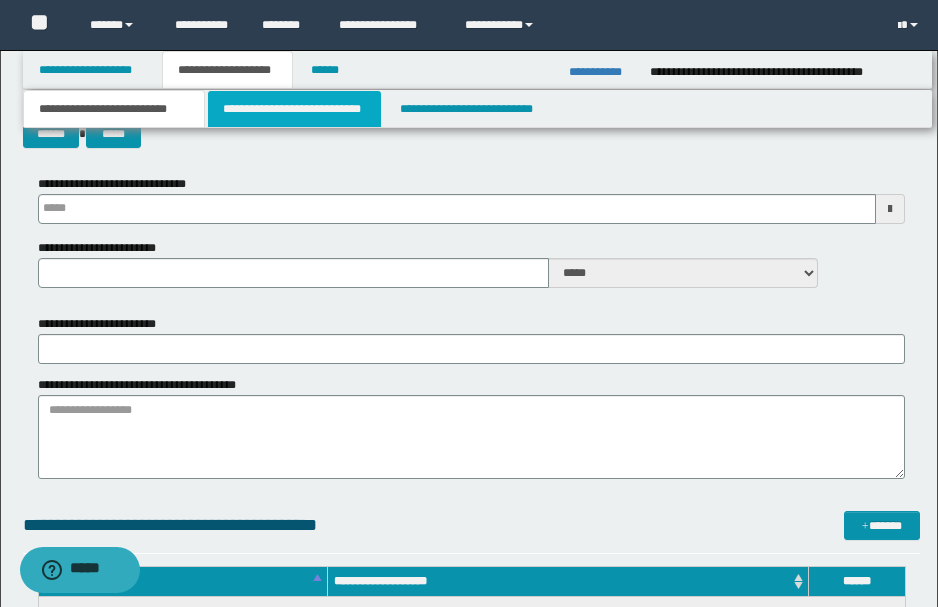 click on "**********" at bounding box center (294, 109) 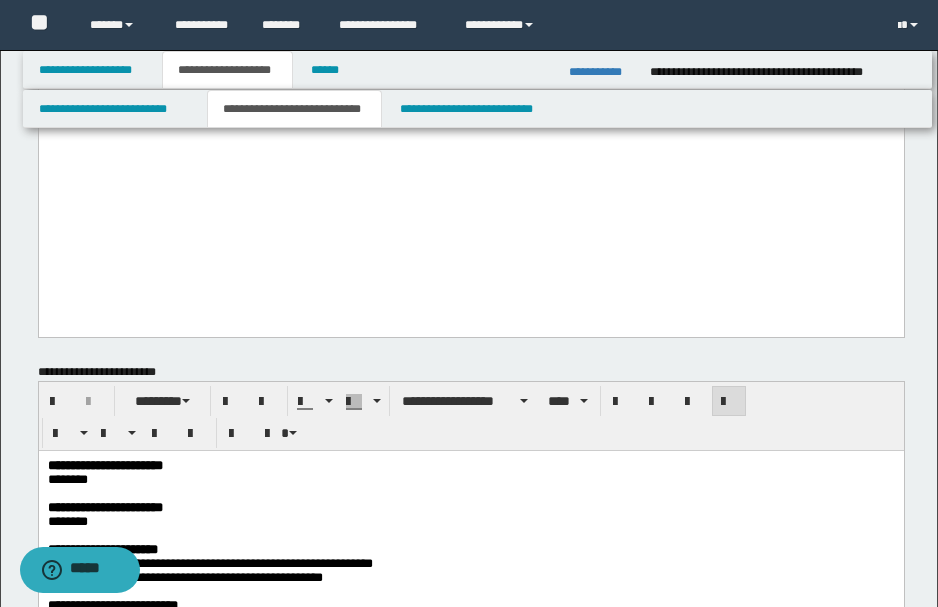 scroll, scrollTop: 1400, scrollLeft: 0, axis: vertical 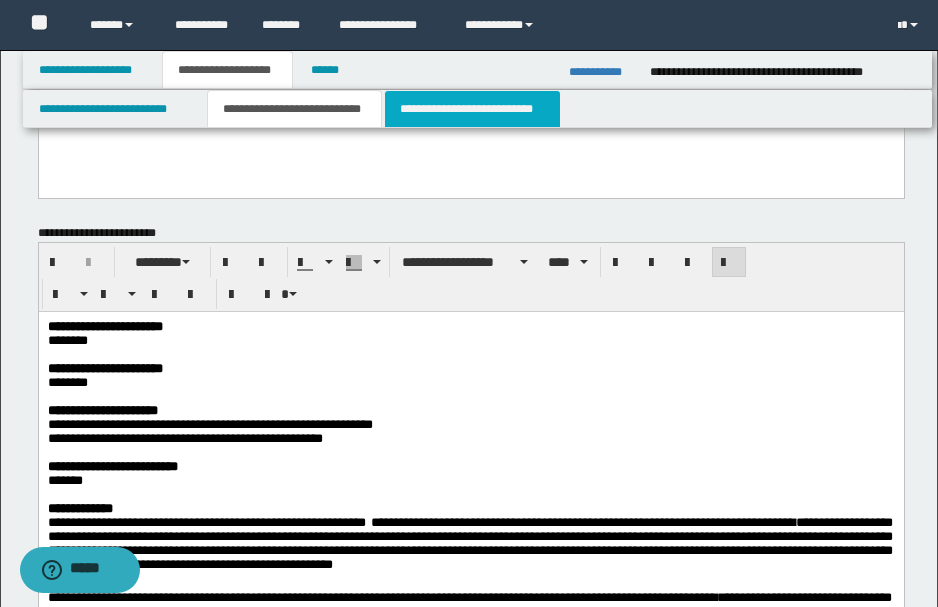 click on "**********" at bounding box center [472, 109] 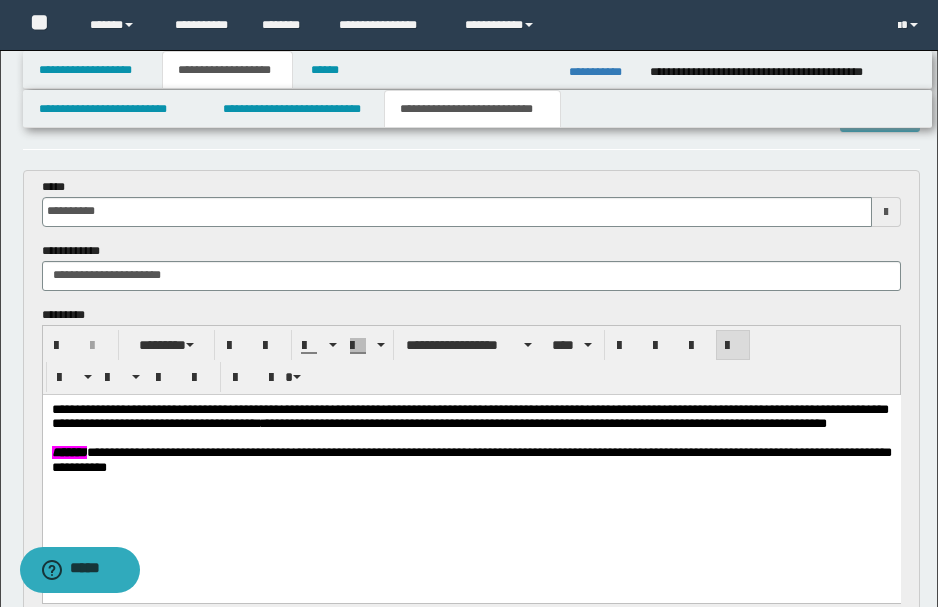 scroll, scrollTop: 133, scrollLeft: 0, axis: vertical 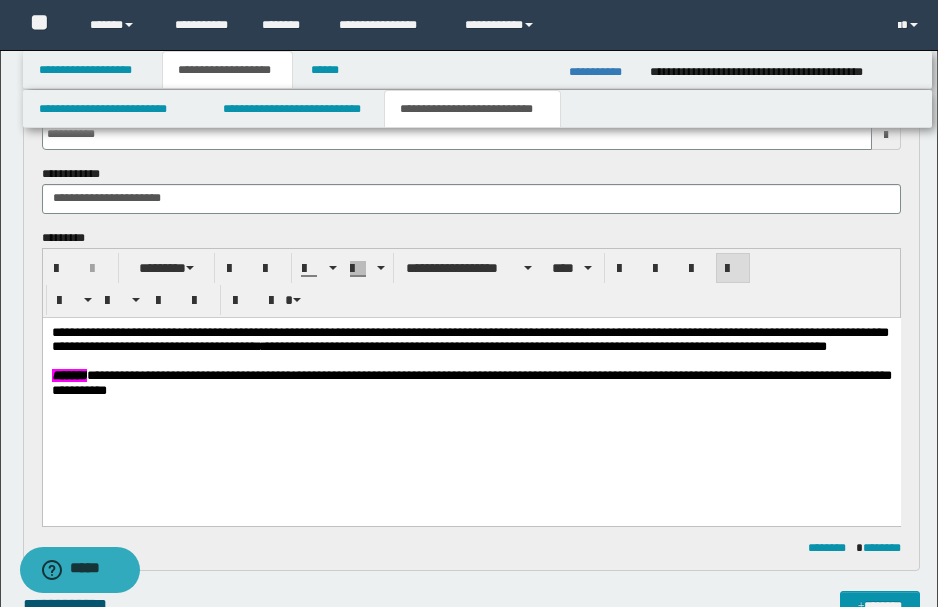 click on "**********" at bounding box center [469, 339] 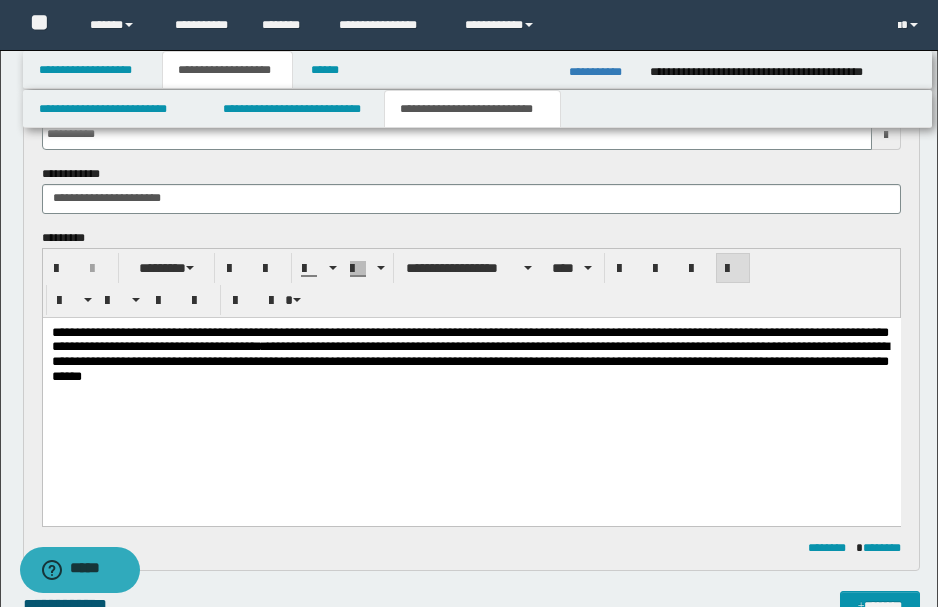 drag, startPoint x: 191, startPoint y: 358, endPoint x: 104, endPoint y: 392, distance: 93.40771 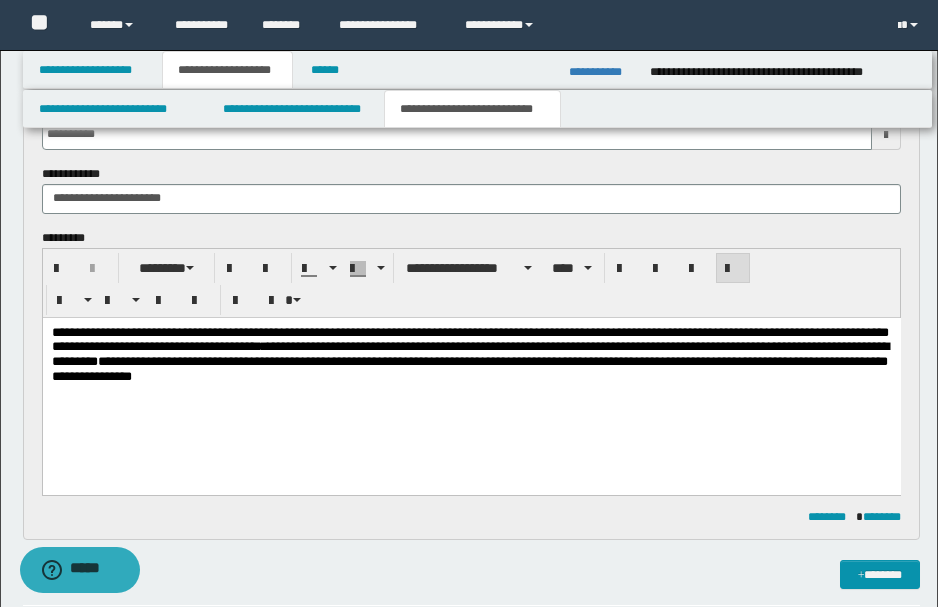 click on "**********" at bounding box center (471, 901) 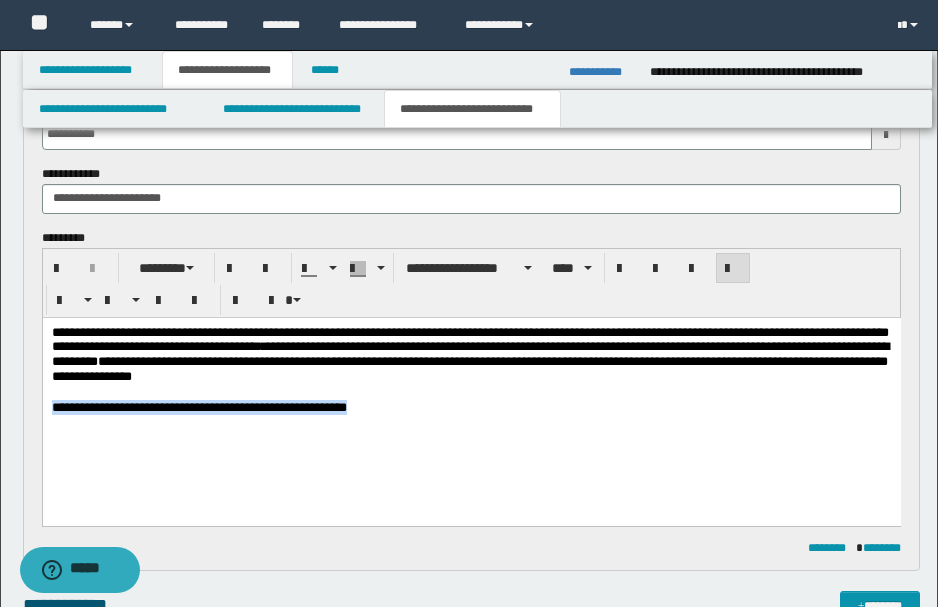 drag, startPoint x: 51, startPoint y: 406, endPoint x: 566, endPoint y: 416, distance: 515.0971 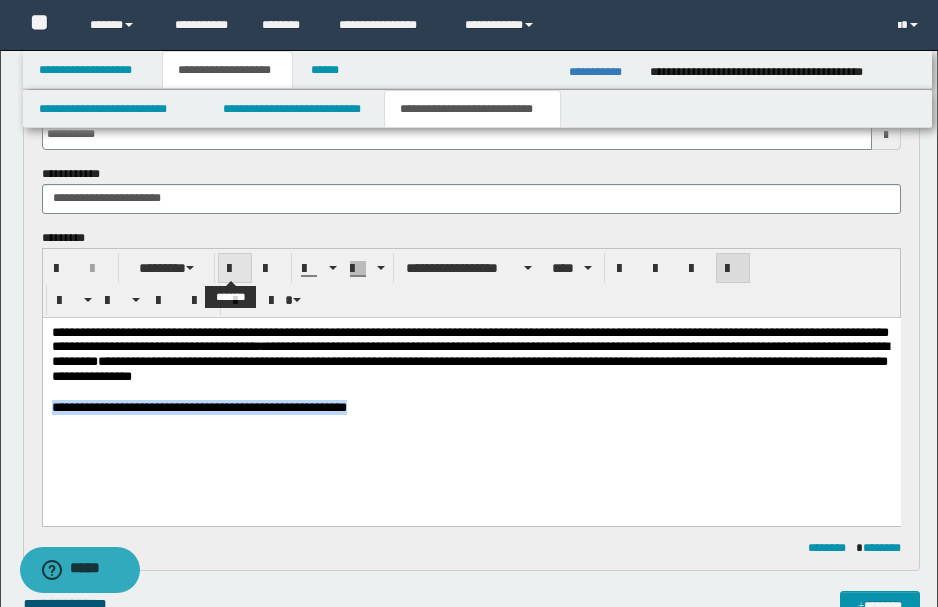 click at bounding box center [235, 269] 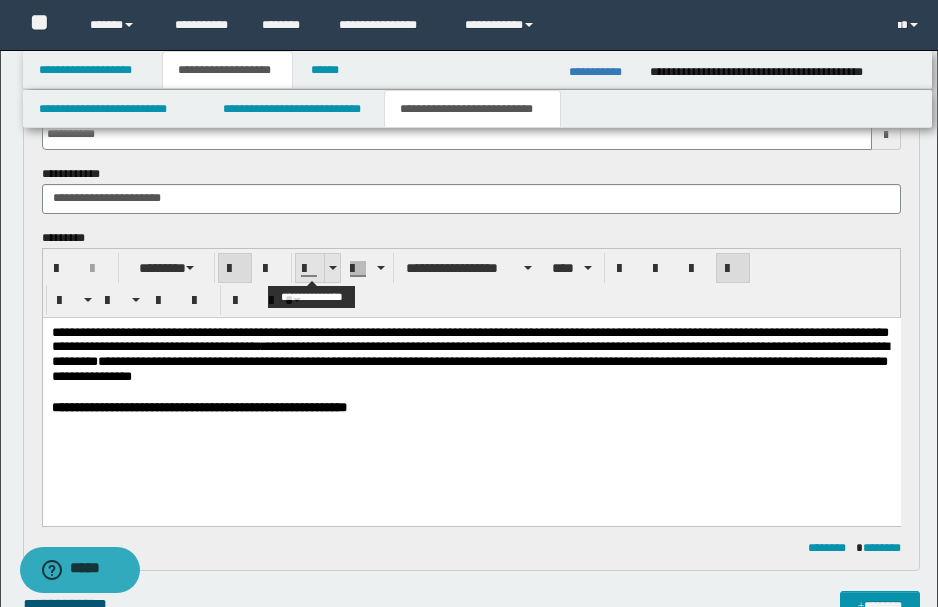click at bounding box center [333, 268] 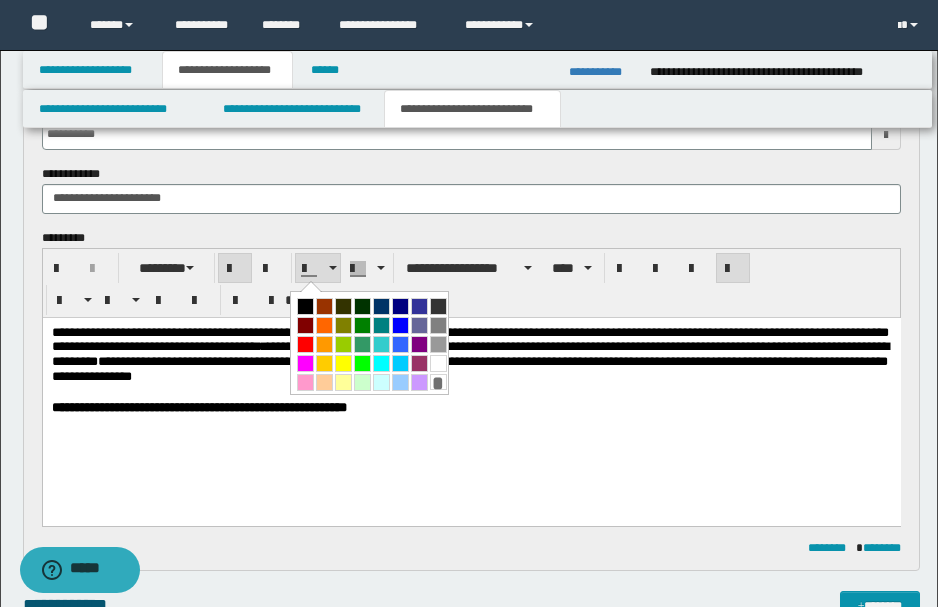 drag, startPoint x: 302, startPoint y: 341, endPoint x: 297, endPoint y: 2, distance: 339.03687 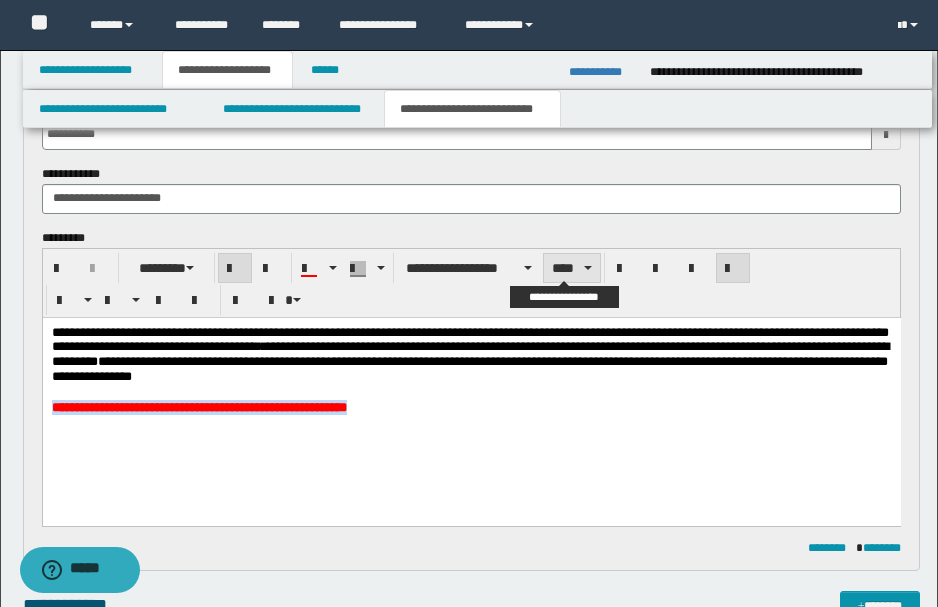 click on "****" at bounding box center [571, 268] 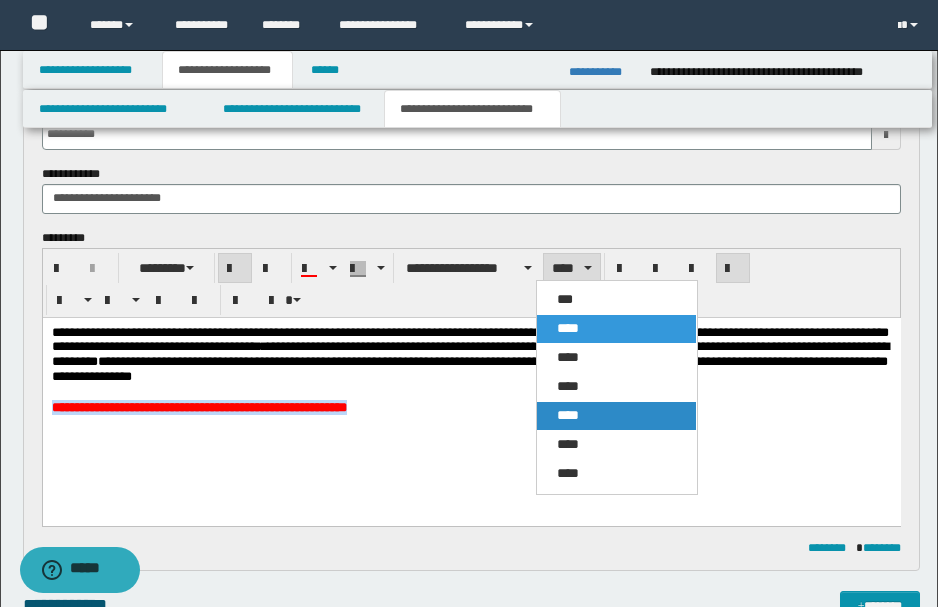 click on "****" at bounding box center (616, 416) 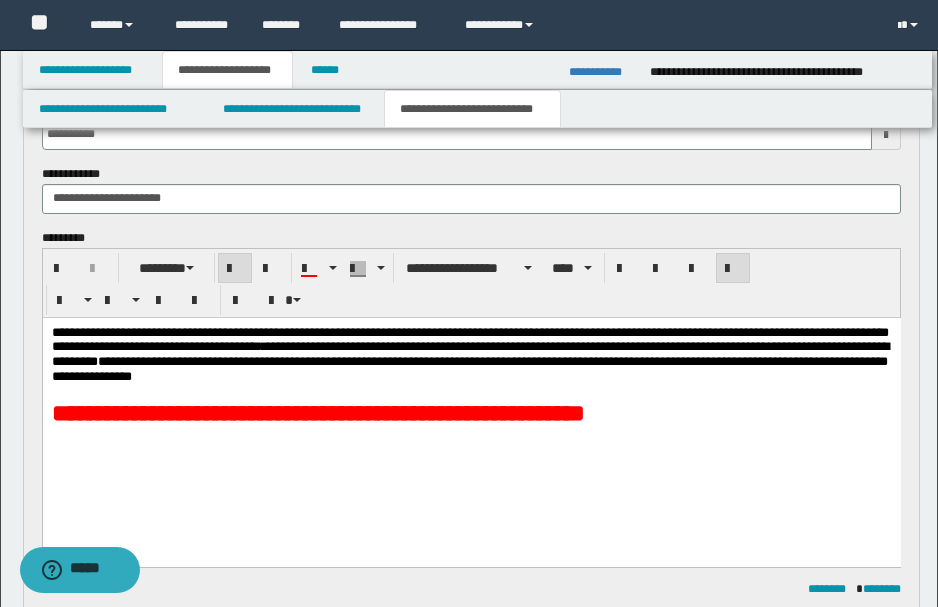 click on "**********" at bounding box center (471, 401) 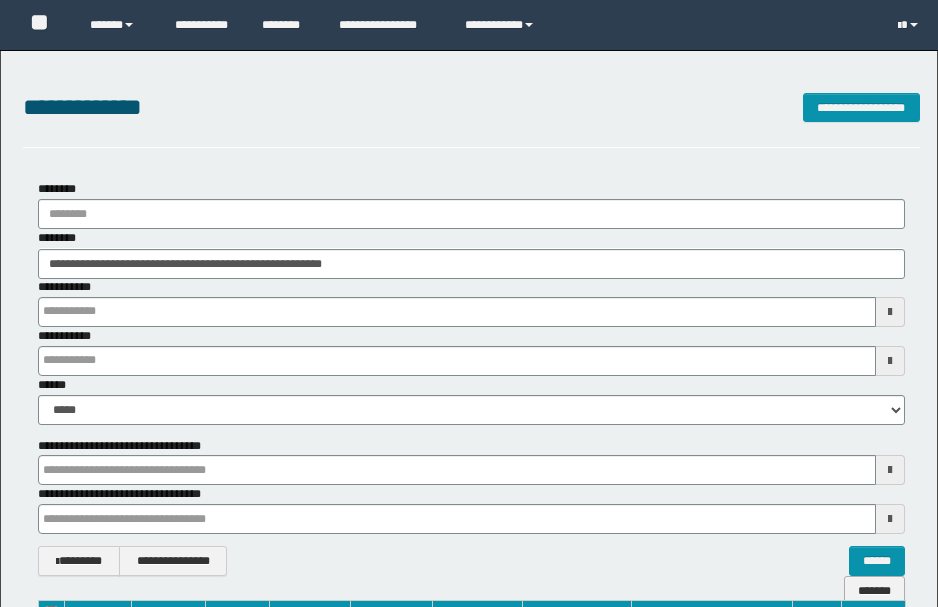 scroll, scrollTop: 279, scrollLeft: 0, axis: vertical 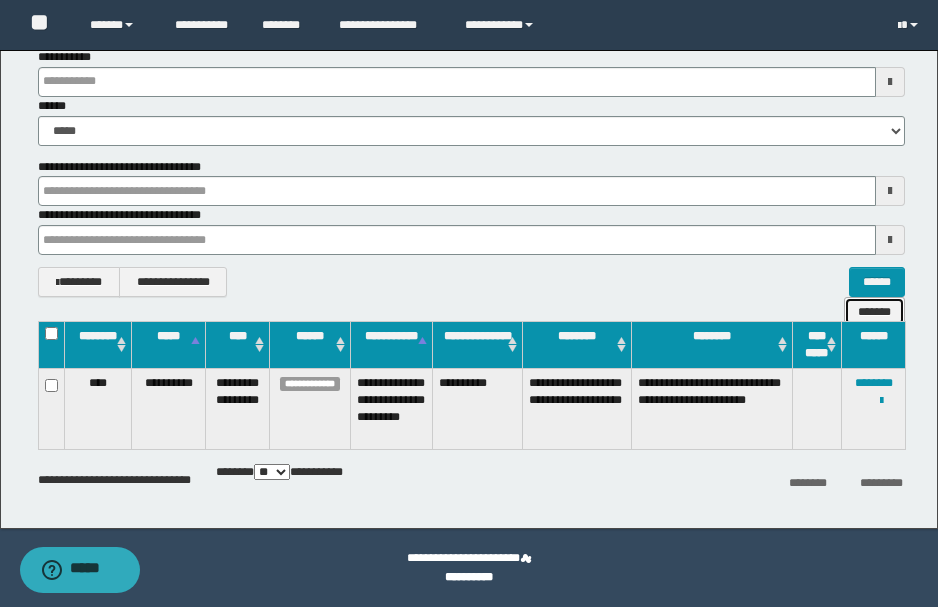 click on "*******" at bounding box center [874, 311] 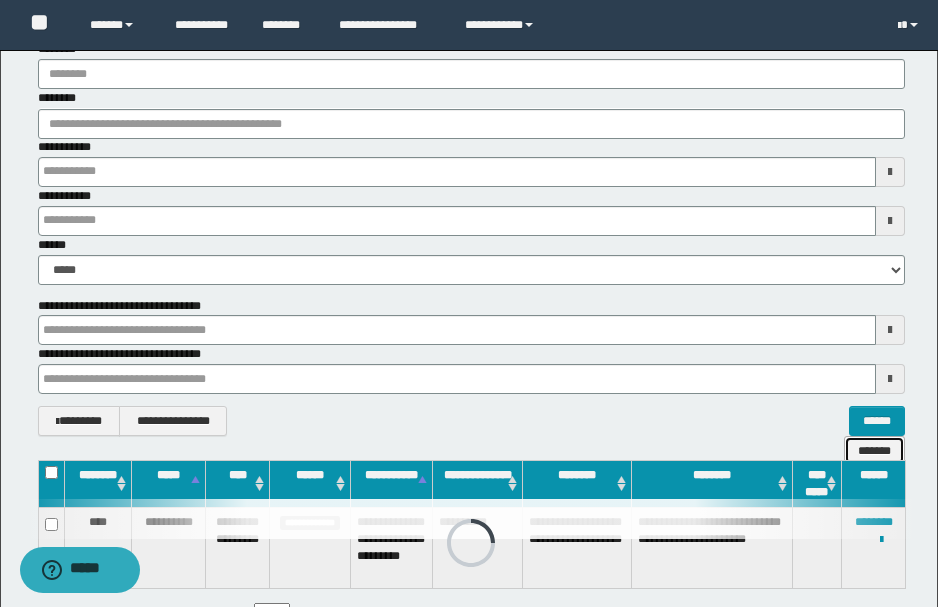 scroll, scrollTop: 12, scrollLeft: 0, axis: vertical 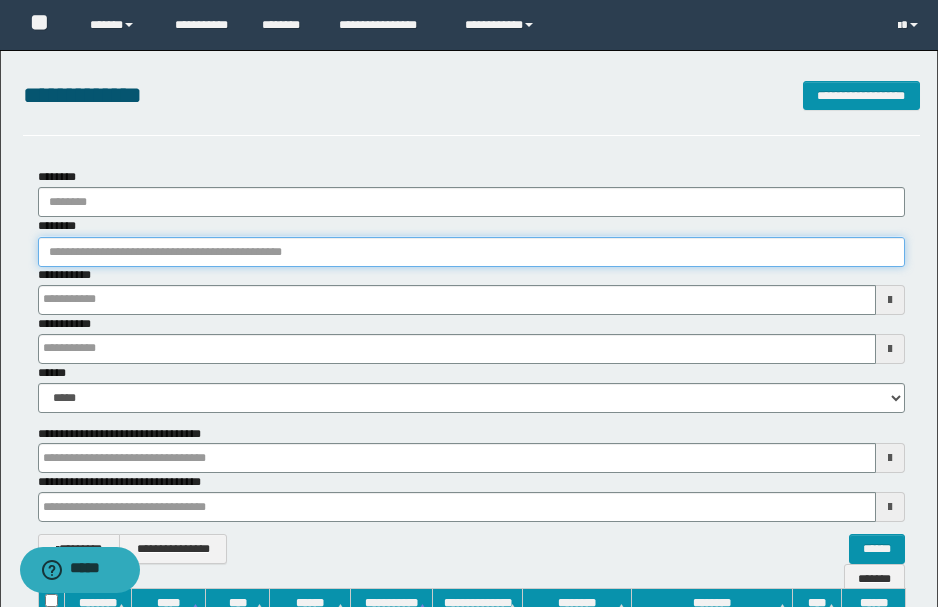 paste on "********" 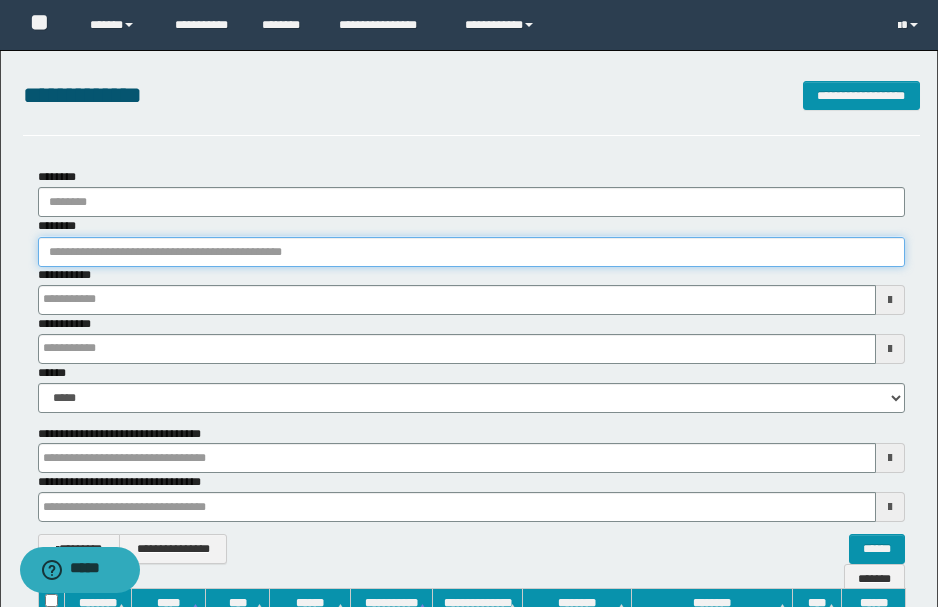 type on "********" 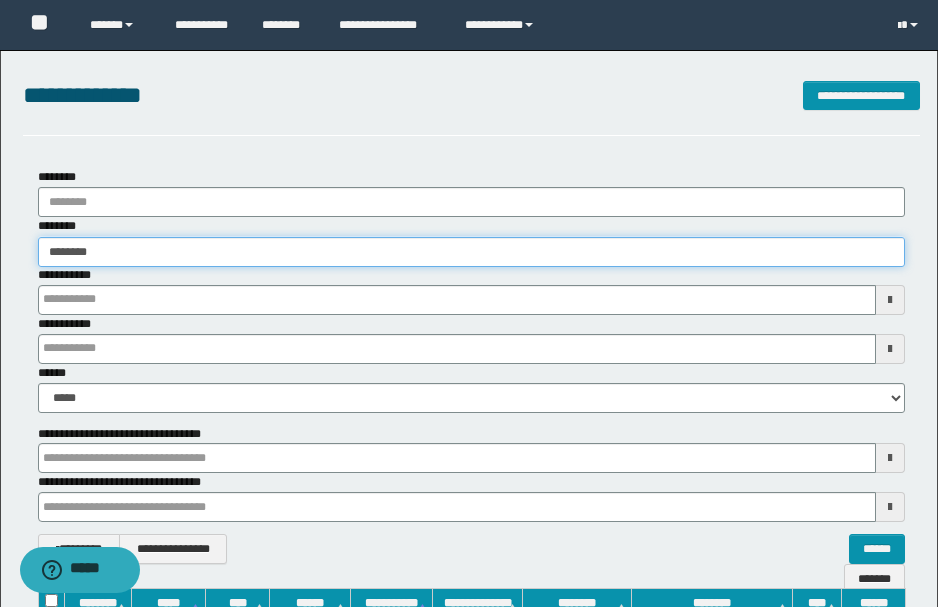 type on "********" 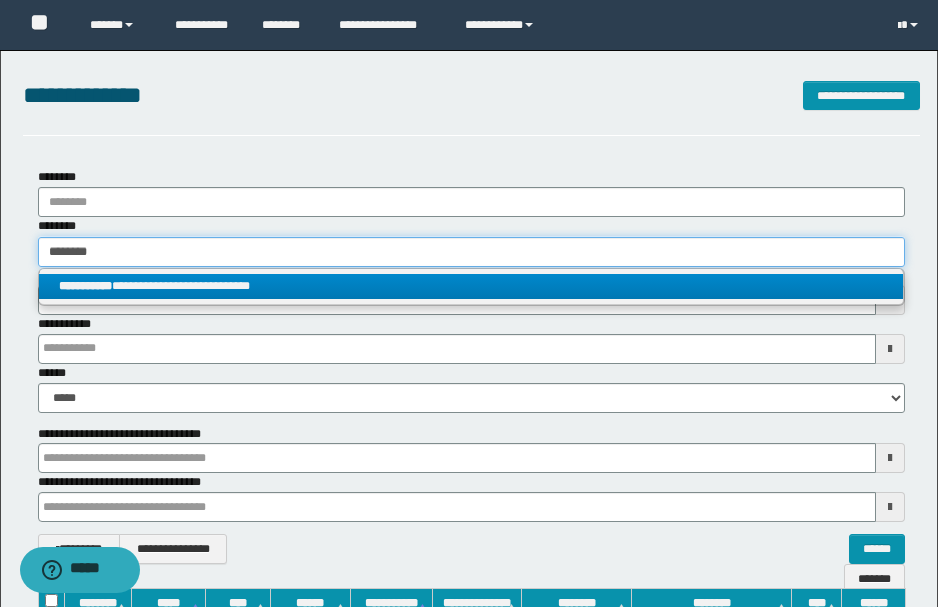 type on "********" 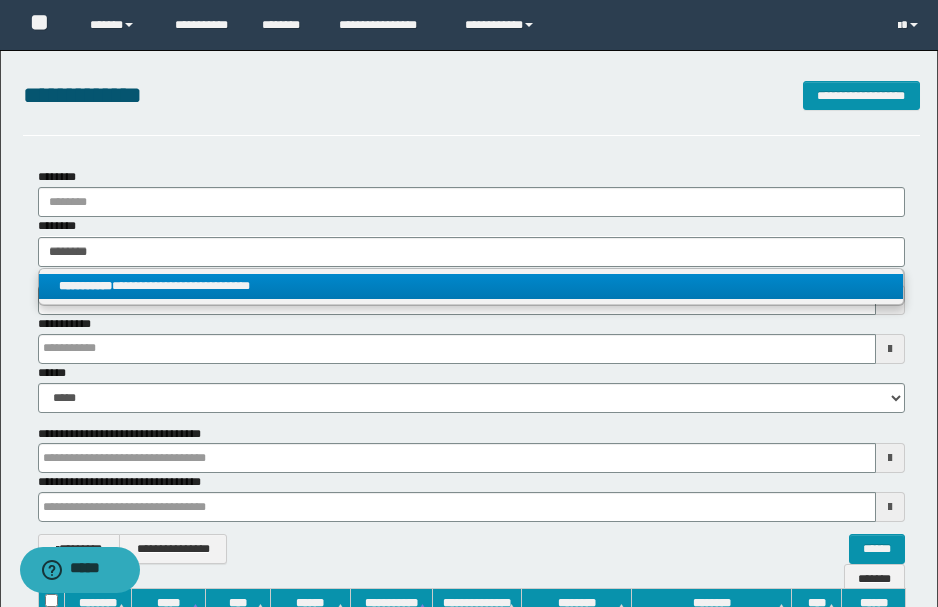 click on "**********" at bounding box center [471, 286] 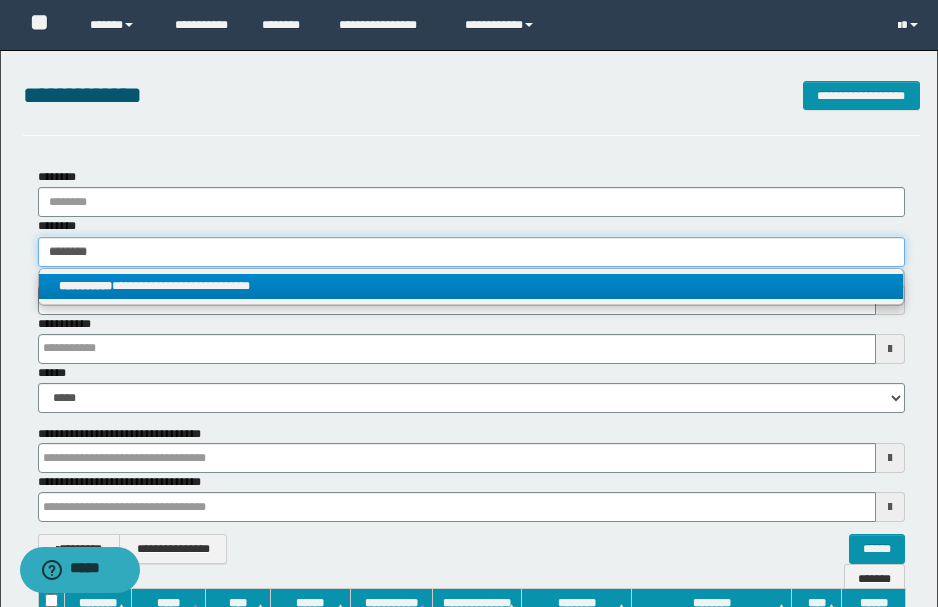 type 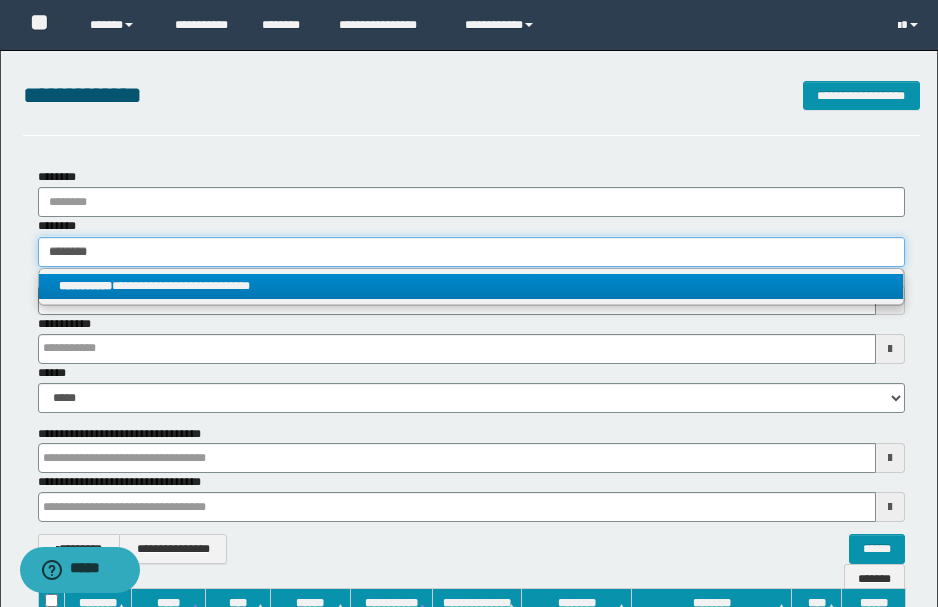 type on "**********" 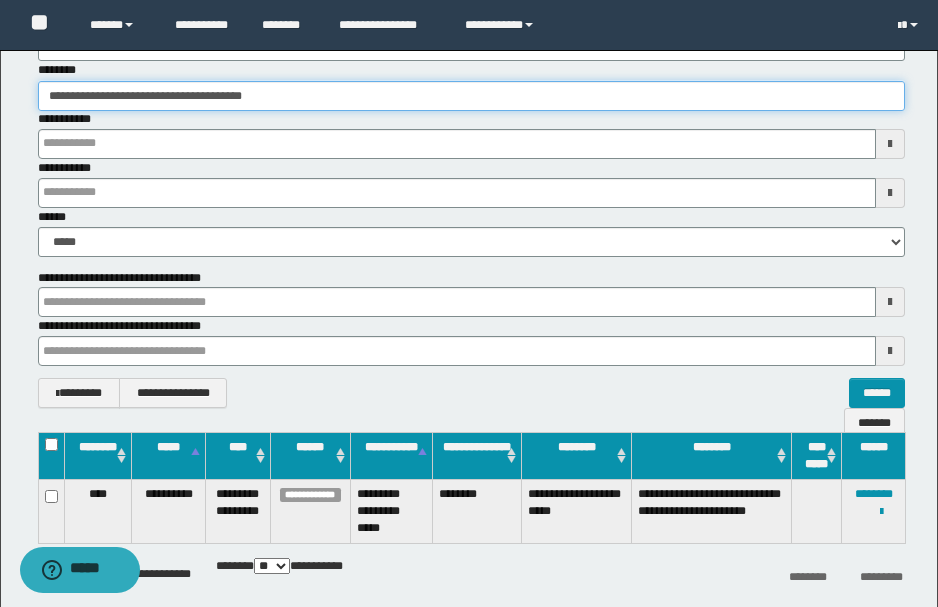 scroll, scrollTop: 262, scrollLeft: 0, axis: vertical 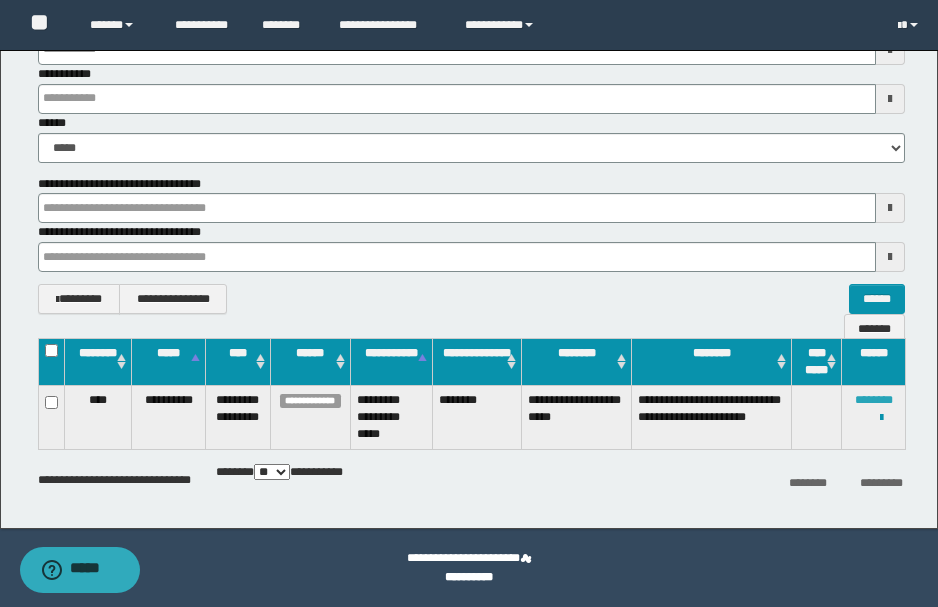 click on "********" at bounding box center [874, 400] 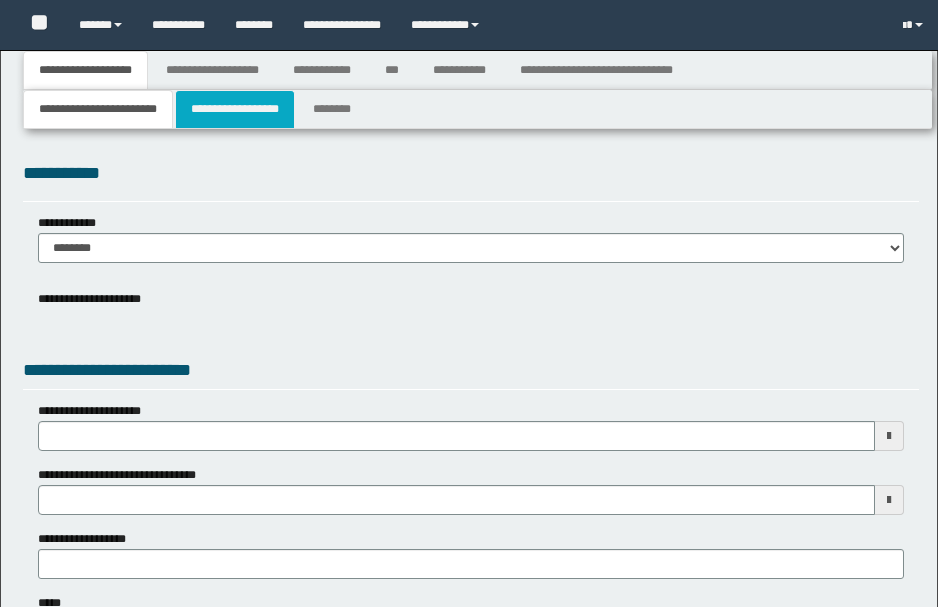 type 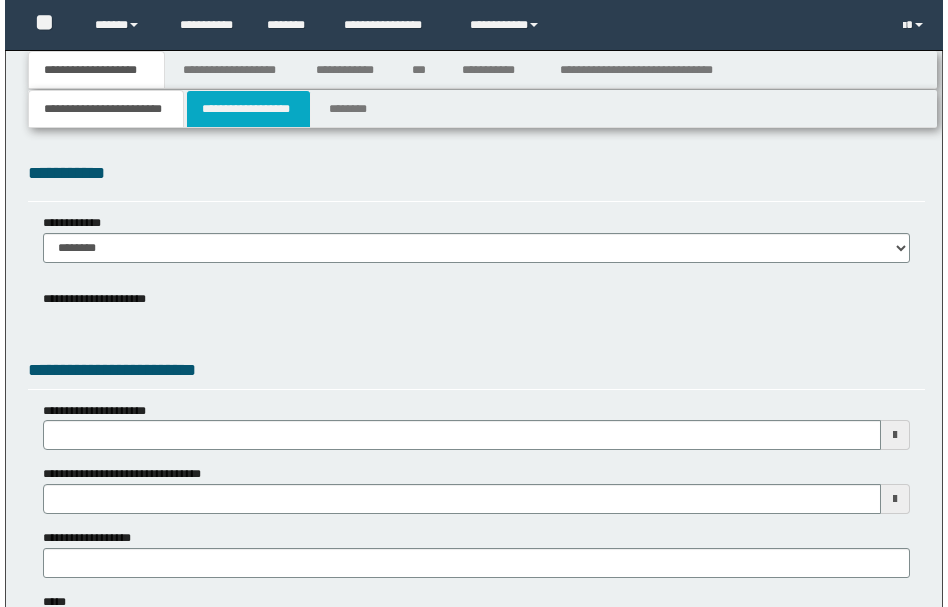 scroll, scrollTop: 0, scrollLeft: 0, axis: both 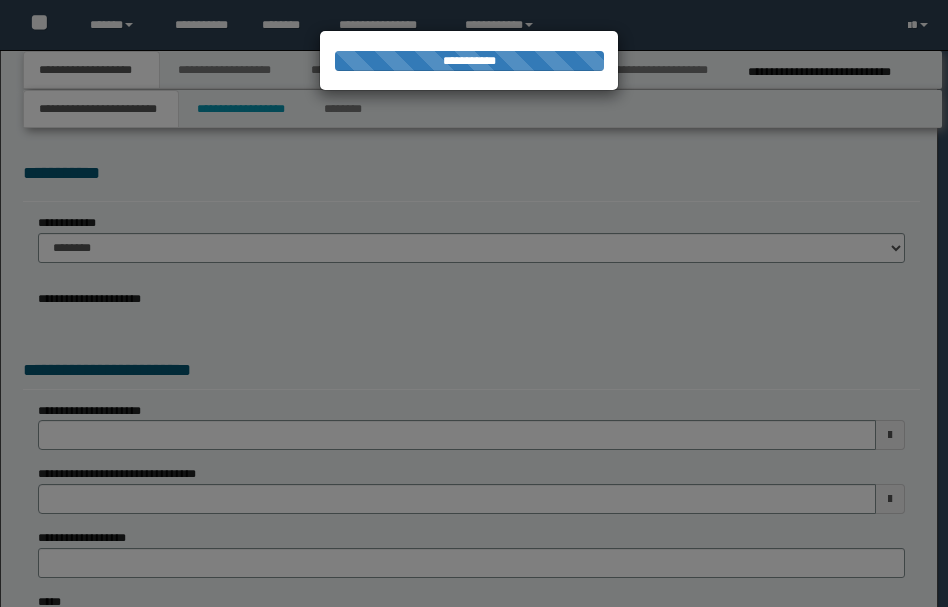 type on "**********" 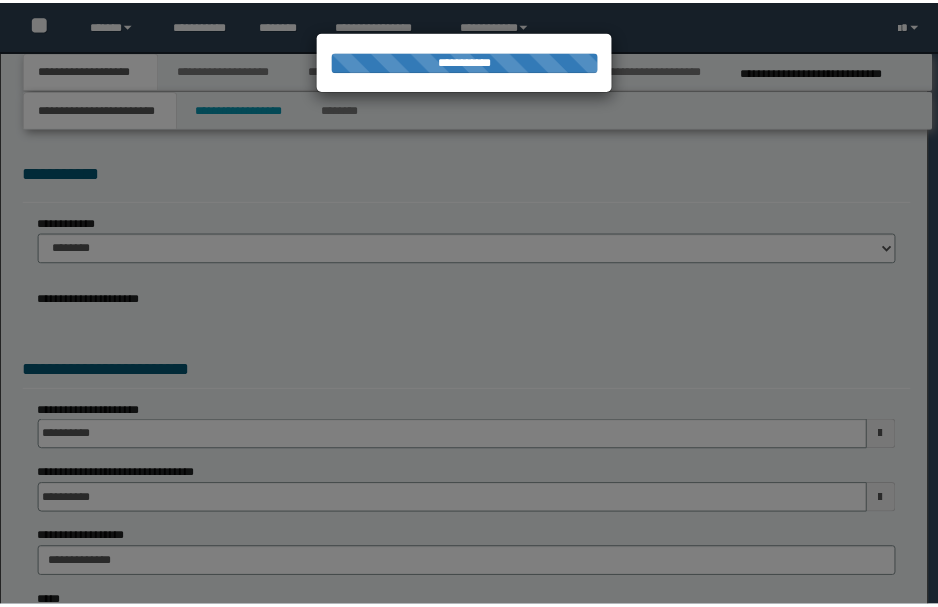 scroll, scrollTop: 0, scrollLeft: 0, axis: both 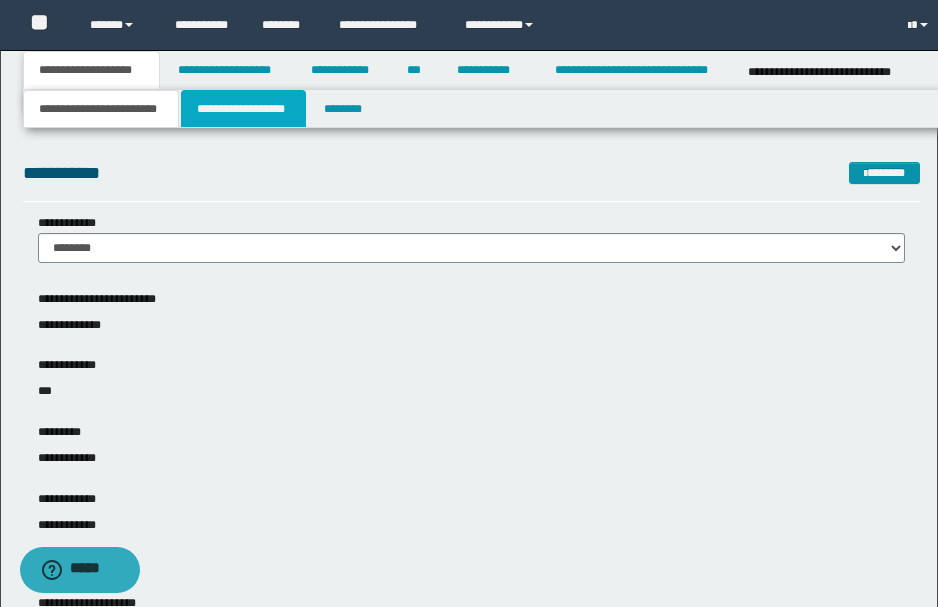 click on "**********" at bounding box center [243, 109] 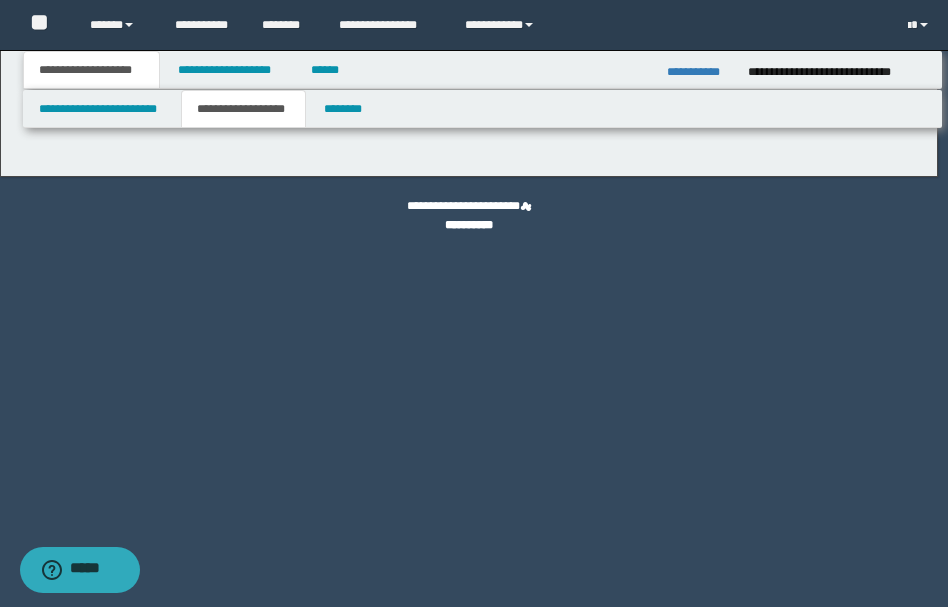 type on "********" 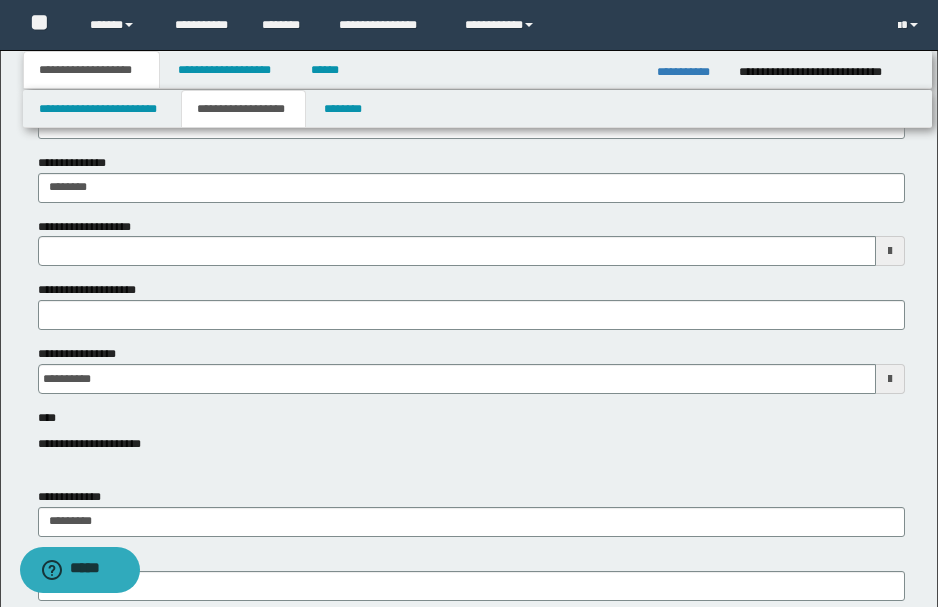 type 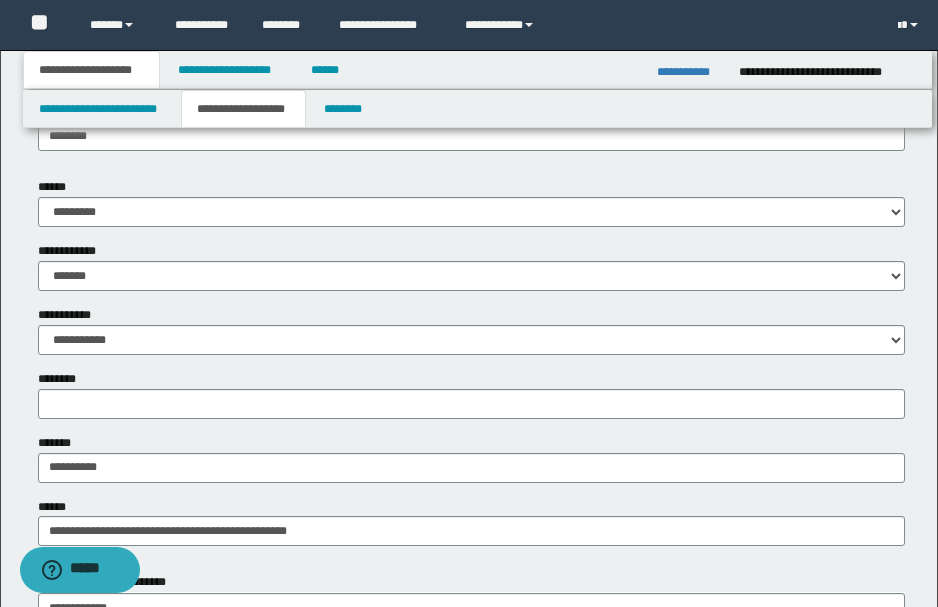 scroll, scrollTop: 733, scrollLeft: 0, axis: vertical 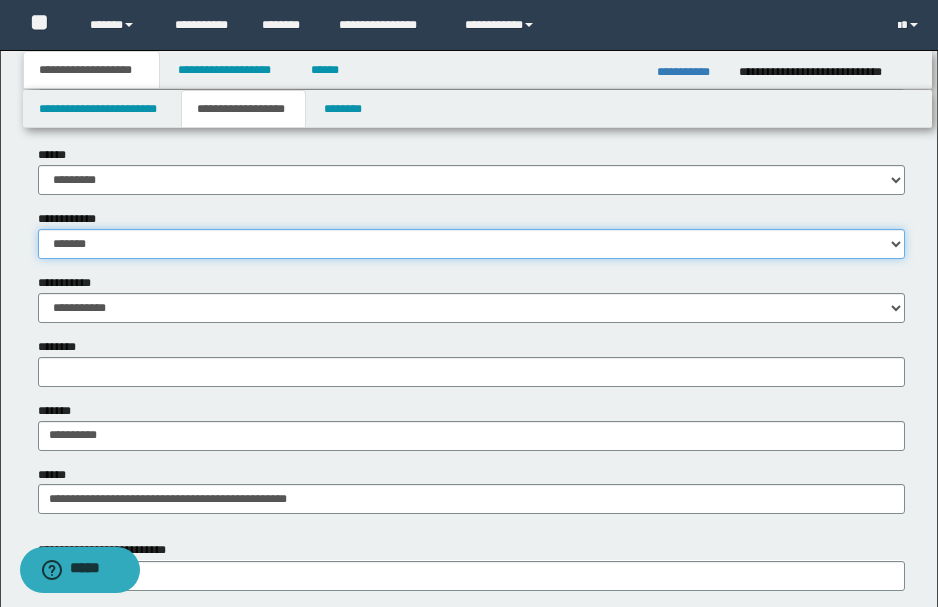 click on "**********" at bounding box center (471, 244) 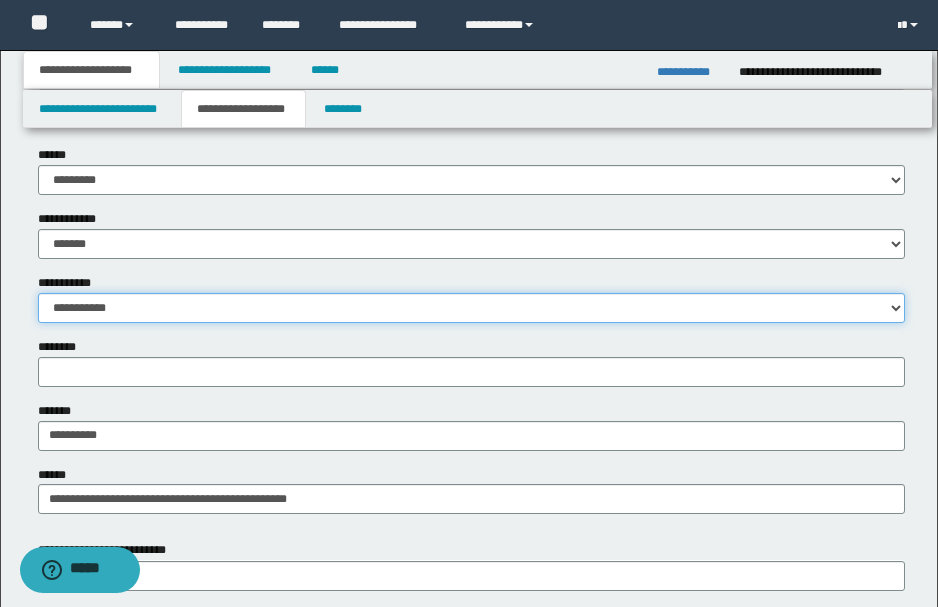 click on "**********" at bounding box center (471, 308) 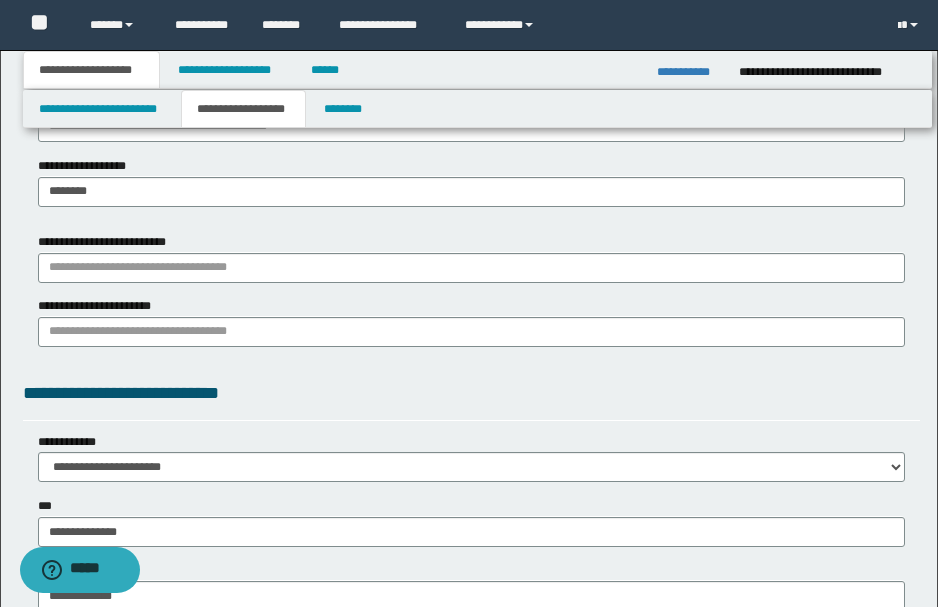 scroll, scrollTop: 1333, scrollLeft: 0, axis: vertical 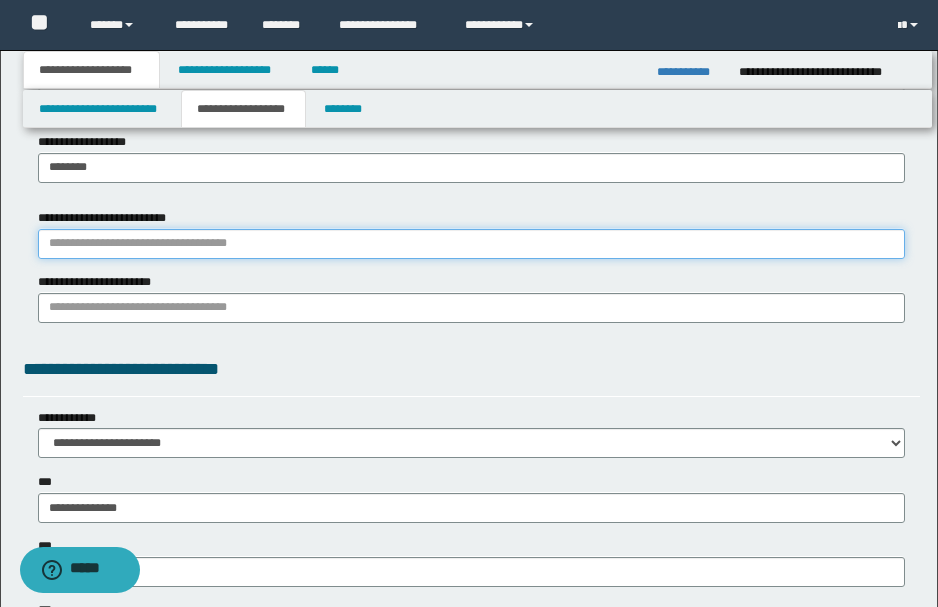 click on "**********" at bounding box center [471, 244] 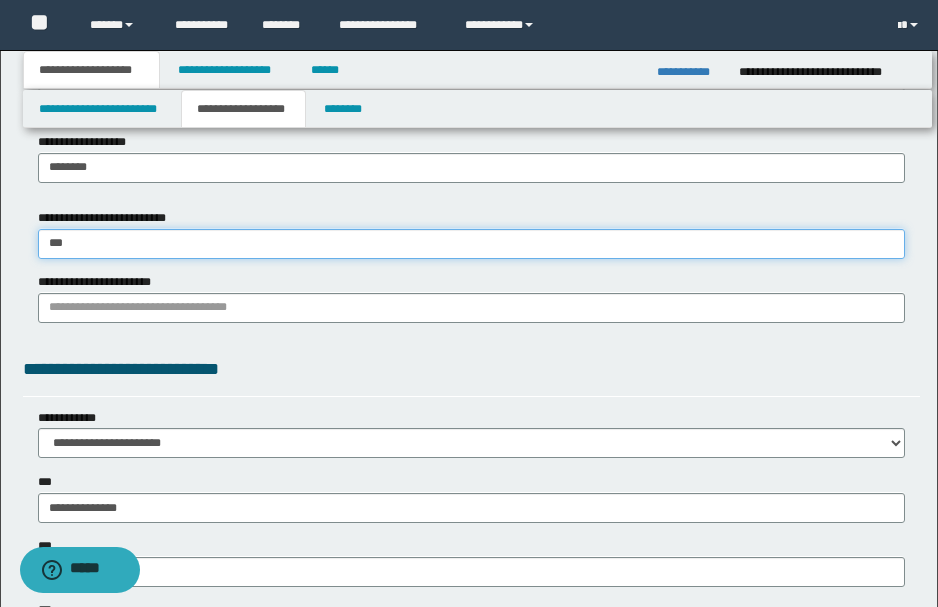 type on "****" 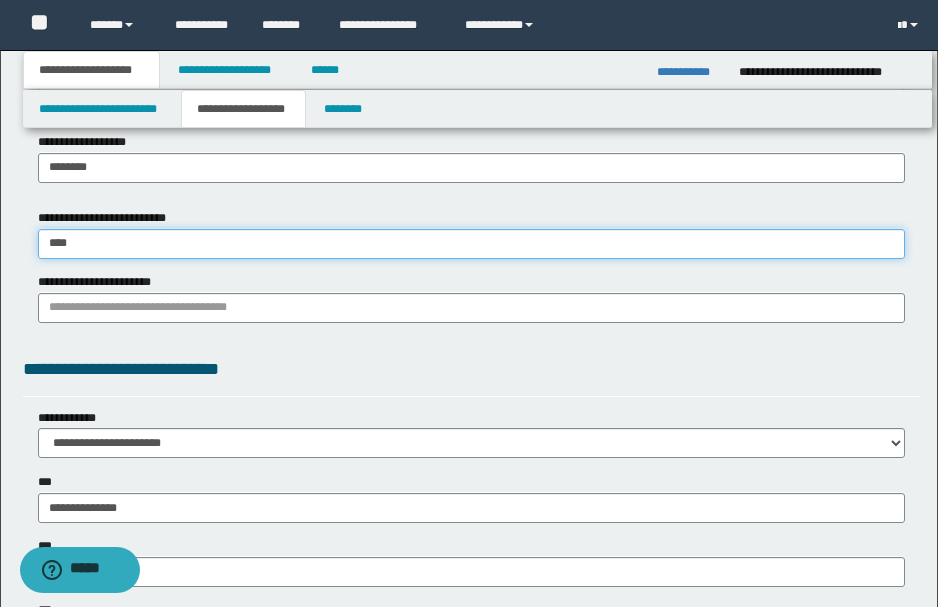 type on "**********" 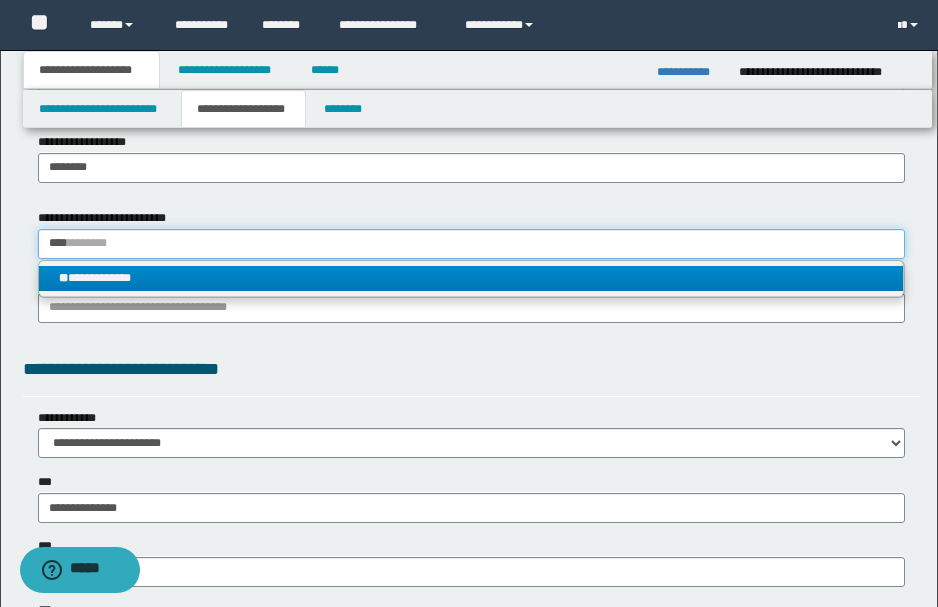 type on "****" 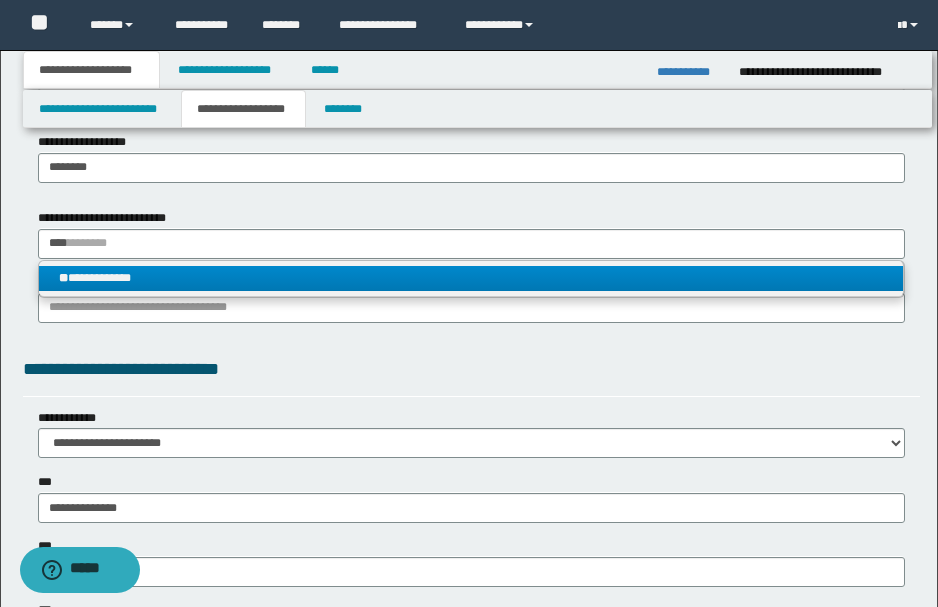 type 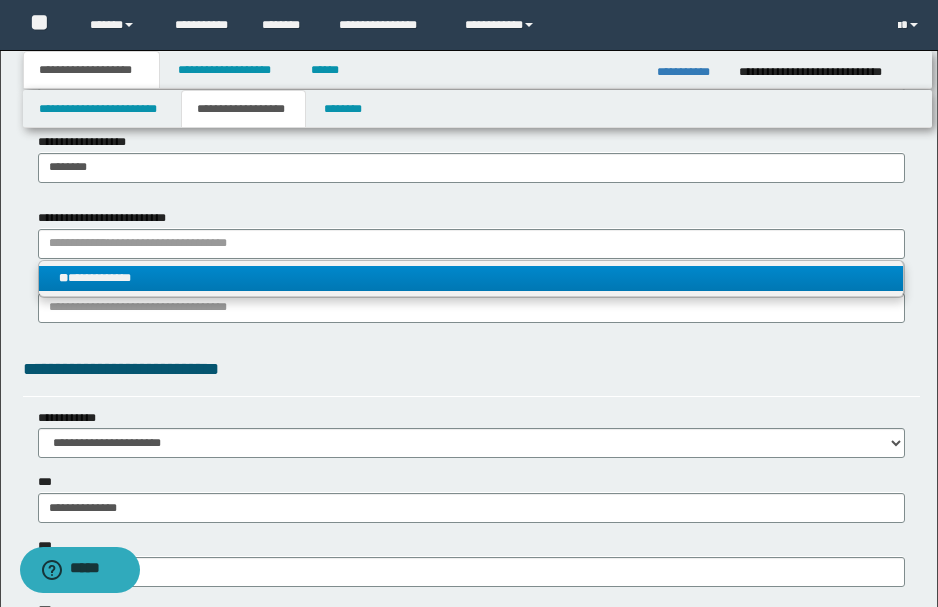 click on "**********" at bounding box center (471, 278) 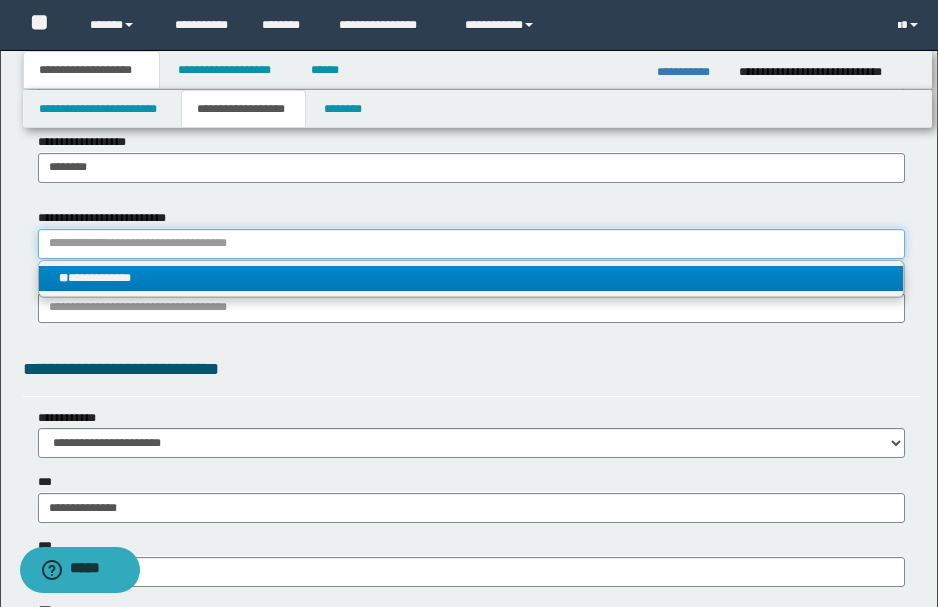 type 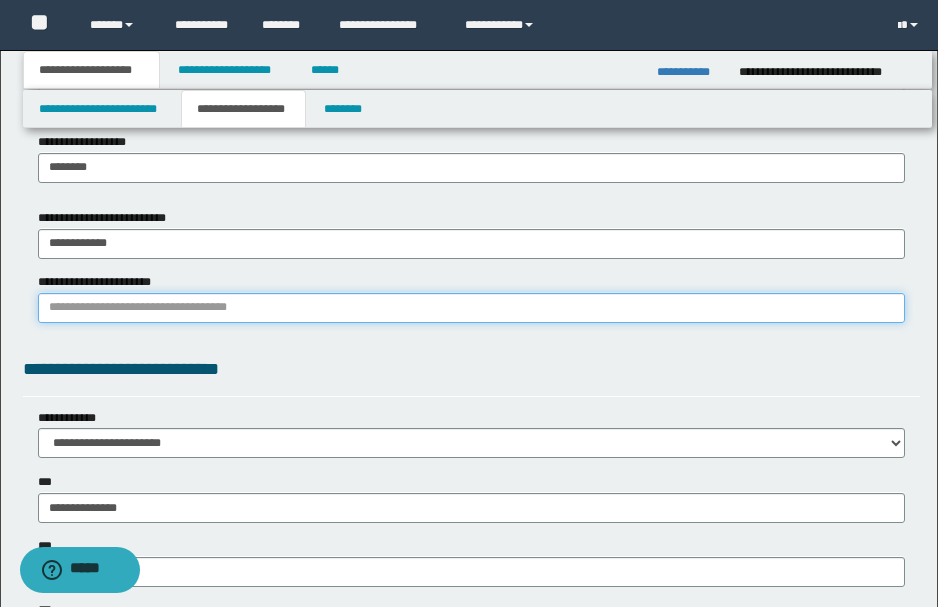 click on "**********" at bounding box center [471, 308] 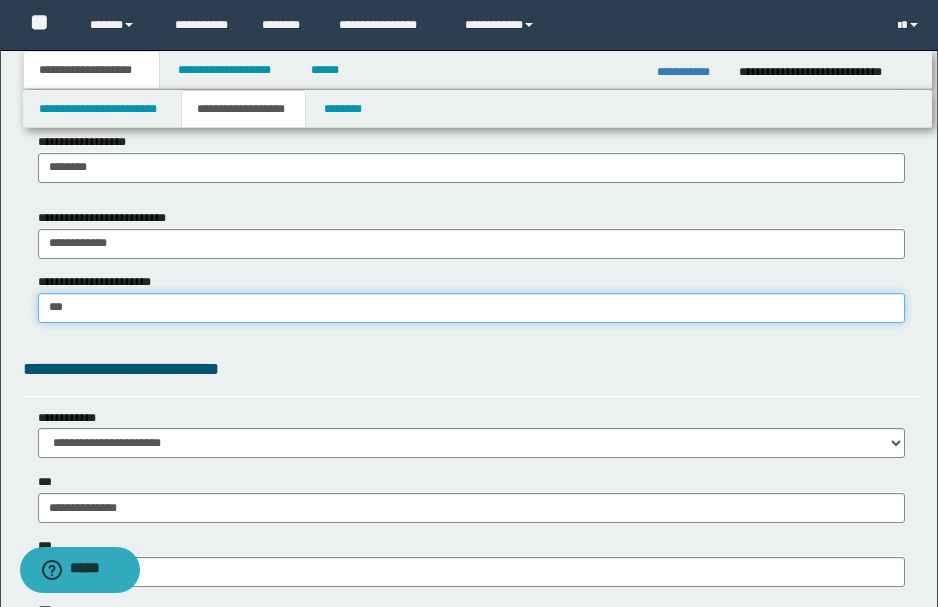 type on "****" 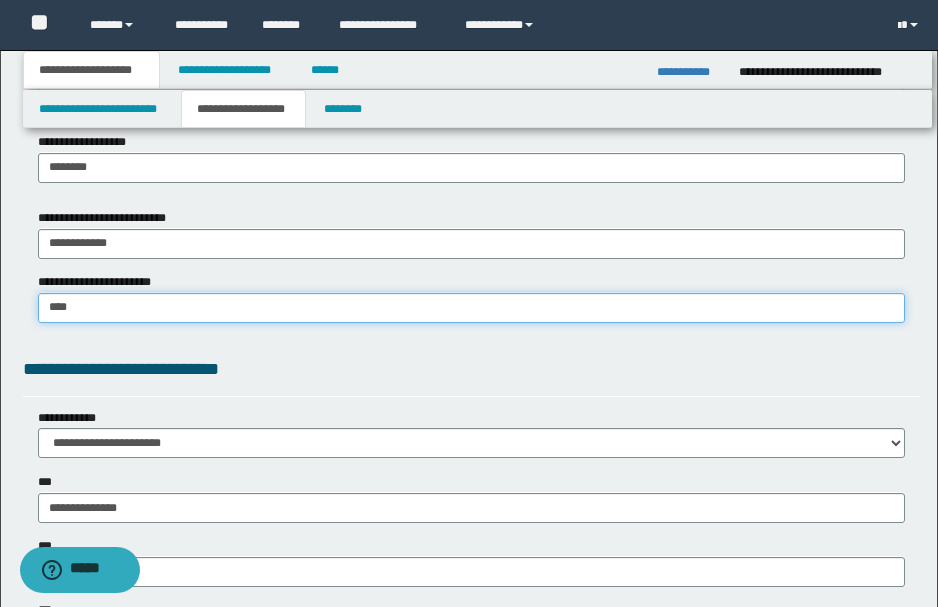 type on "**********" 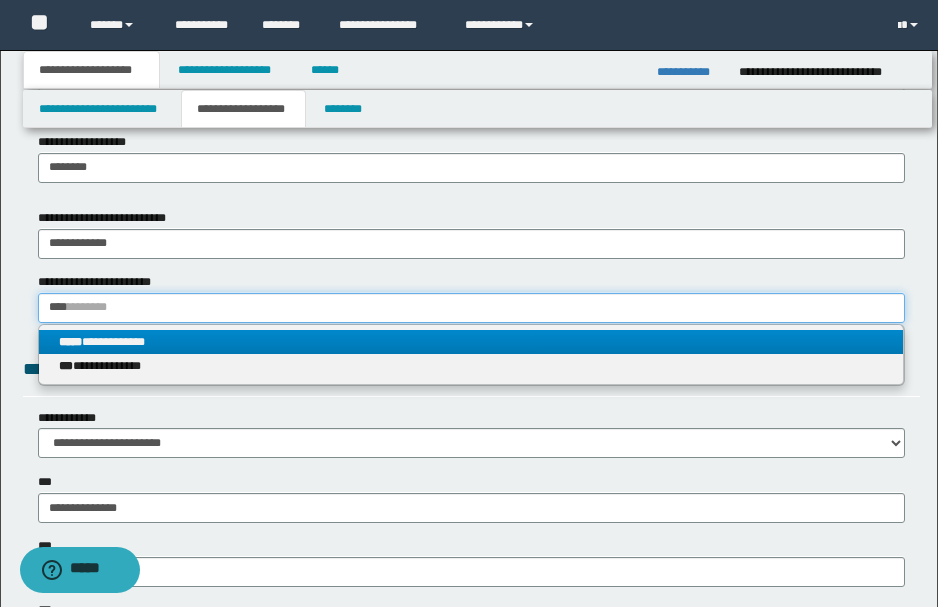 type on "****" 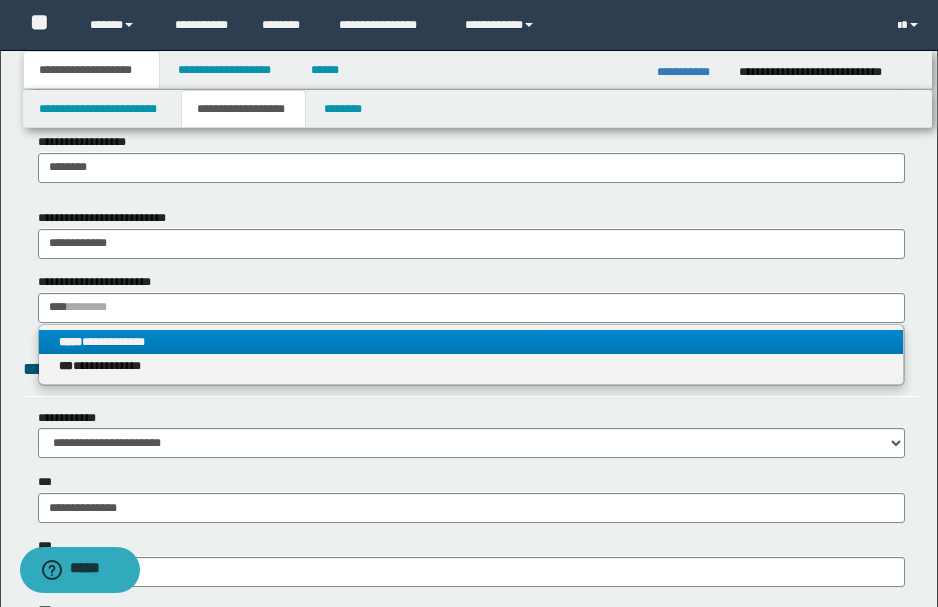 type 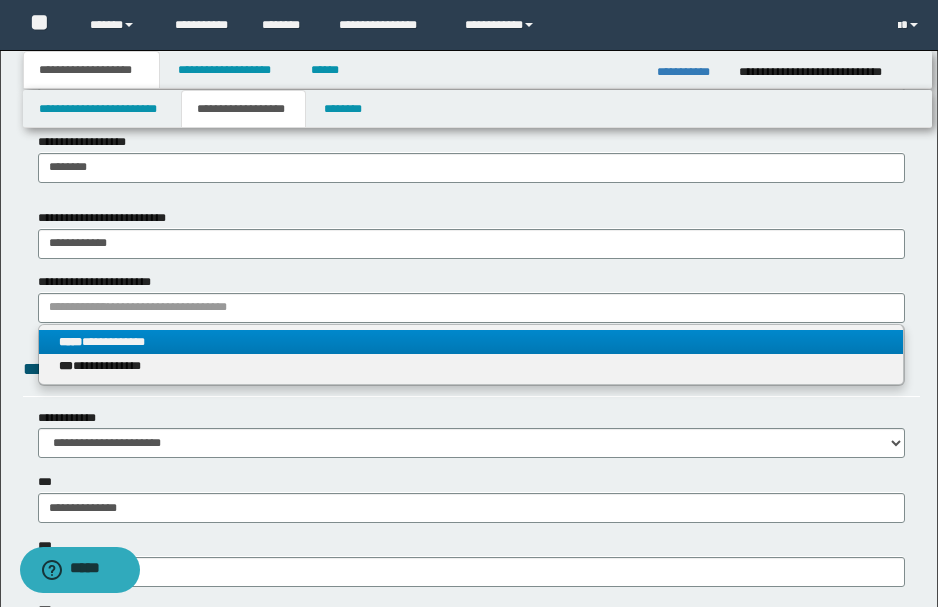 click on "**********" at bounding box center (471, 342) 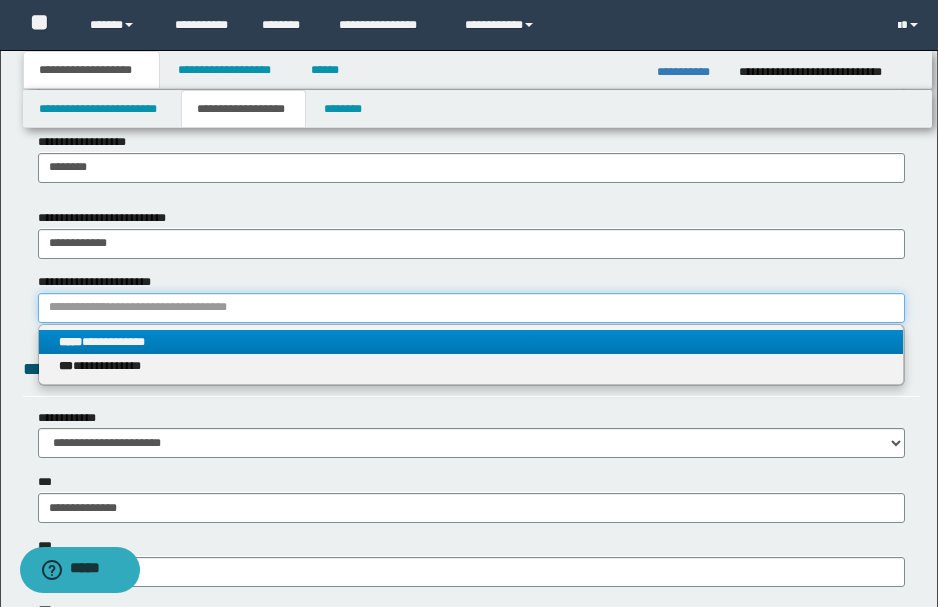 type 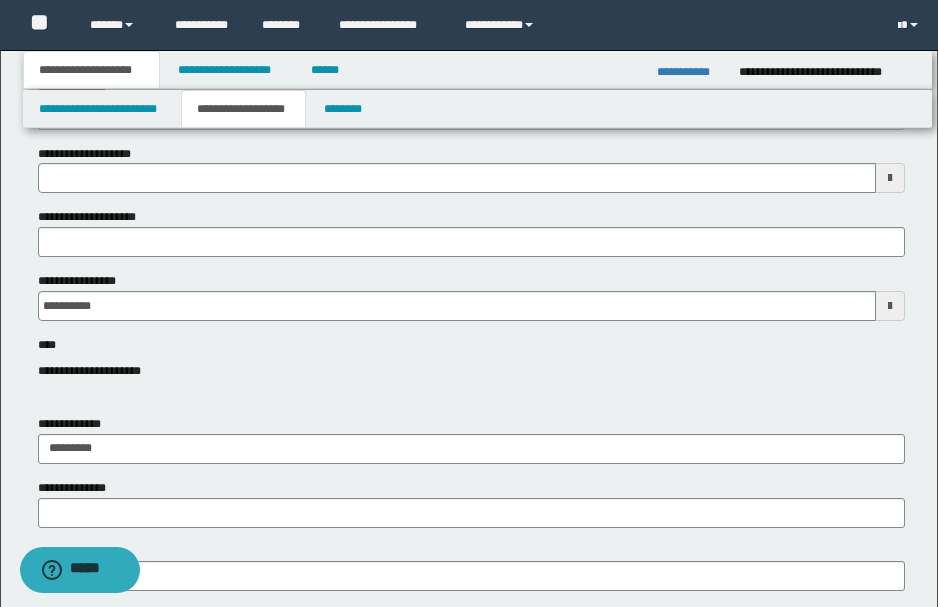 scroll, scrollTop: 200, scrollLeft: 0, axis: vertical 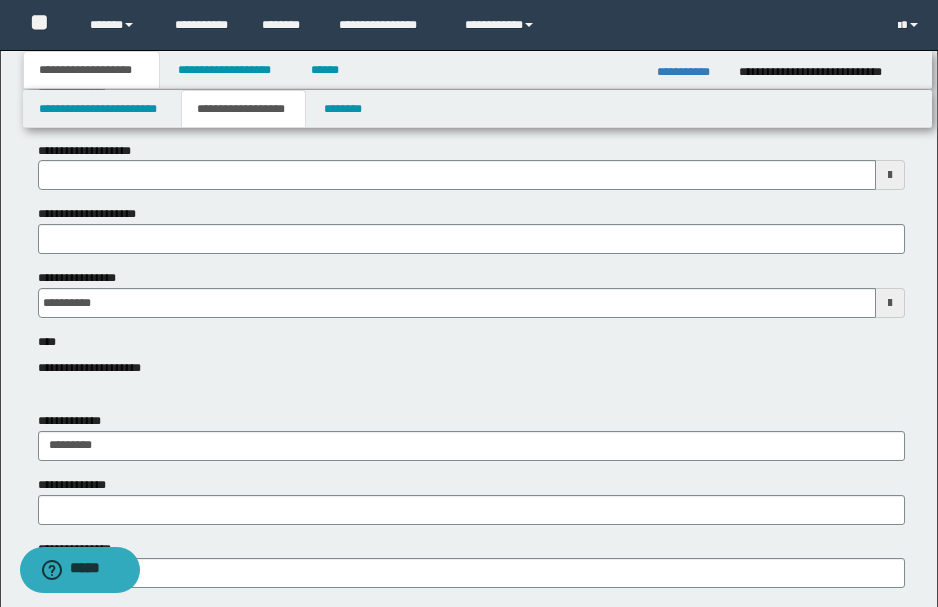 type 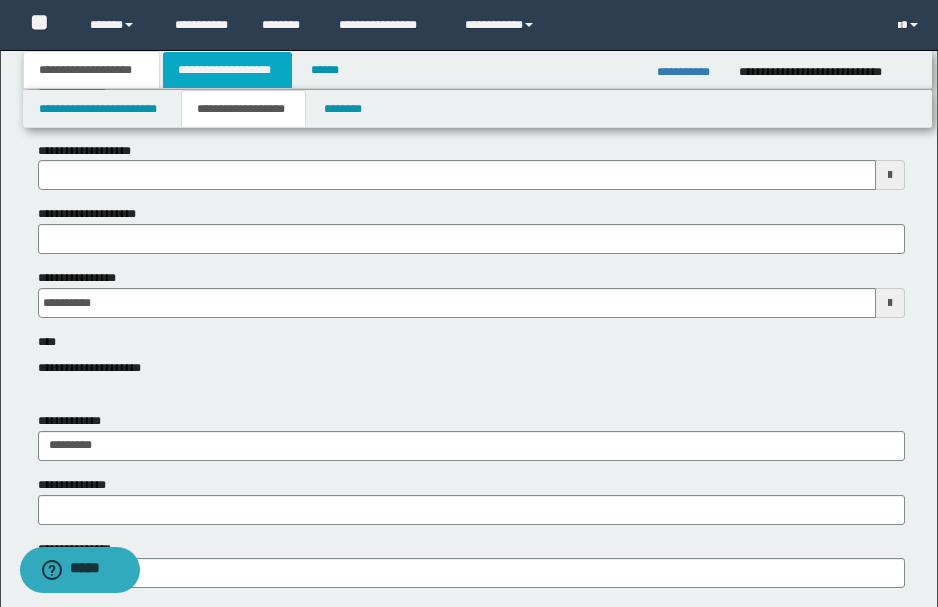 click on "**********" at bounding box center (227, 70) 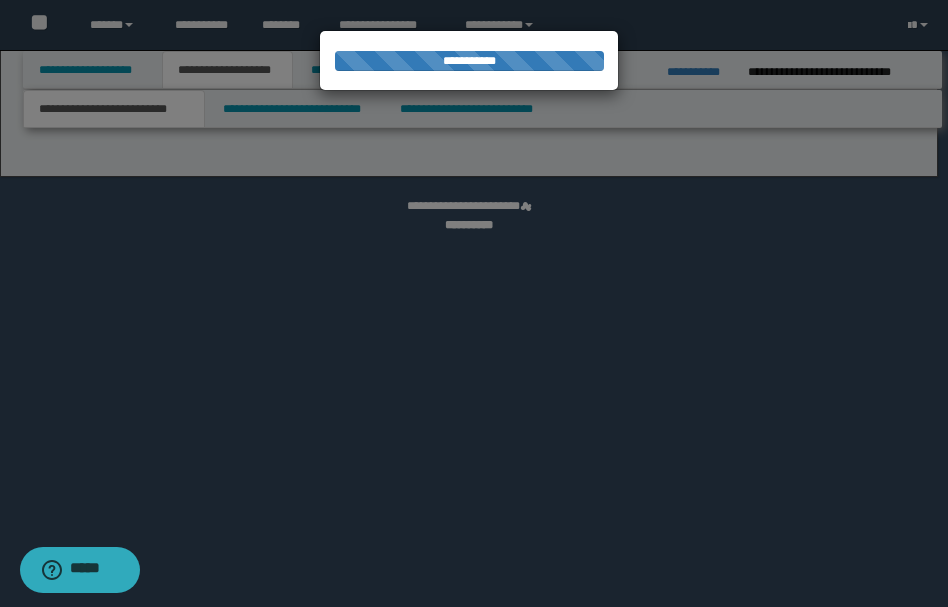 select on "*" 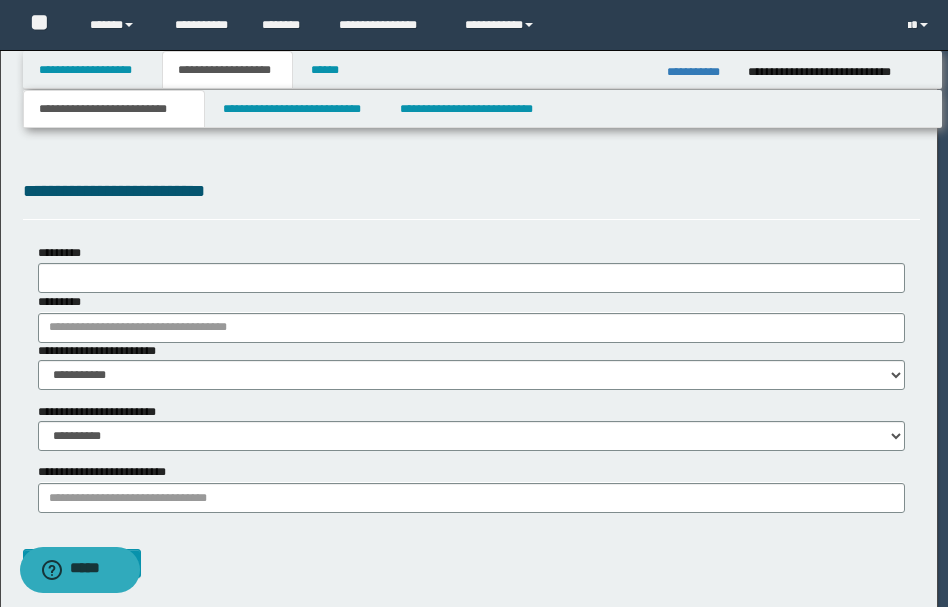 type 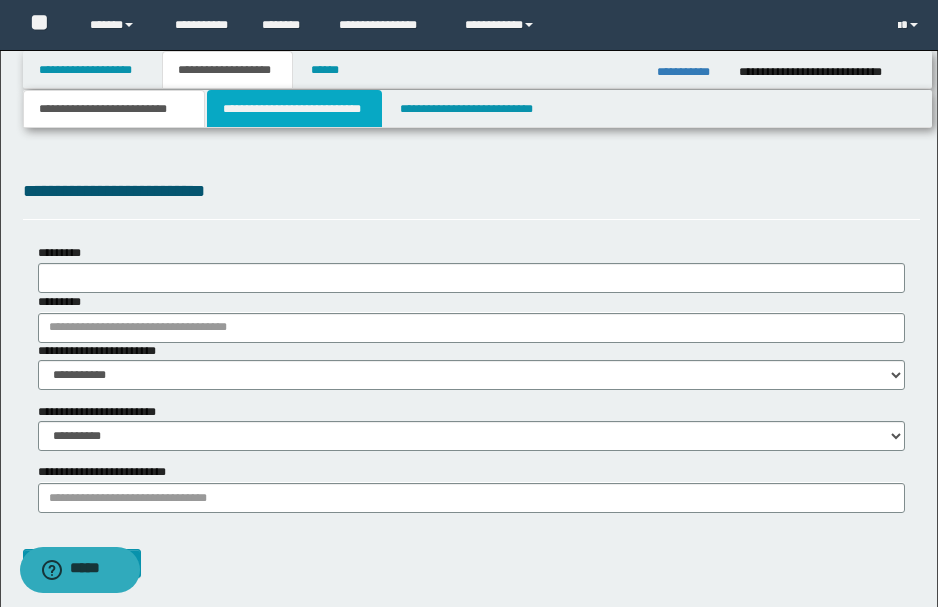 click on "**********" at bounding box center [294, 109] 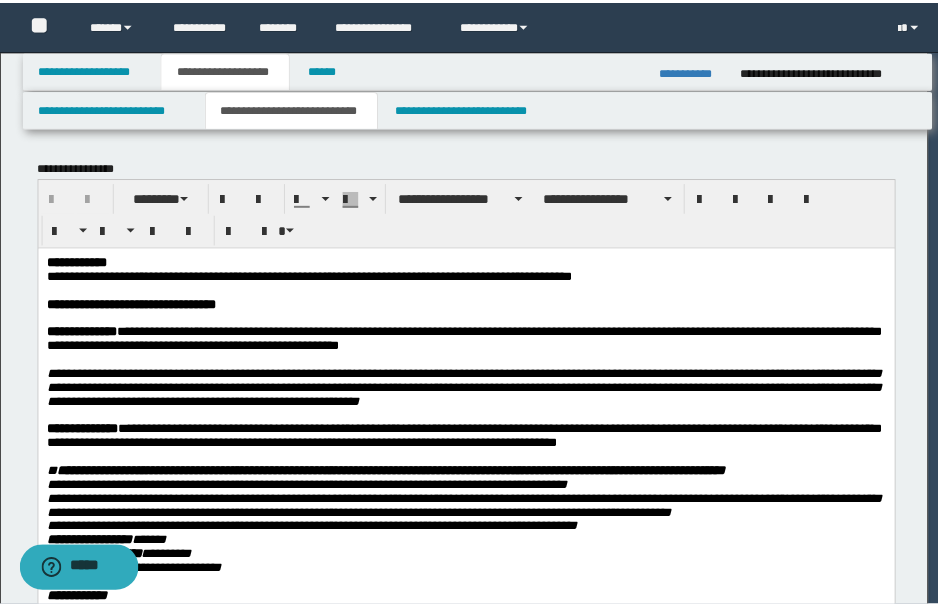 scroll, scrollTop: 0, scrollLeft: 0, axis: both 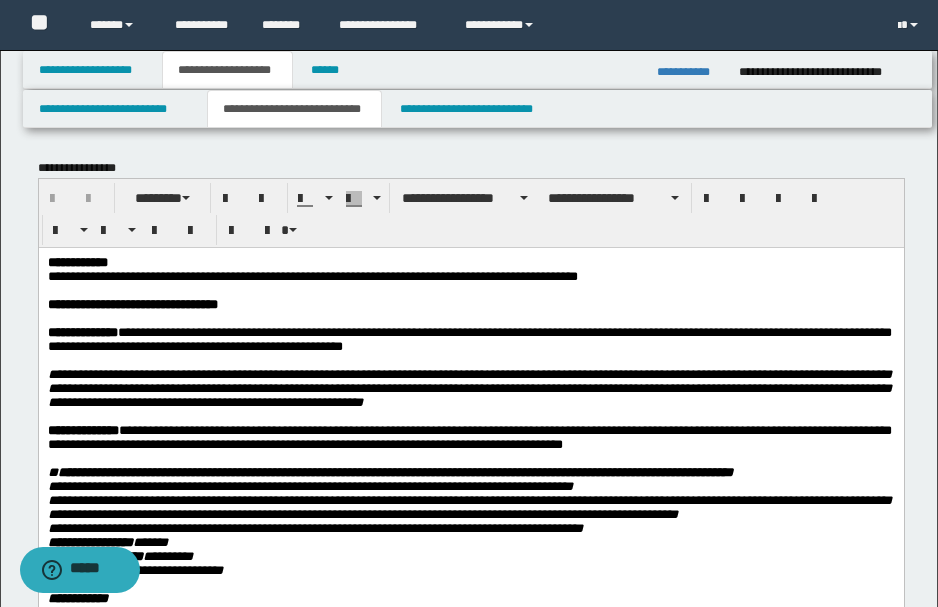 click on "**********" at bounding box center [469, 276] 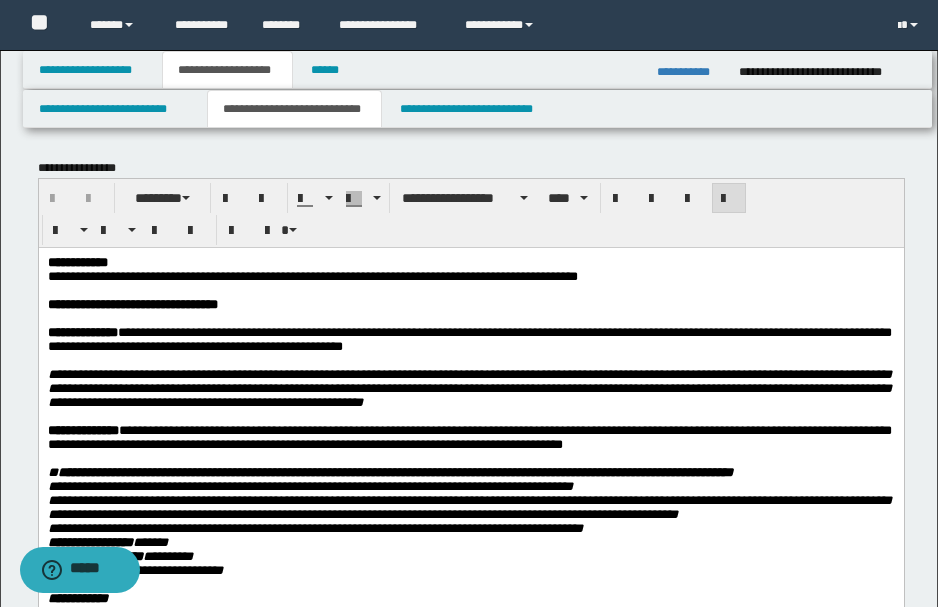 type 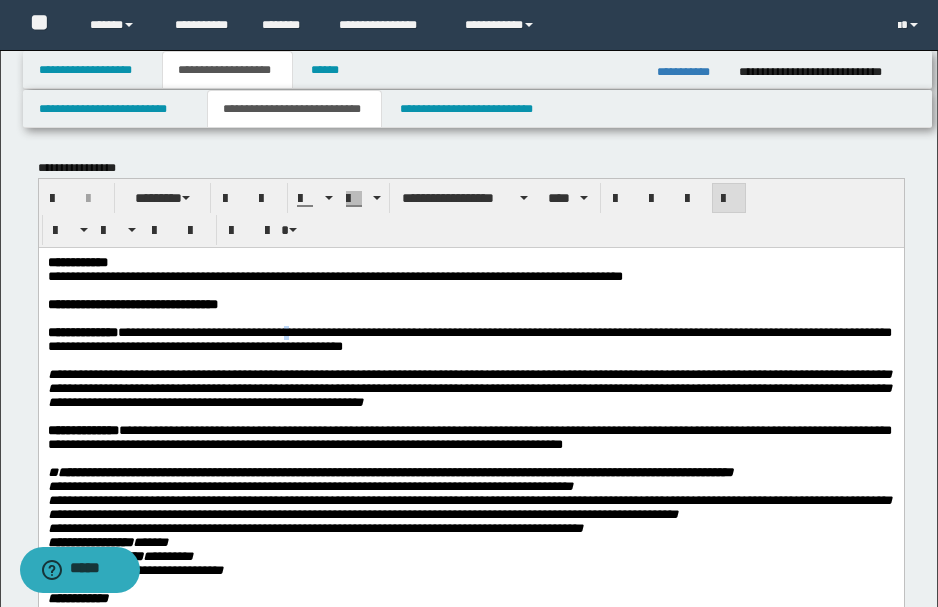 click on "**********" at bounding box center (469, 338) 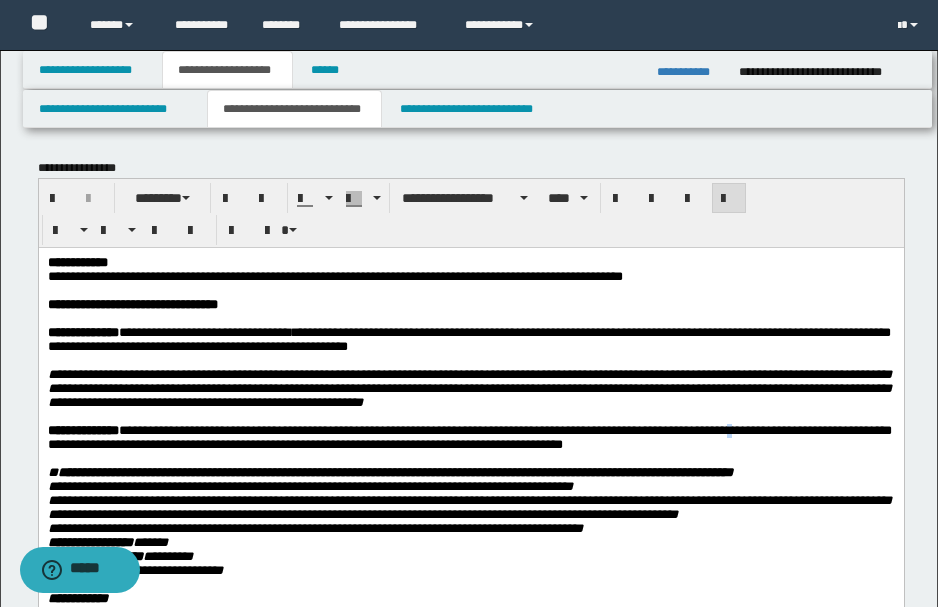 click on "**********" at bounding box center [469, 437] 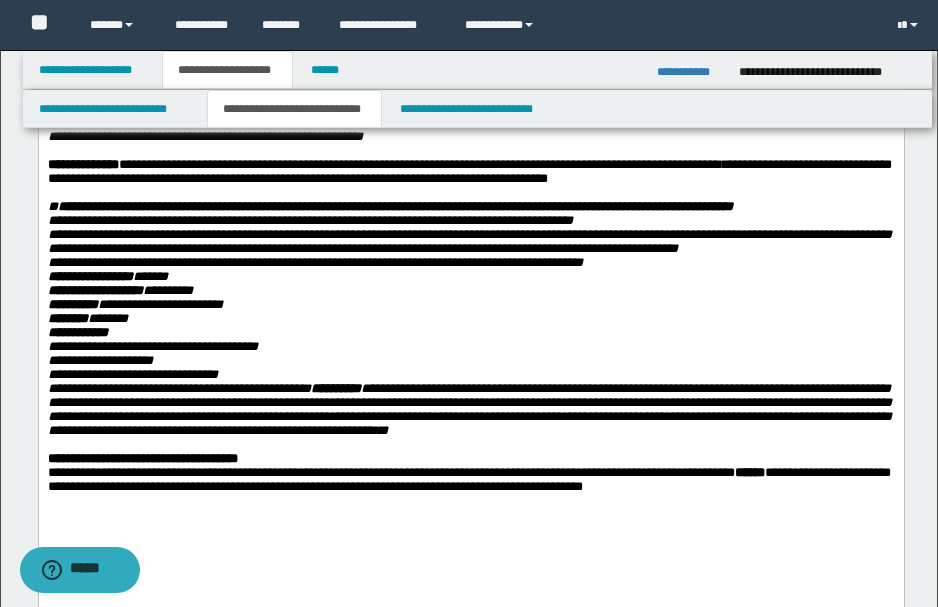 scroll, scrollTop: 466, scrollLeft: 0, axis: vertical 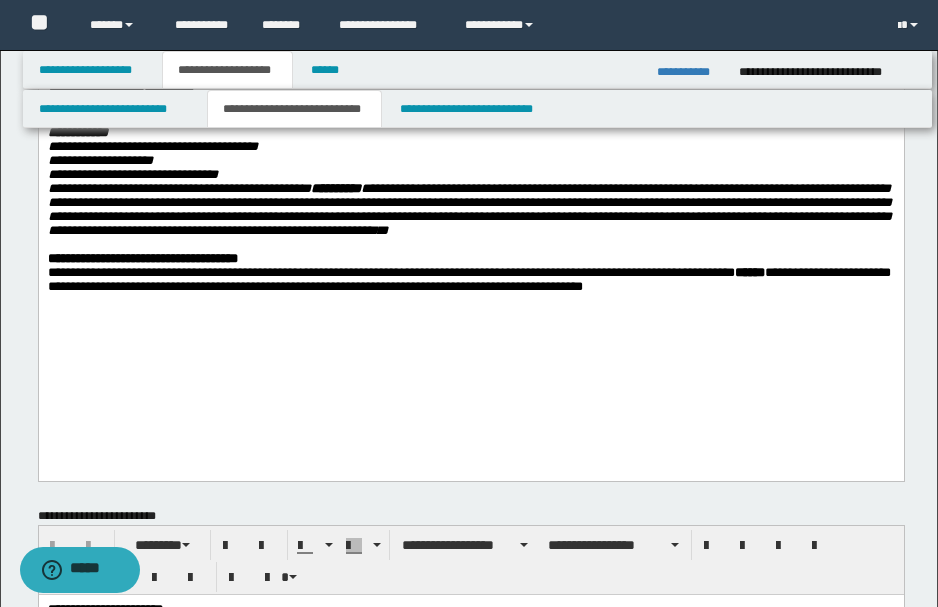 drag, startPoint x: 704, startPoint y: 361, endPoint x: 710, endPoint y: 453, distance: 92.19544 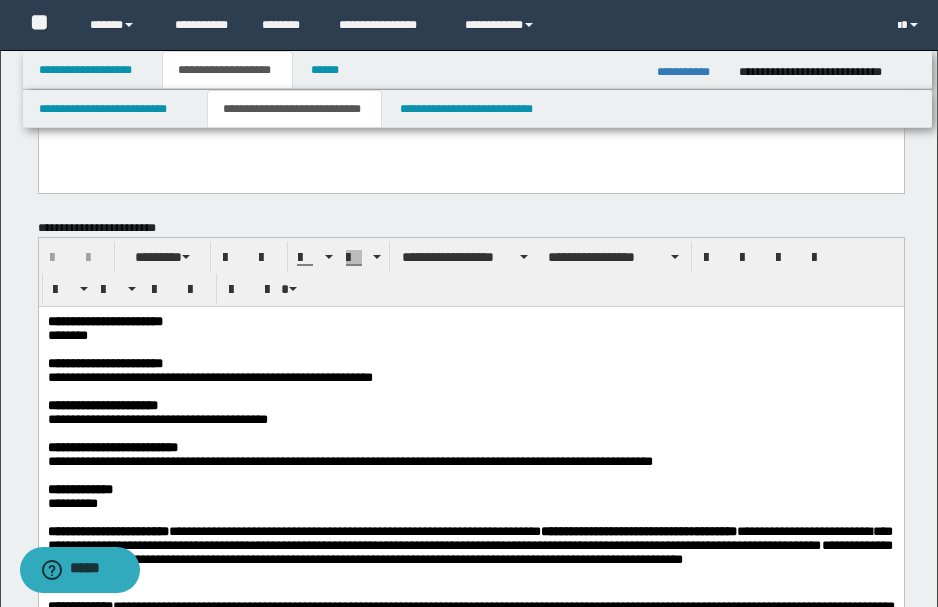 scroll, scrollTop: 866, scrollLeft: 0, axis: vertical 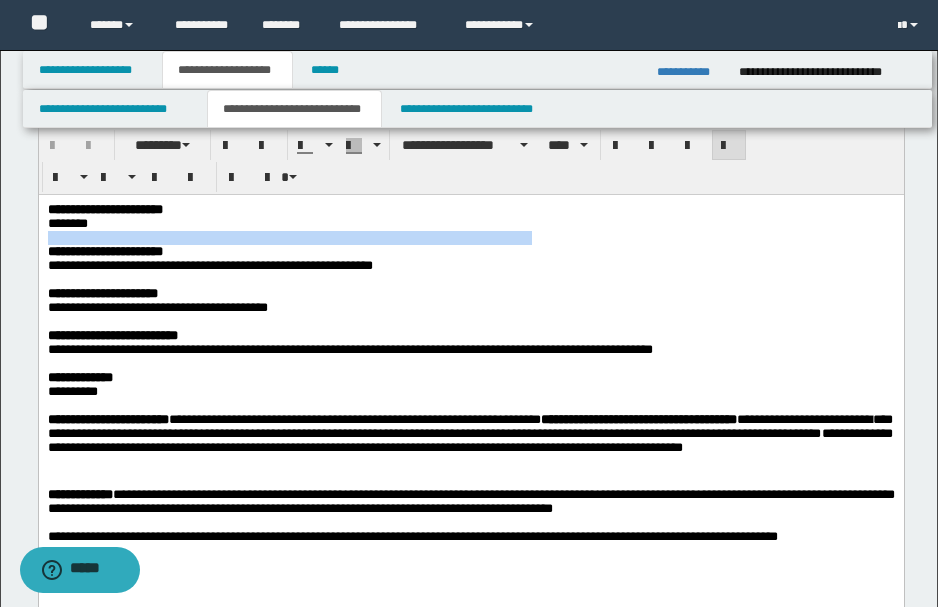 drag, startPoint x: 104, startPoint y: 226, endPoint x: 521, endPoint y: 236, distance: 417.11987 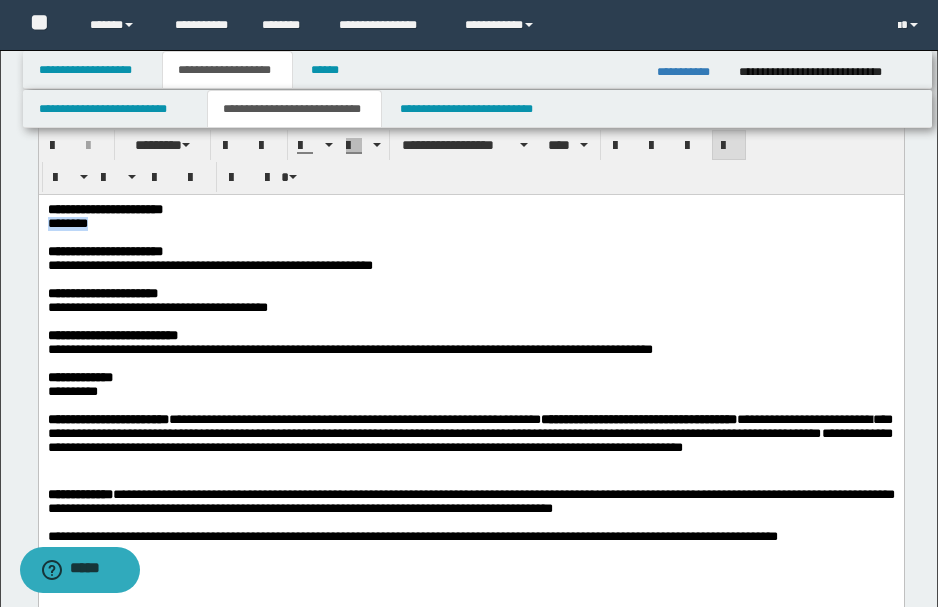 drag, startPoint x: 48, startPoint y: 228, endPoint x: 91, endPoint y: 228, distance: 43 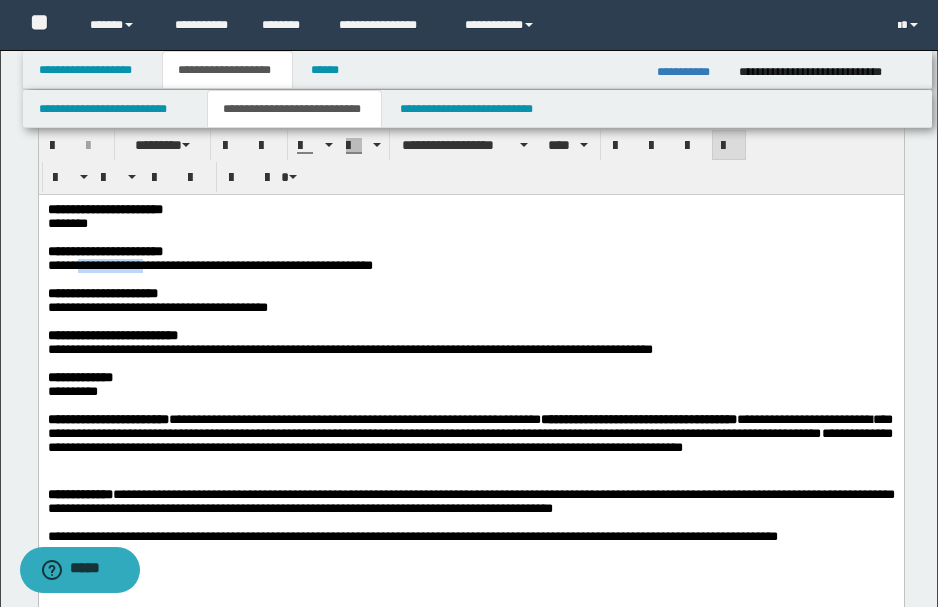 drag, startPoint x: 88, startPoint y: 276, endPoint x: 164, endPoint y: 268, distance: 76.41989 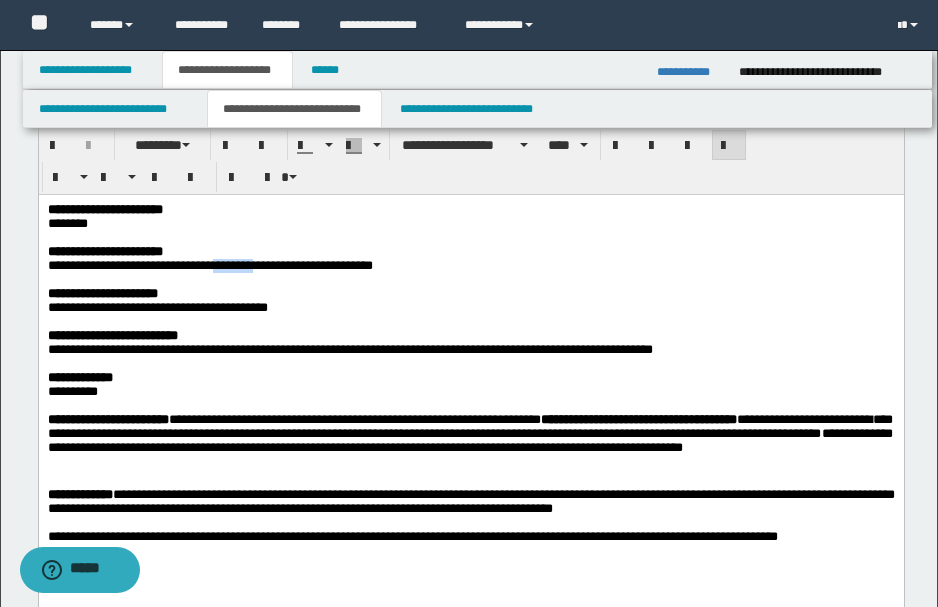 drag, startPoint x: 247, startPoint y: 264, endPoint x: 292, endPoint y: 273, distance: 45.891174 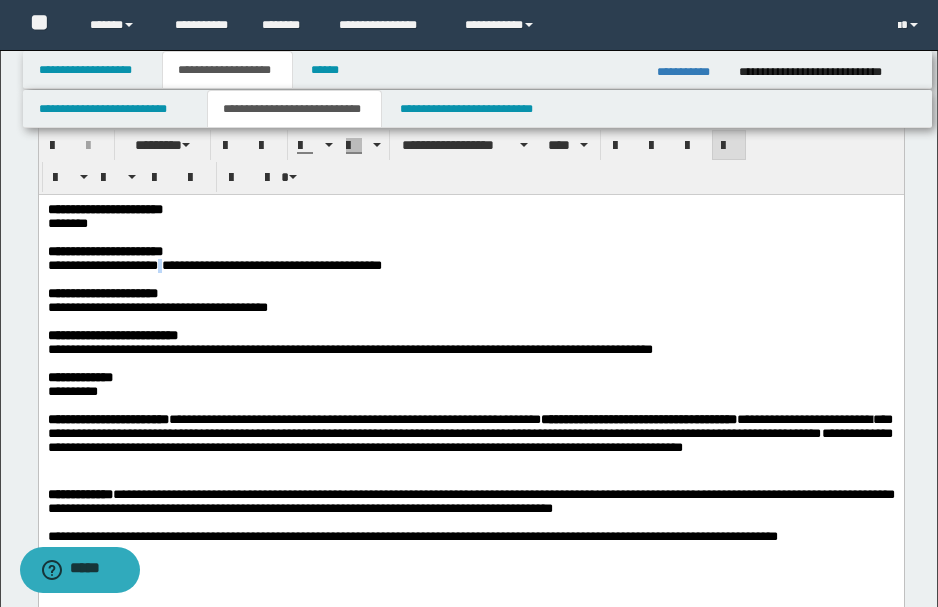 drag, startPoint x: 167, startPoint y: 272, endPoint x: 173, endPoint y: 283, distance: 12.529964 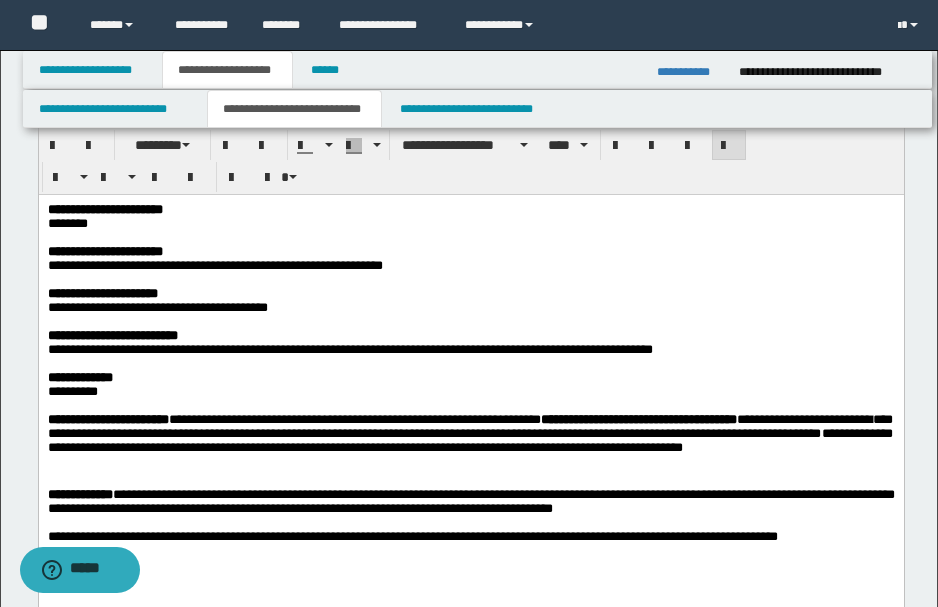 click on "**********" at bounding box center (469, 294) 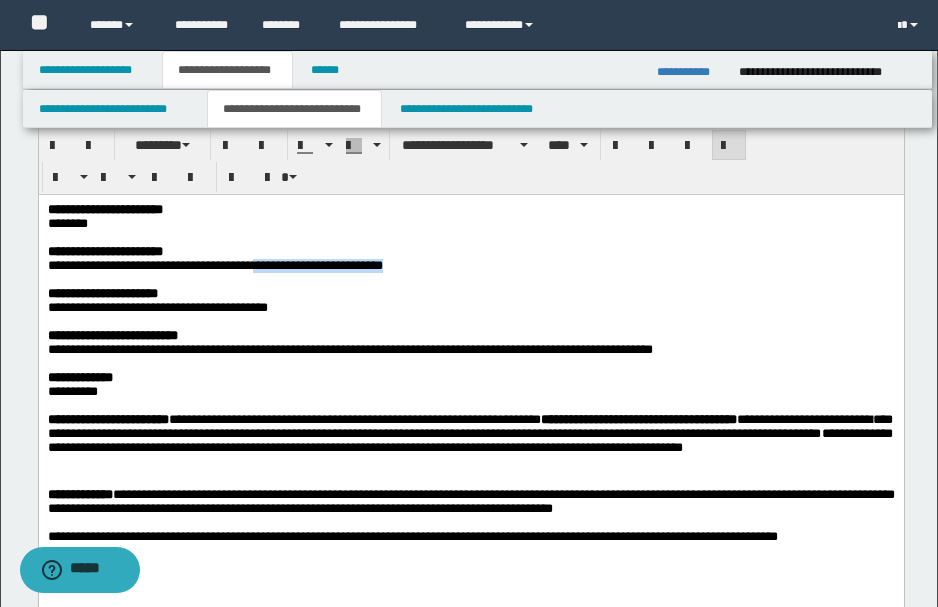 drag, startPoint x: 286, startPoint y: 271, endPoint x: 456, endPoint y: 275, distance: 170.04706 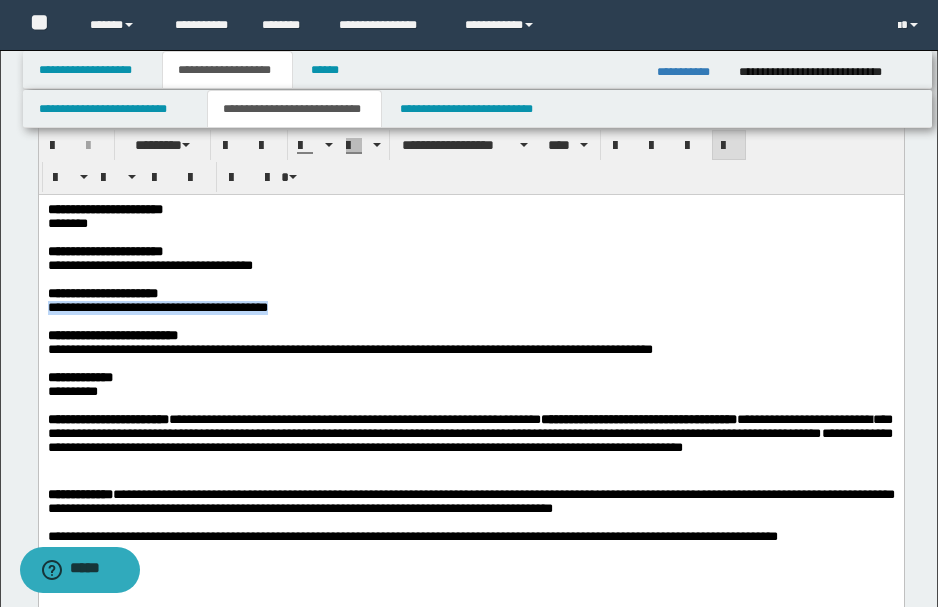 drag, startPoint x: 50, startPoint y: 317, endPoint x: 261, endPoint y: 322, distance: 211.05923 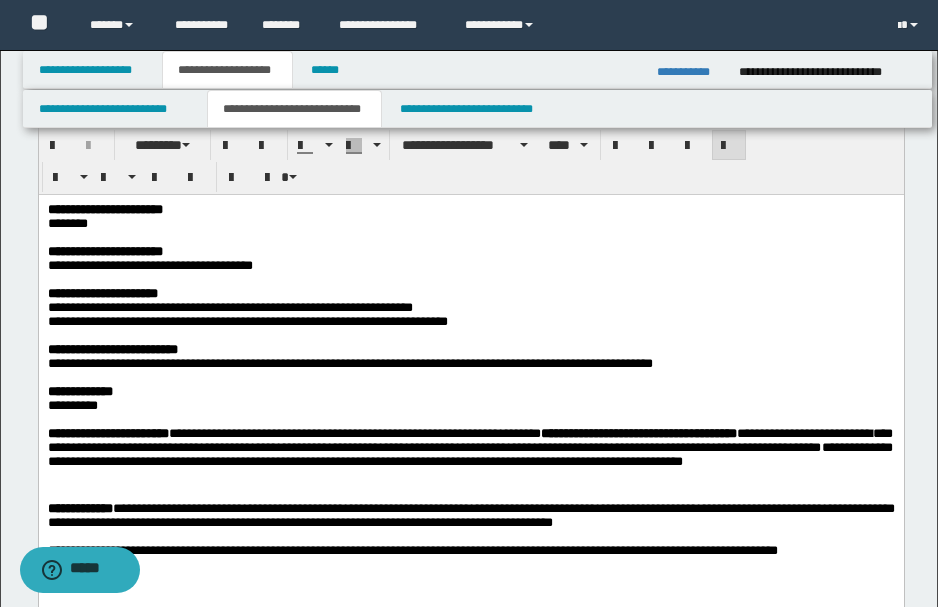 click on "**********" at bounding box center [247, 321] 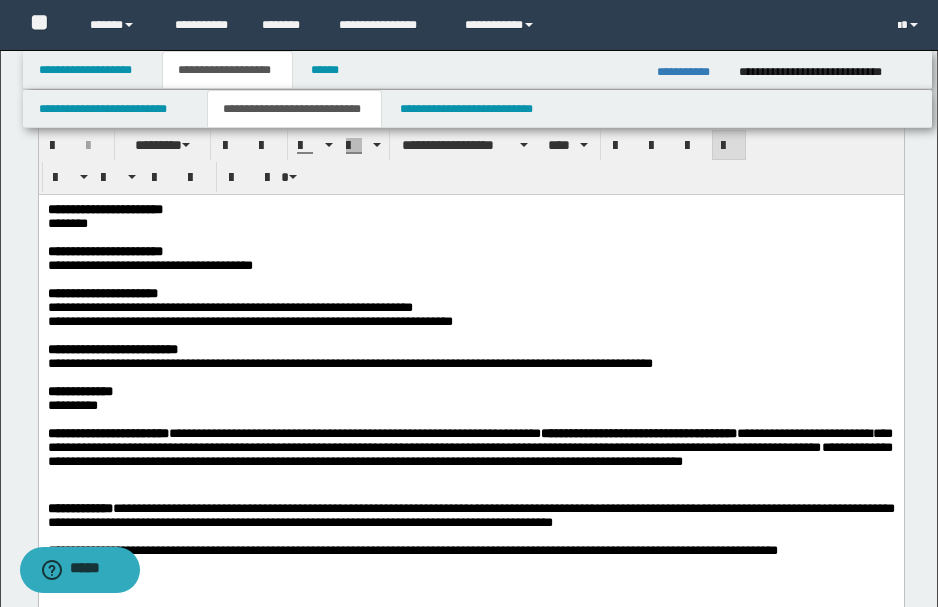 click at bounding box center [469, 336] 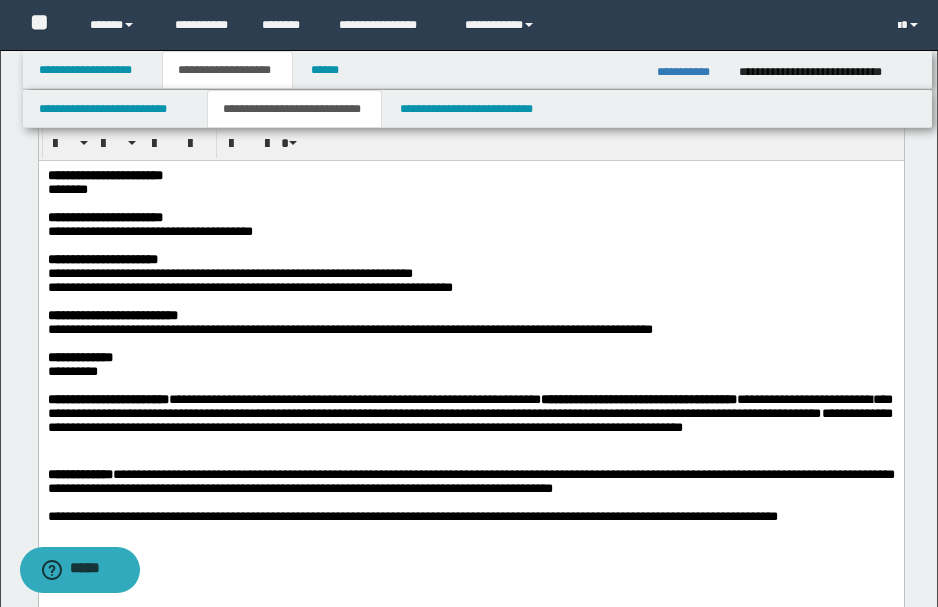 scroll, scrollTop: 933, scrollLeft: 0, axis: vertical 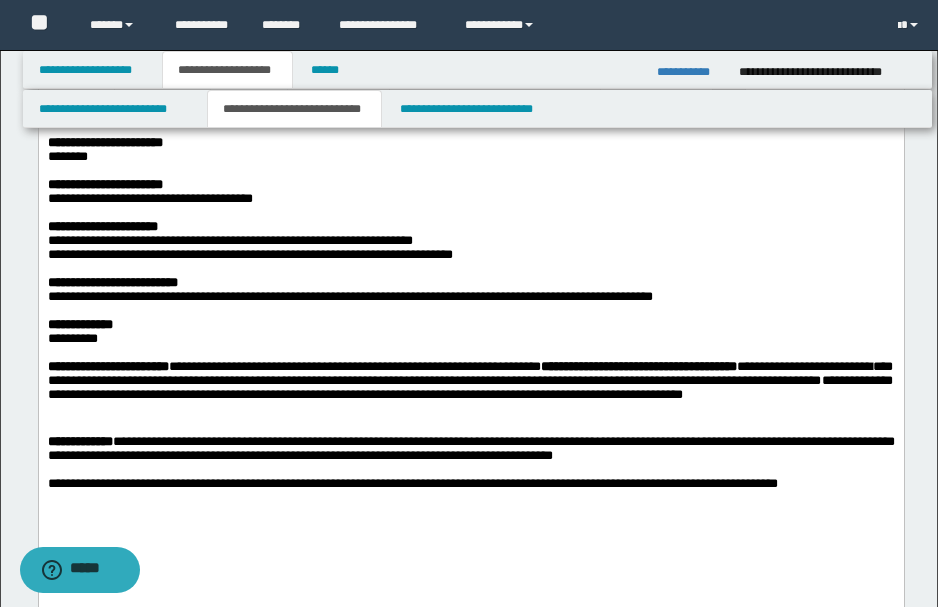 drag, startPoint x: 96, startPoint y: 312, endPoint x: 759, endPoint y: 312, distance: 663 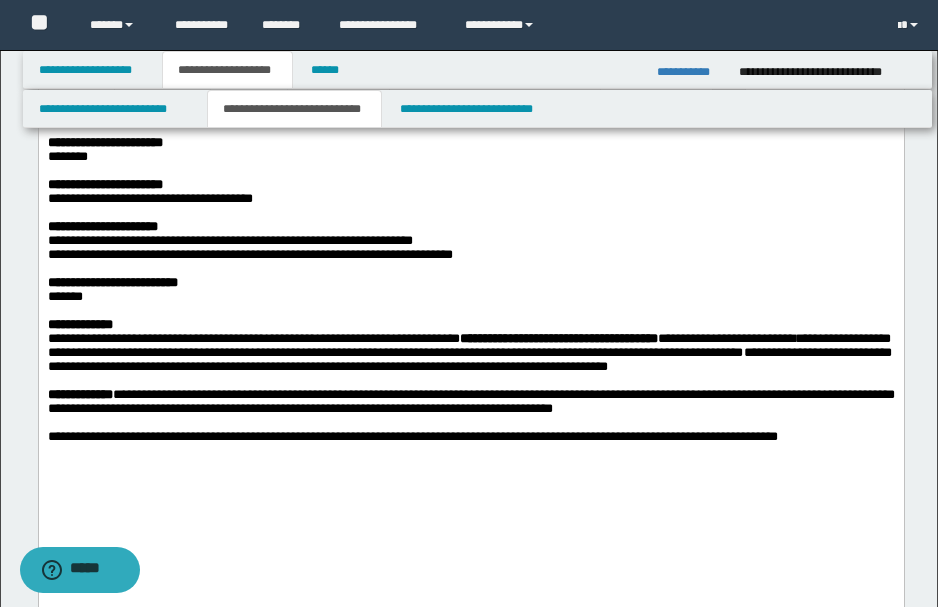 drag, startPoint x: 87, startPoint y: 363, endPoint x: 207, endPoint y: 384, distance: 121.82365 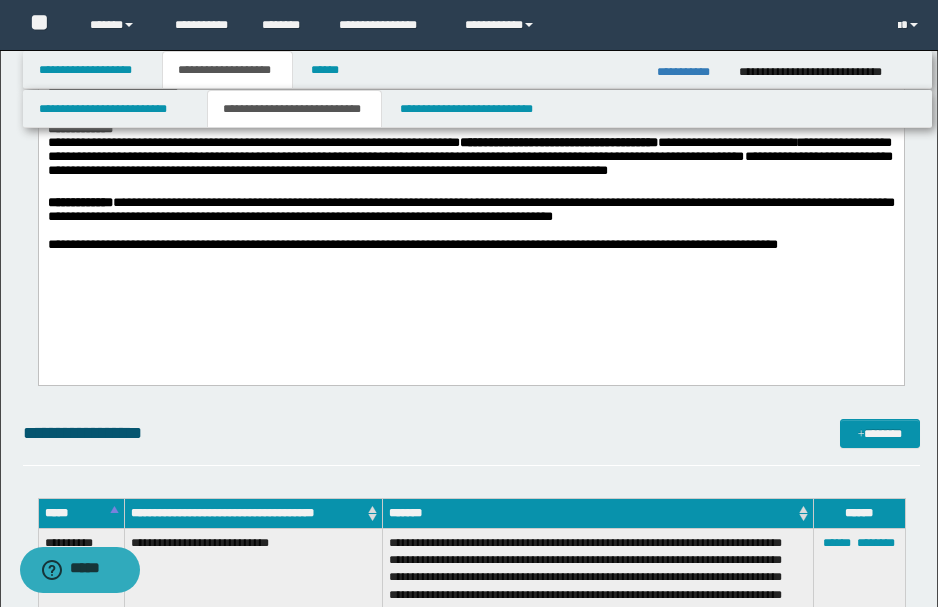 scroll, scrollTop: 1133, scrollLeft: 0, axis: vertical 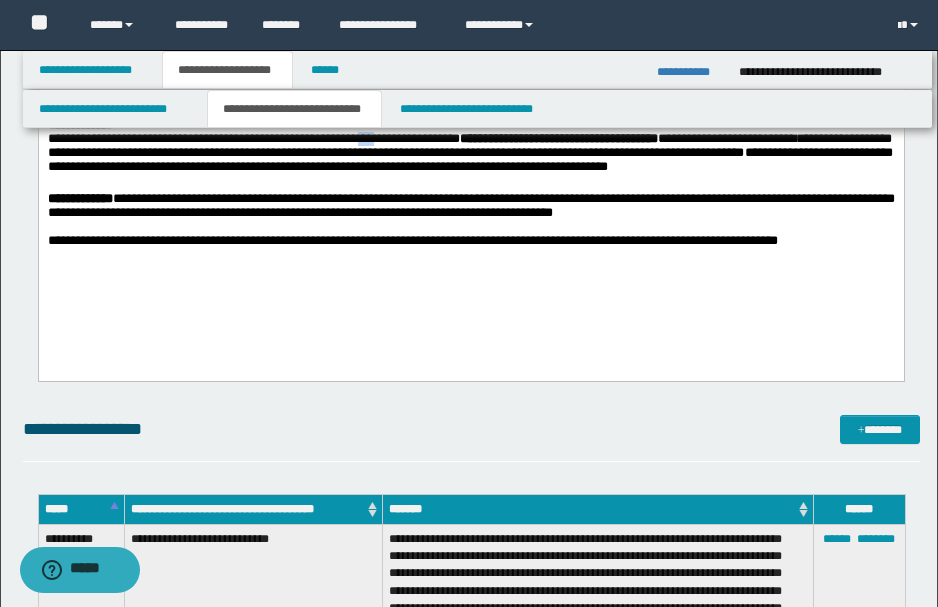 drag, startPoint x: 398, startPoint y: 159, endPoint x: 416, endPoint y: 157, distance: 18.110771 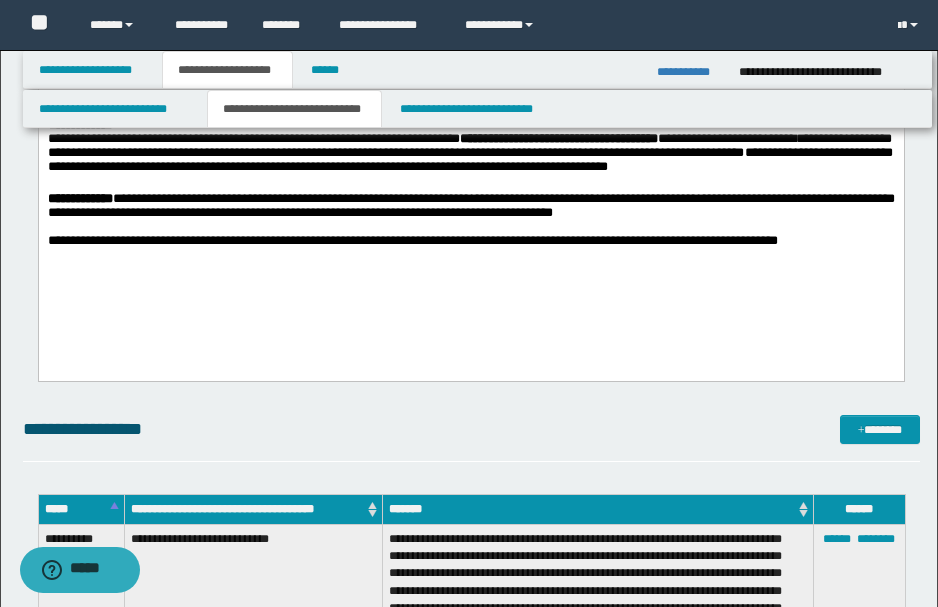 click on "**********" at bounding box center [469, 156] 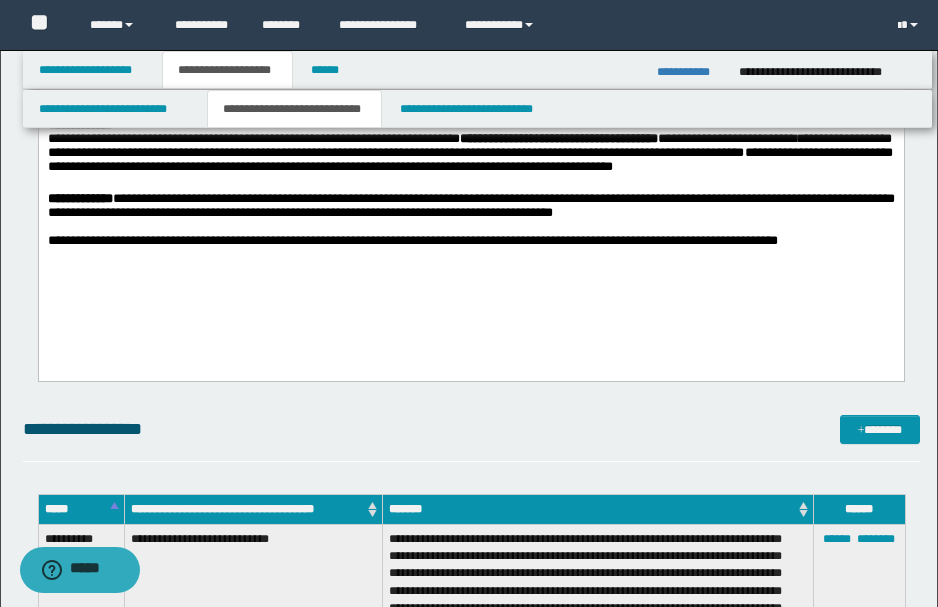 click on "**********" at bounding box center (469, 156) 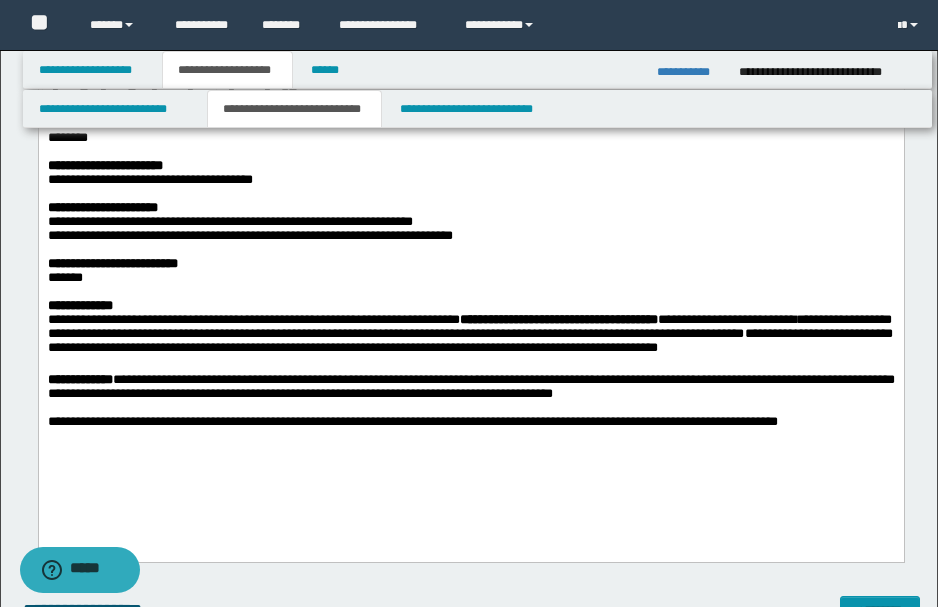 scroll, scrollTop: 1133, scrollLeft: 0, axis: vertical 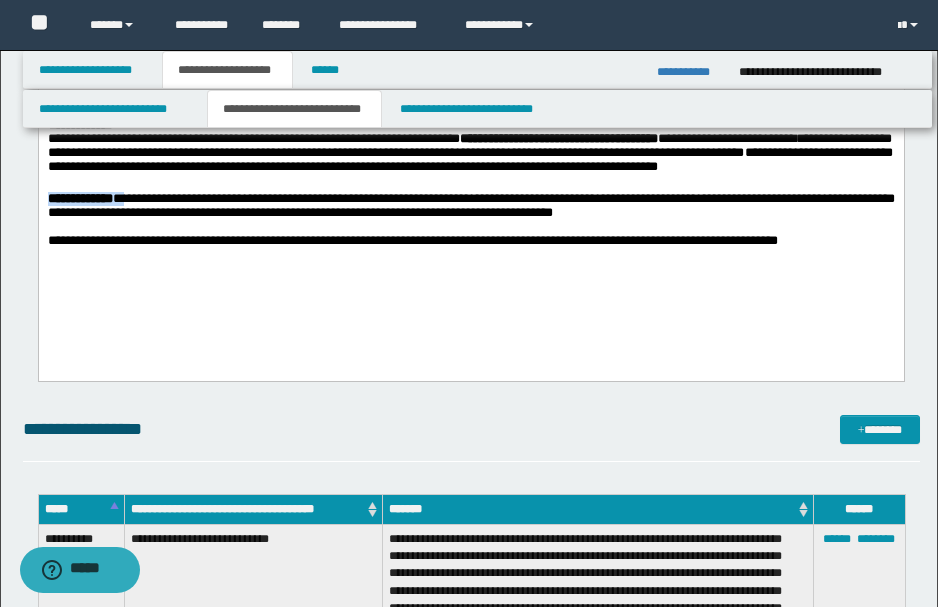 drag, startPoint x: 128, startPoint y: 221, endPoint x: 55, endPoint y: 210, distance: 73.82411 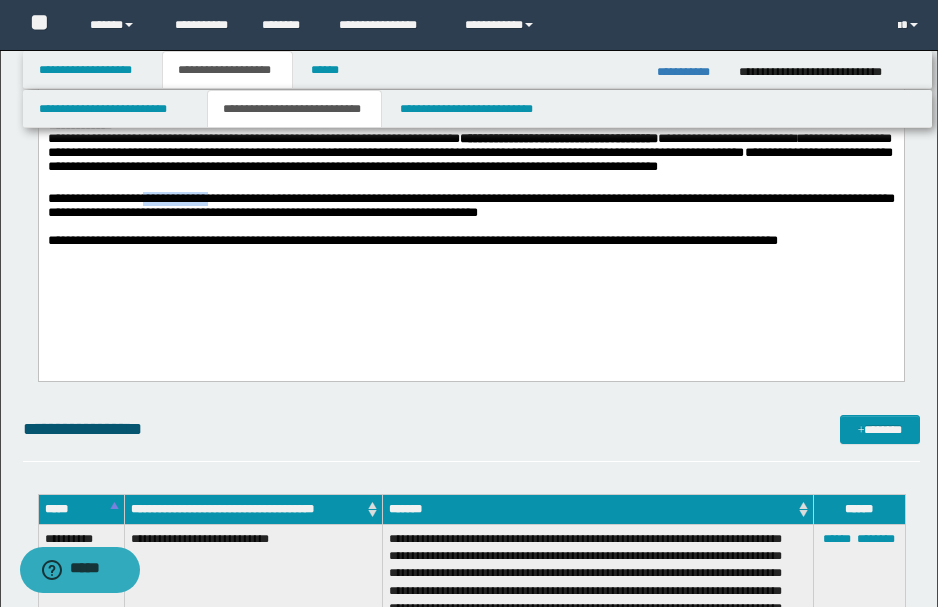 drag, startPoint x: 154, startPoint y: 217, endPoint x: 228, endPoint y: 219, distance: 74.02702 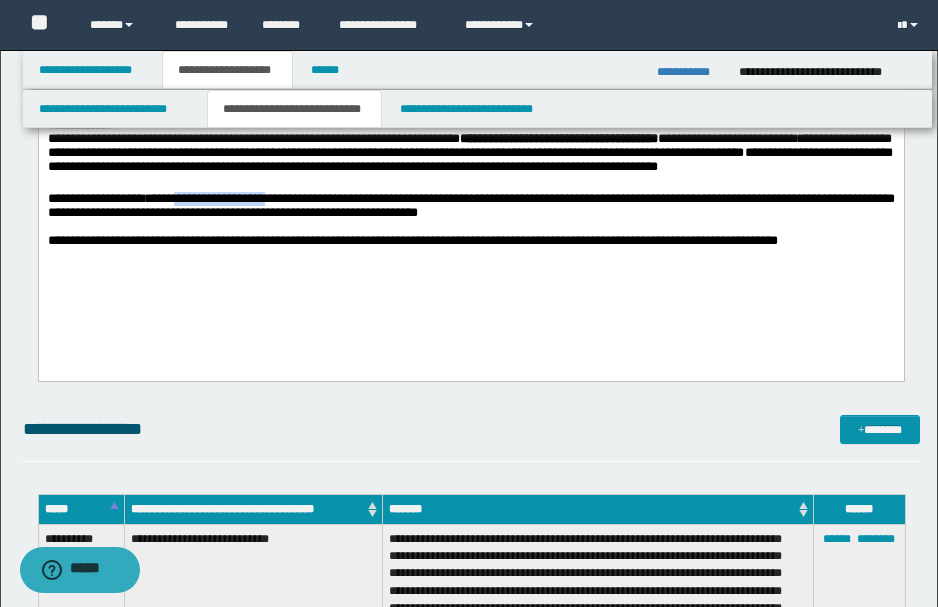 drag, startPoint x: 191, startPoint y: 220, endPoint x: 292, endPoint y: 221, distance: 101.00495 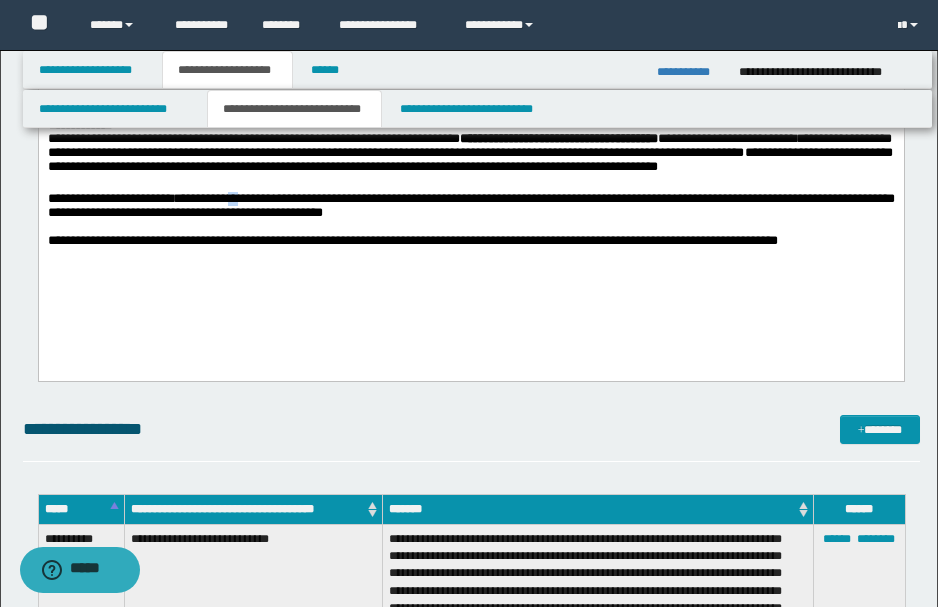 click on "**********" at bounding box center [470, 206] 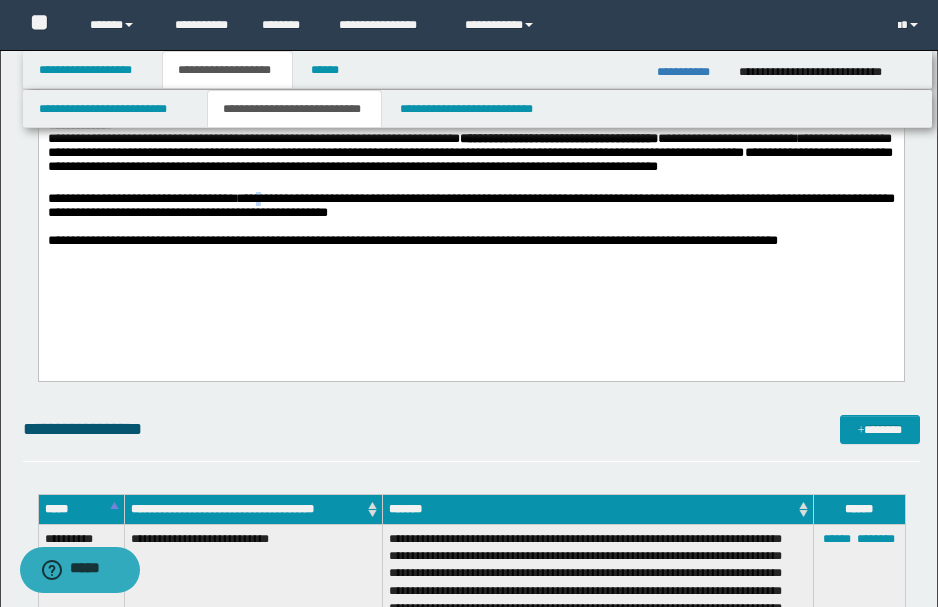 click on "**********" at bounding box center (470, 206) 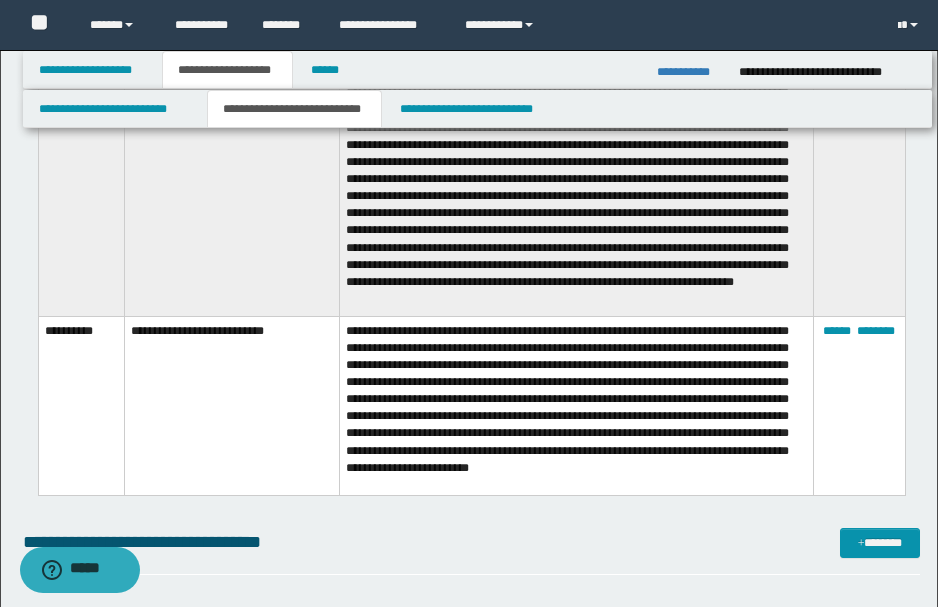 scroll, scrollTop: 2266, scrollLeft: 0, axis: vertical 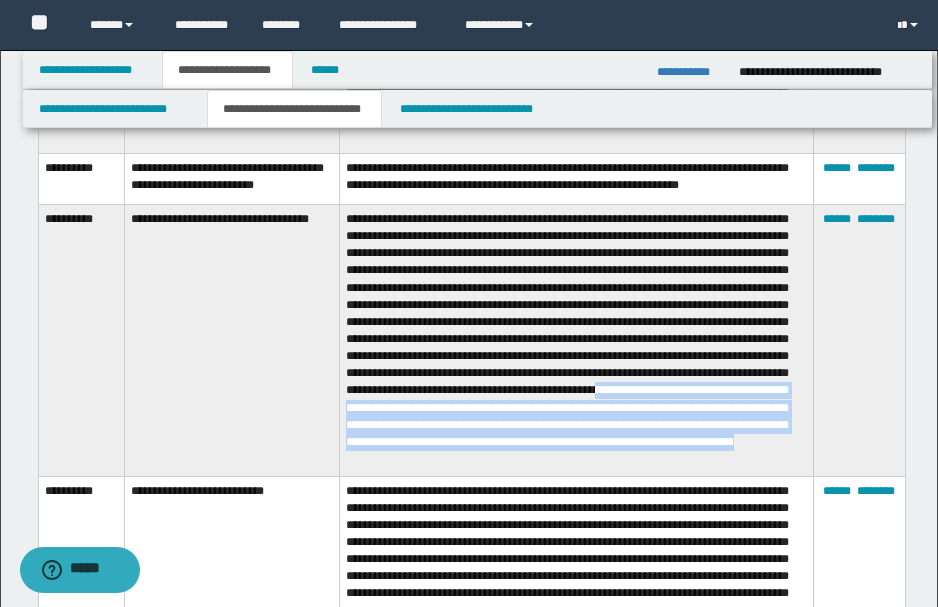 drag, startPoint x: 562, startPoint y: 405, endPoint x: 564, endPoint y: 466, distance: 61.03278 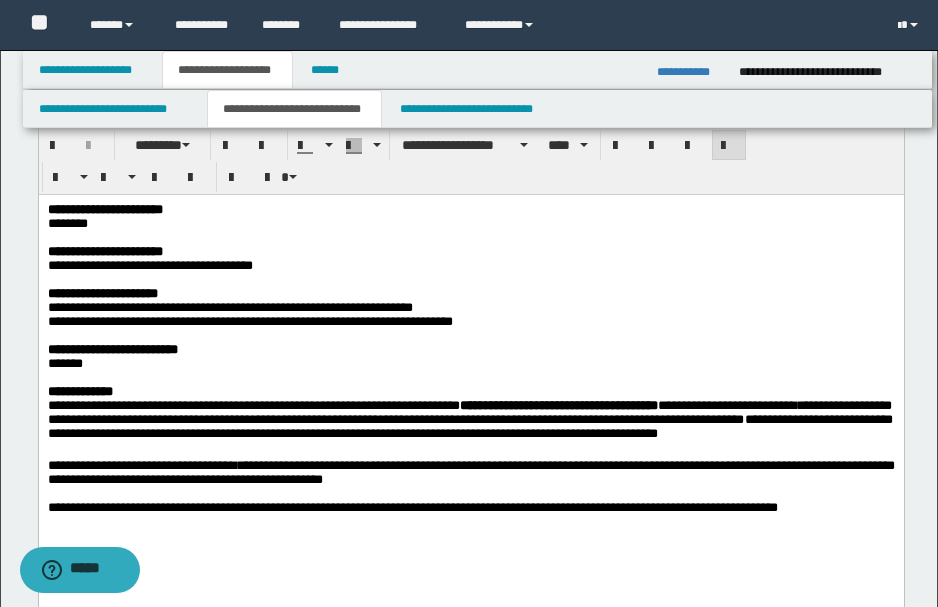 scroll, scrollTop: 1000, scrollLeft: 0, axis: vertical 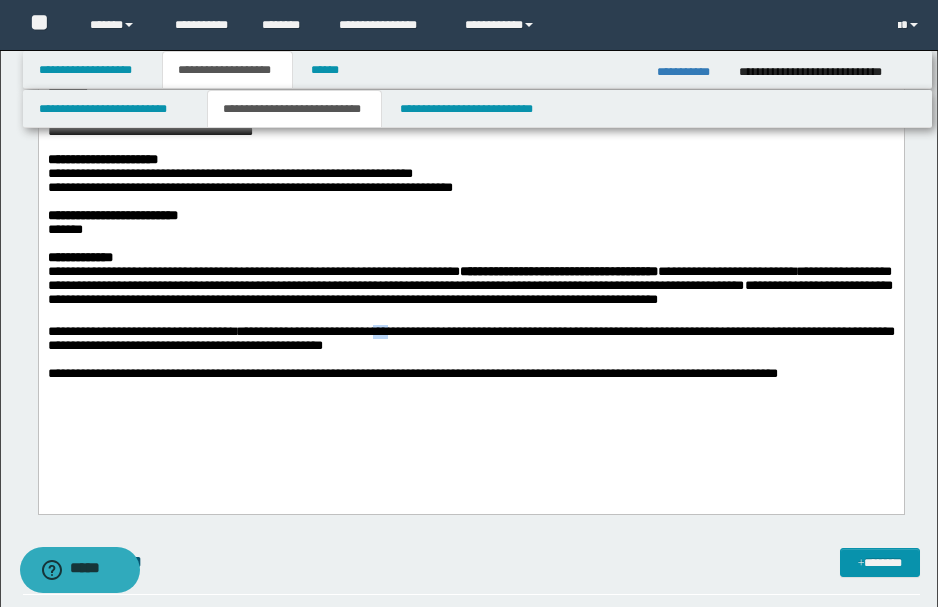 drag, startPoint x: 402, startPoint y: 351, endPoint x: 428, endPoint y: 353, distance: 26.076809 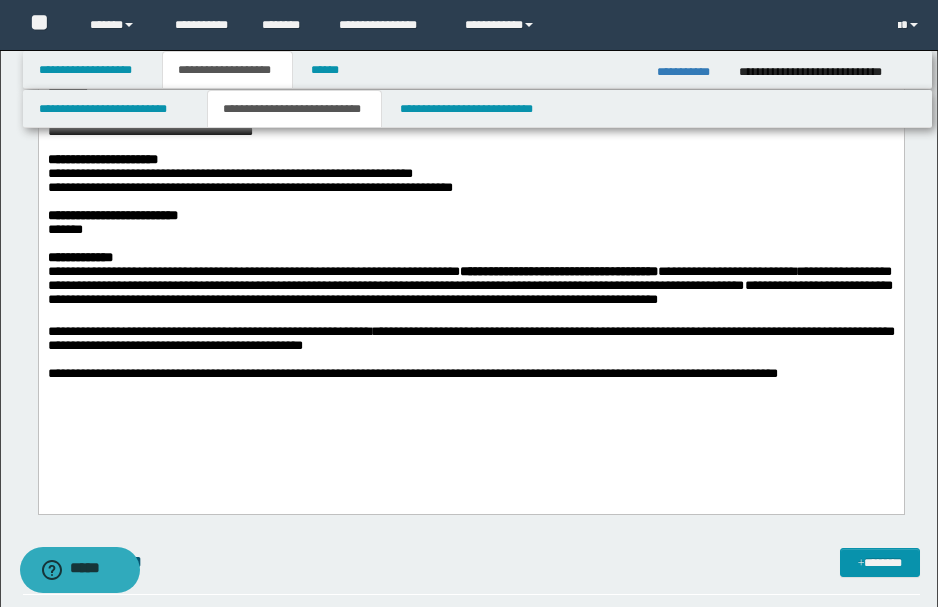 click on "**********" at bounding box center (470, 338) 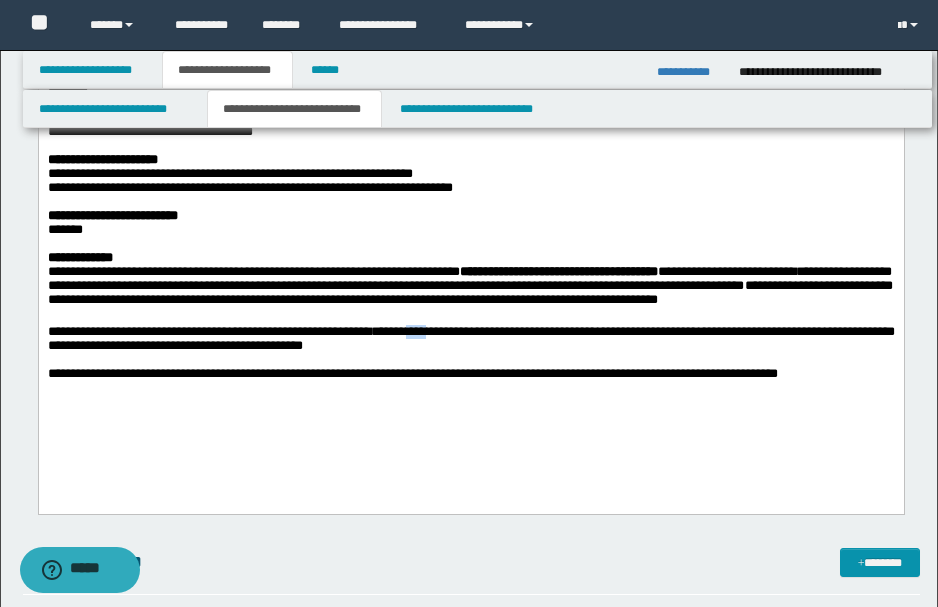 drag, startPoint x: 451, startPoint y: 355, endPoint x: 471, endPoint y: 358, distance: 20.22375 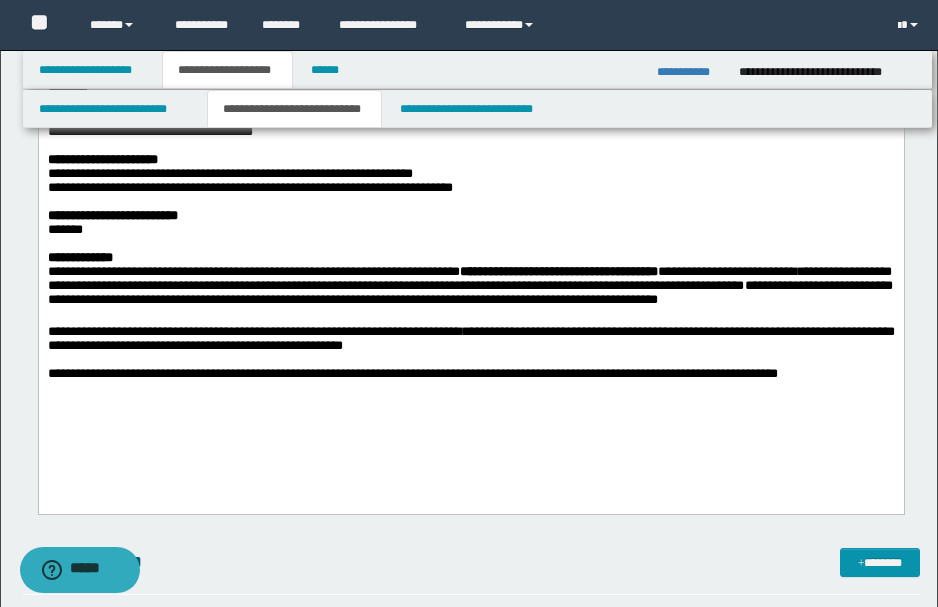 click on "**********" at bounding box center (470, 338) 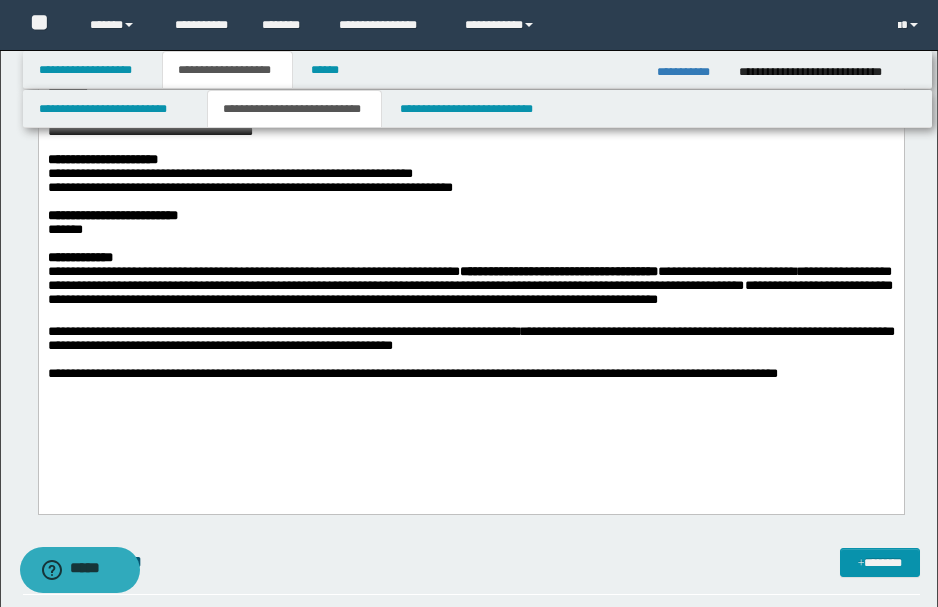 click on "**********" at bounding box center (470, 338) 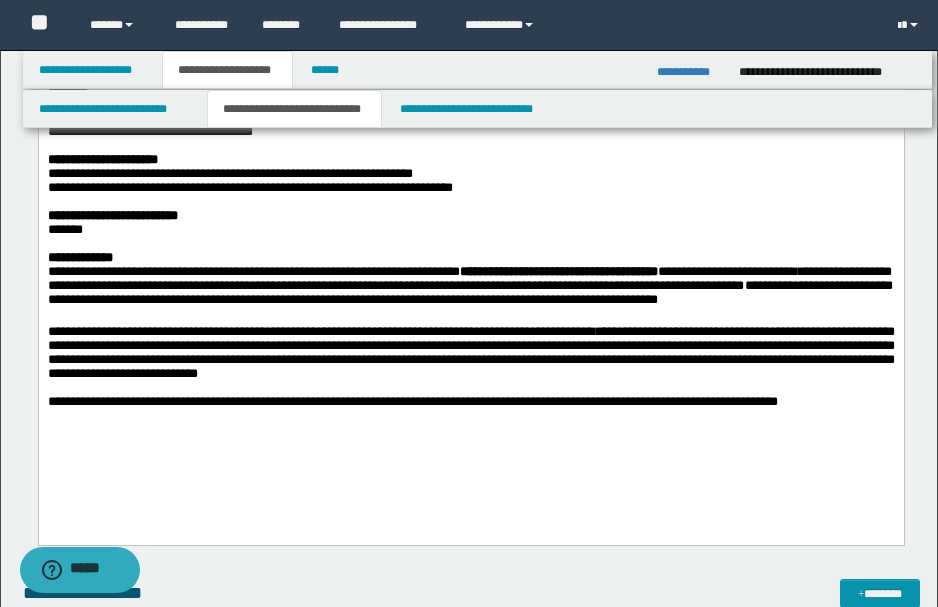 click on "**********" at bounding box center [470, 352] 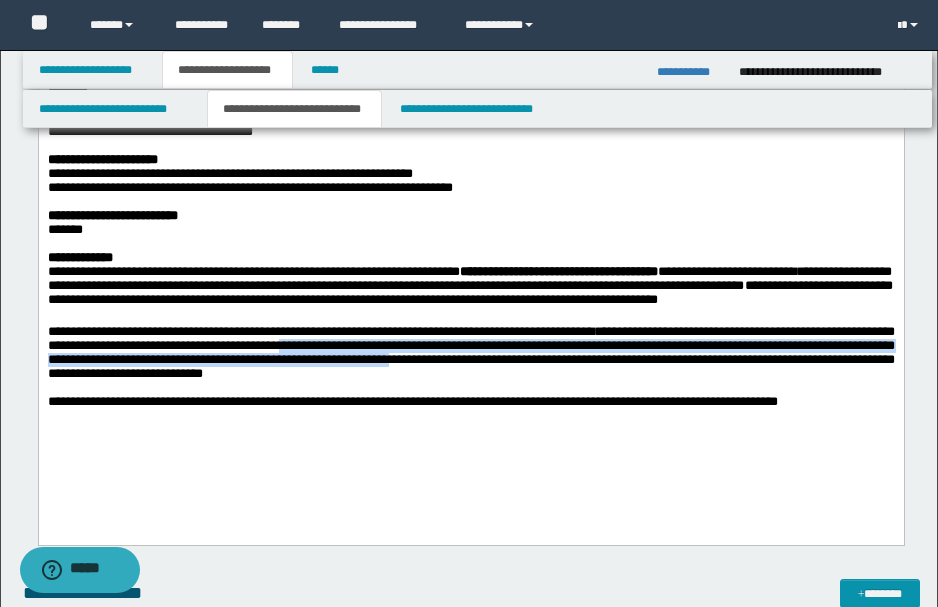 drag, startPoint x: 371, startPoint y: 367, endPoint x: 618, endPoint y: 379, distance: 247.29132 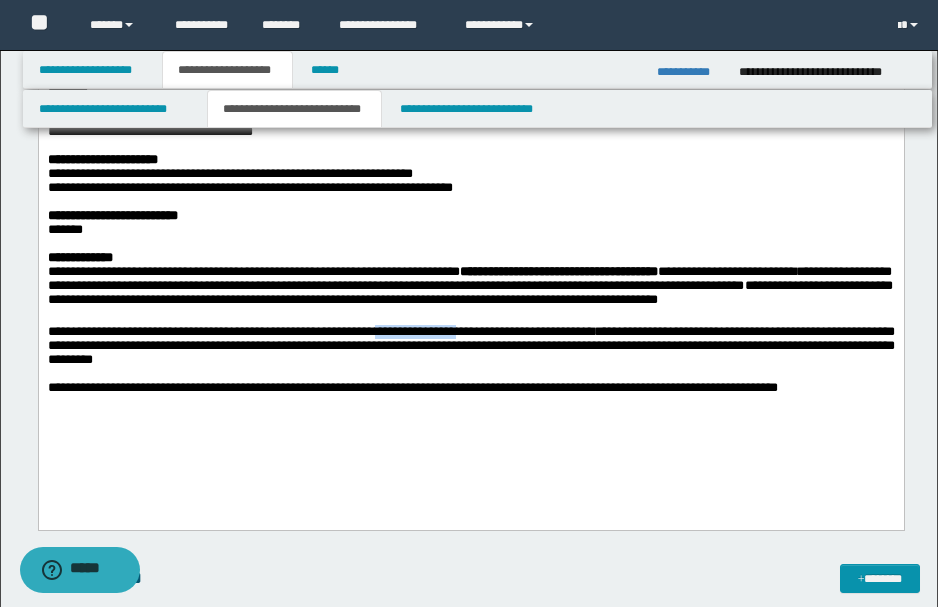 drag, startPoint x: 409, startPoint y: 352, endPoint x: 517, endPoint y: 356, distance: 108.07405 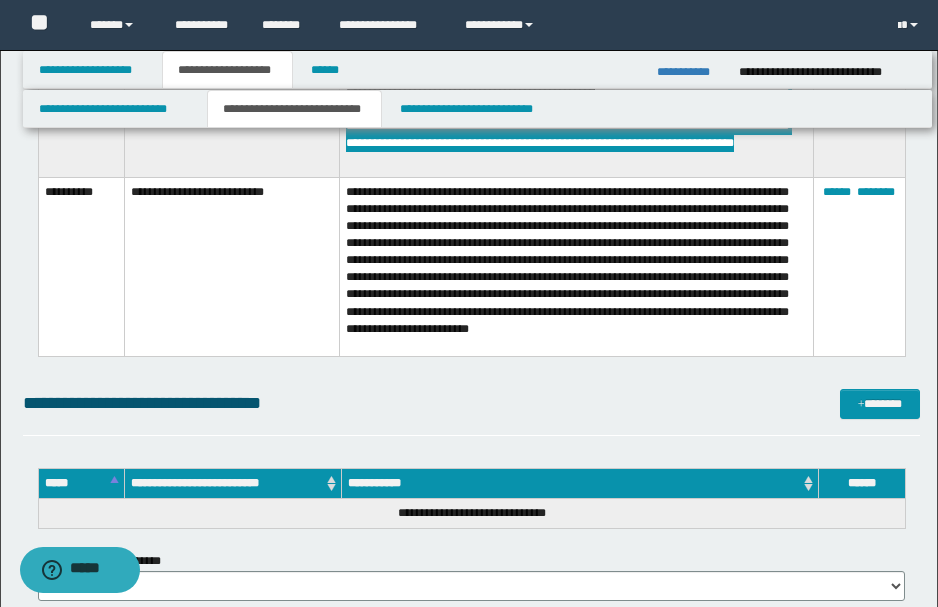 scroll, scrollTop: 2600, scrollLeft: 0, axis: vertical 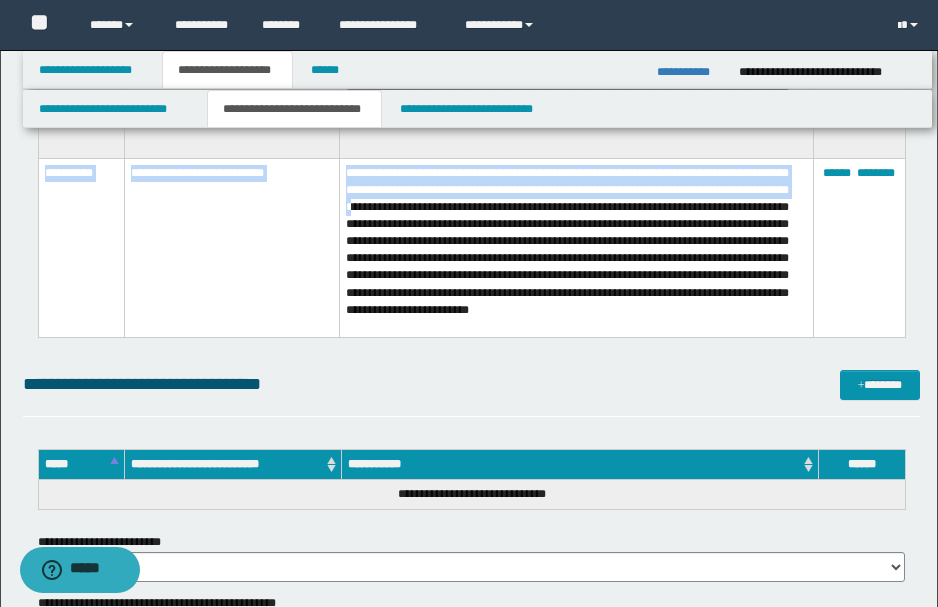 drag, startPoint x: 44, startPoint y: 186, endPoint x: 423, endPoint y: 214, distance: 380.0329 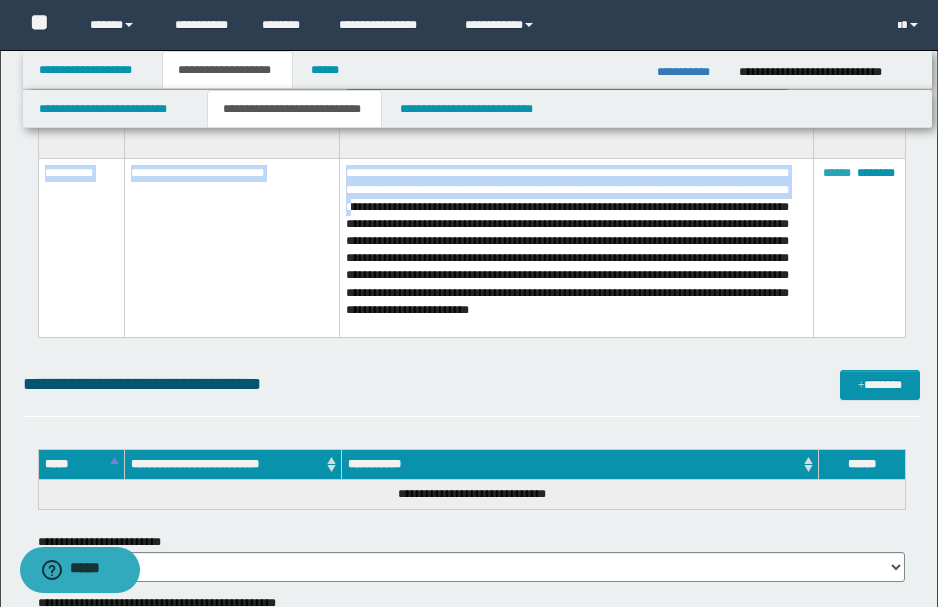 click on "******" at bounding box center [837, 173] 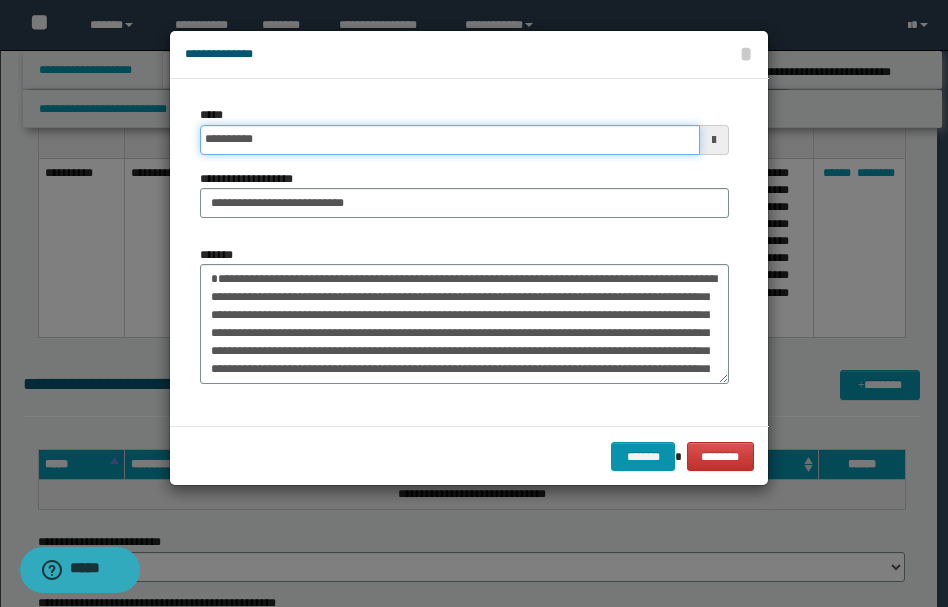 click on "**********" at bounding box center [450, 140] 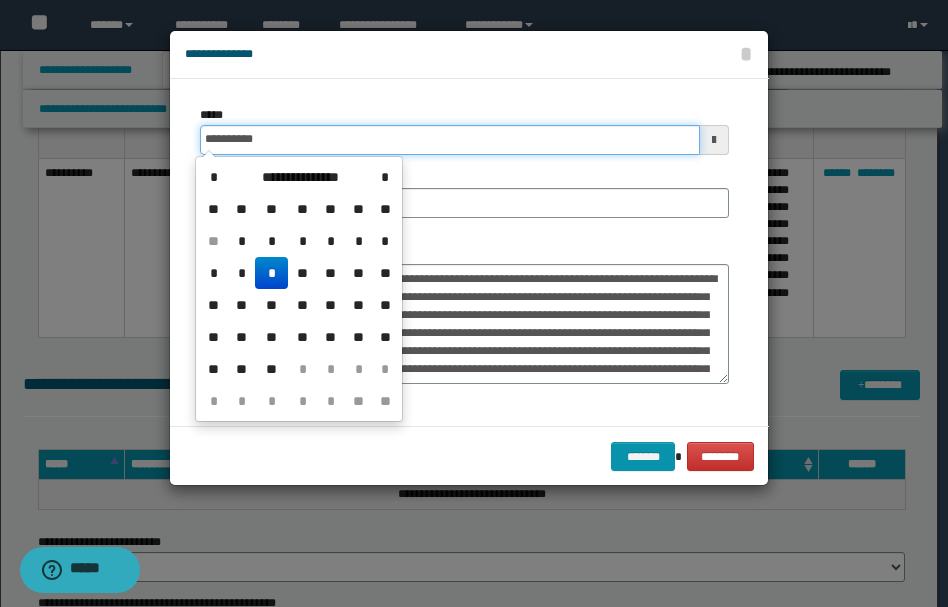 click on "**********" at bounding box center (450, 140) 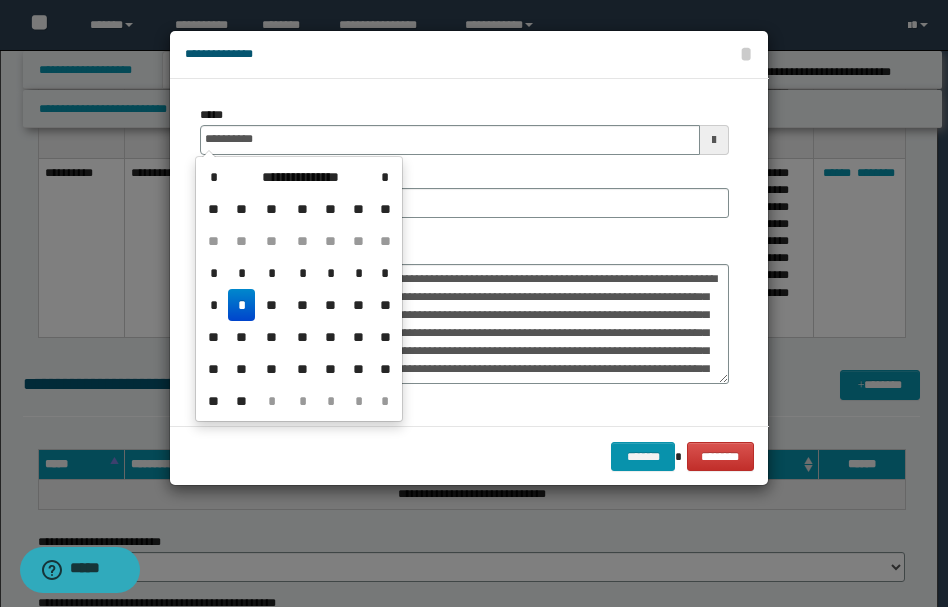 click on "*" at bounding box center (242, 305) 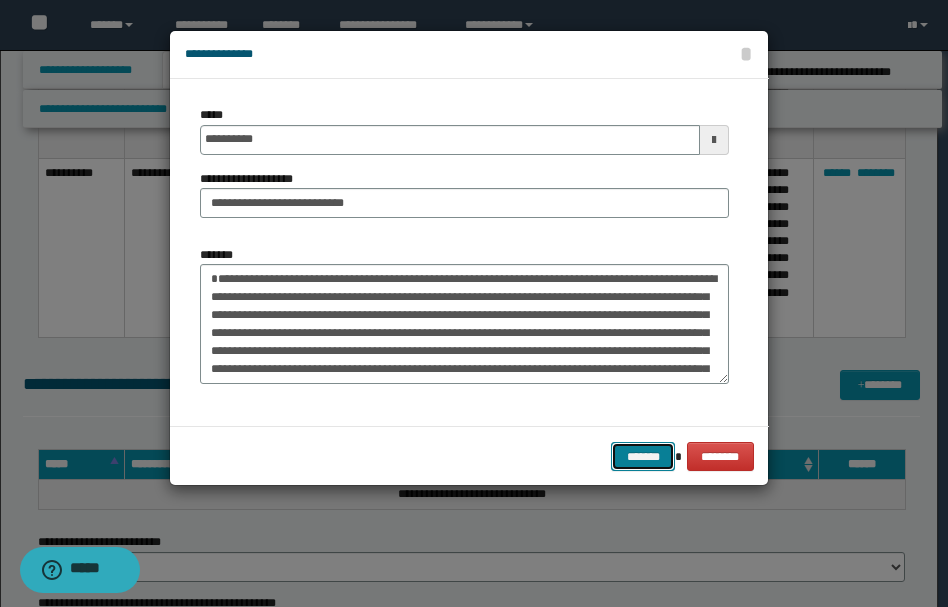 click on "*******" at bounding box center (643, 456) 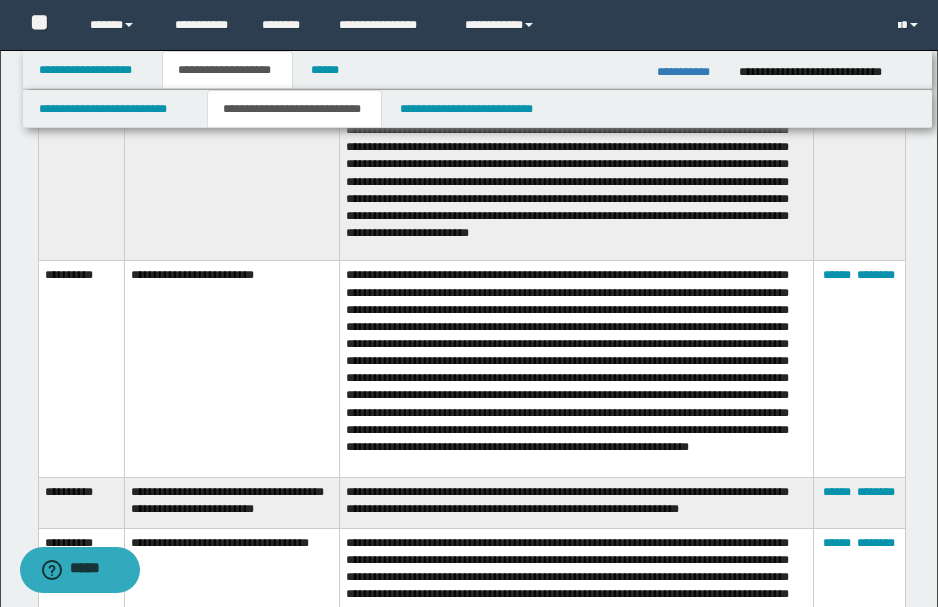 scroll, scrollTop: 2000, scrollLeft: 0, axis: vertical 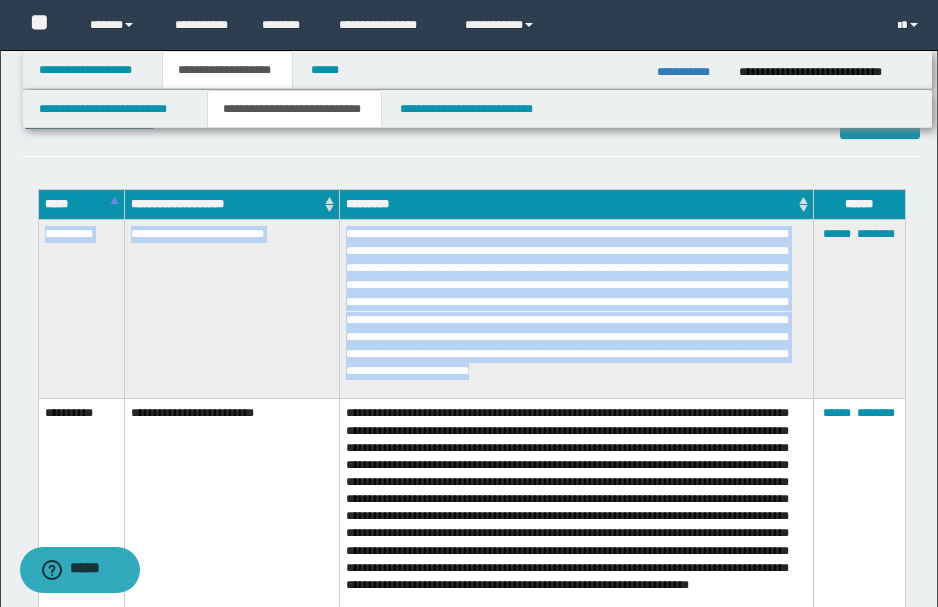 drag, startPoint x: 44, startPoint y: 233, endPoint x: 760, endPoint y: 368, distance: 728.6158 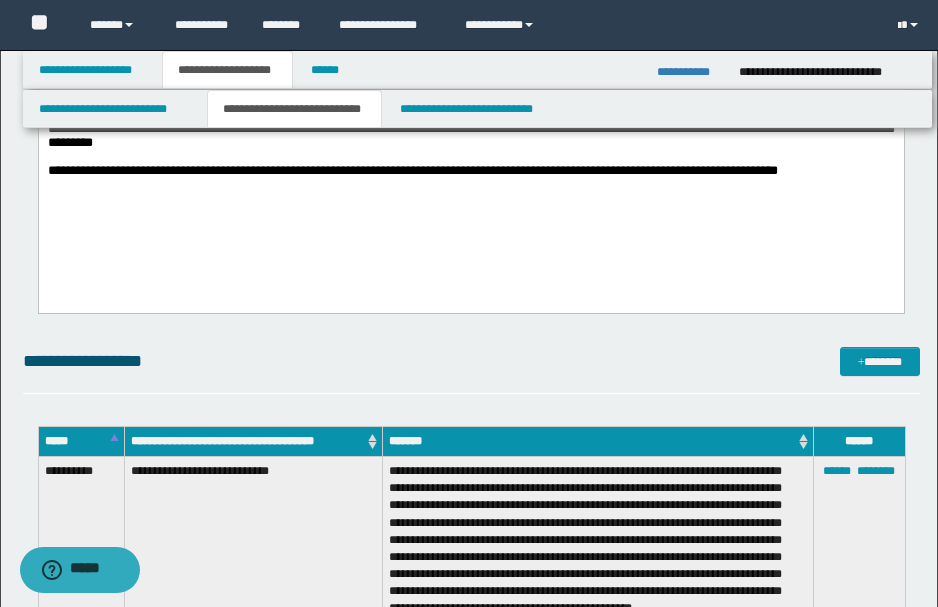 scroll, scrollTop: 1202, scrollLeft: 0, axis: vertical 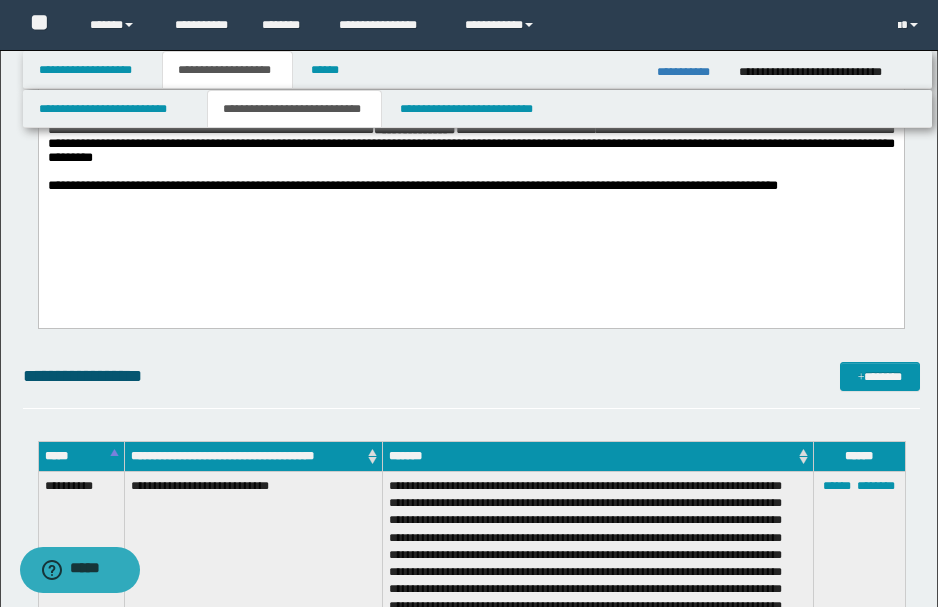 click on "**********" at bounding box center (470, 56) 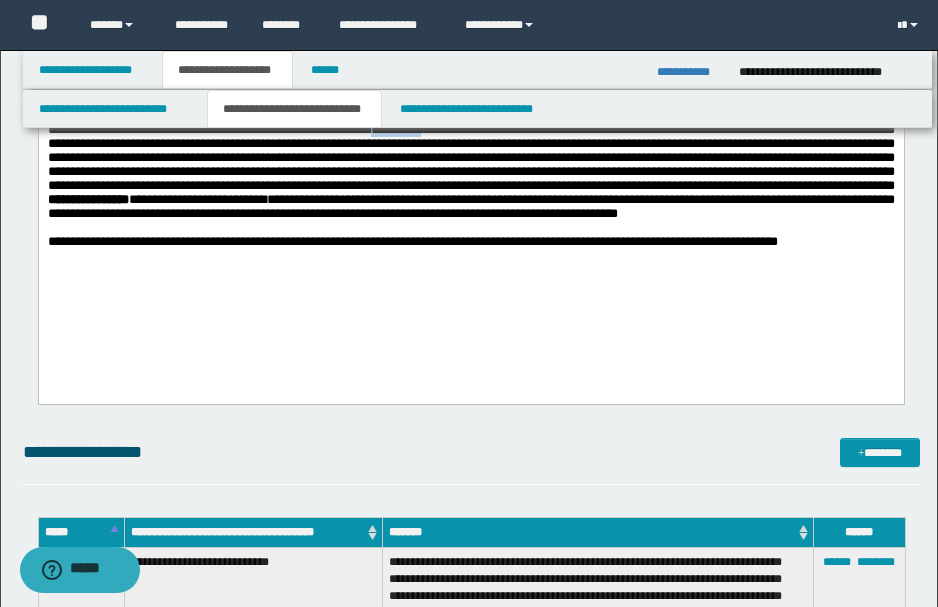 drag, startPoint x: 420, startPoint y: 148, endPoint x: 479, endPoint y: 157, distance: 59.682495 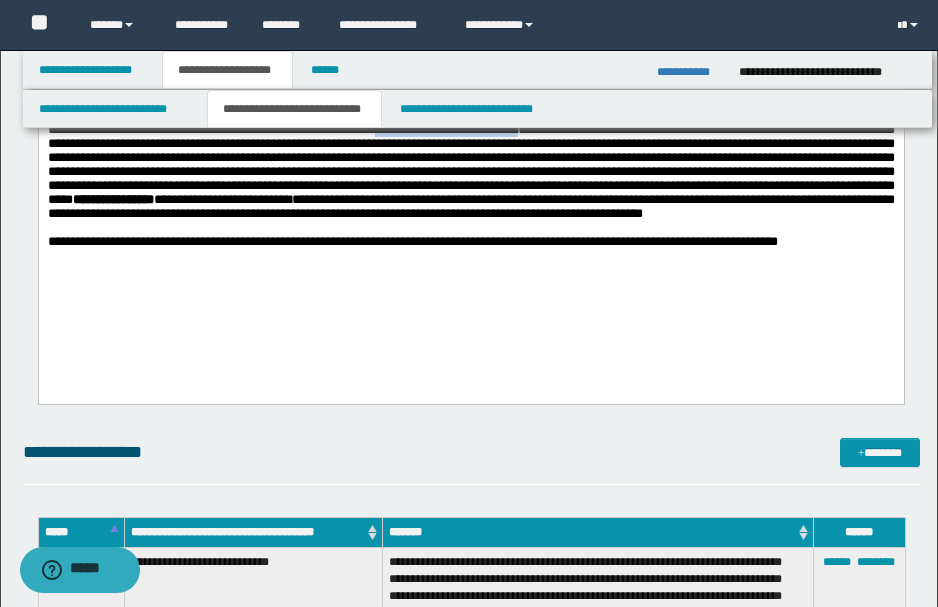 drag, startPoint x: 420, startPoint y: 154, endPoint x: 586, endPoint y: 154, distance: 166 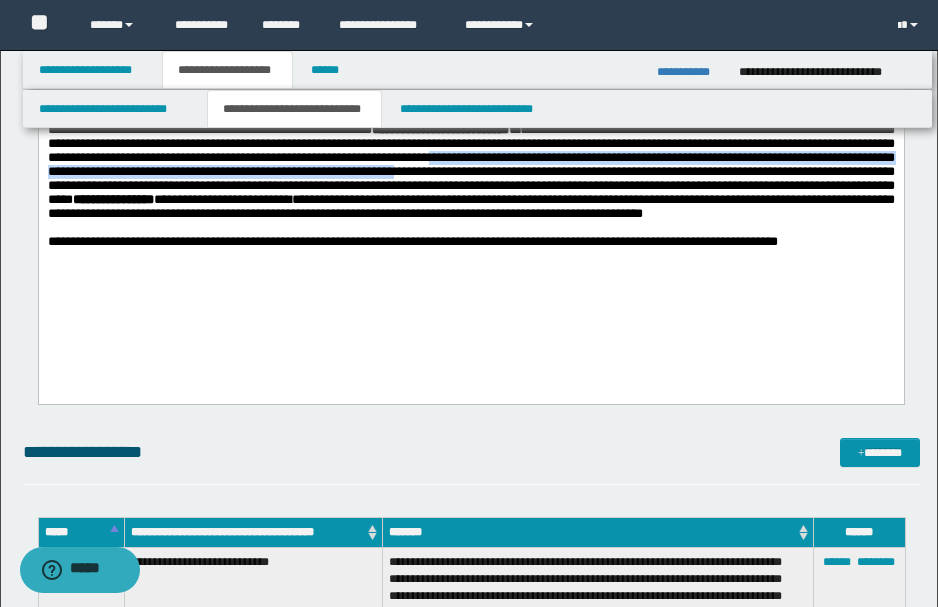 click on "**********" at bounding box center (470, 172) 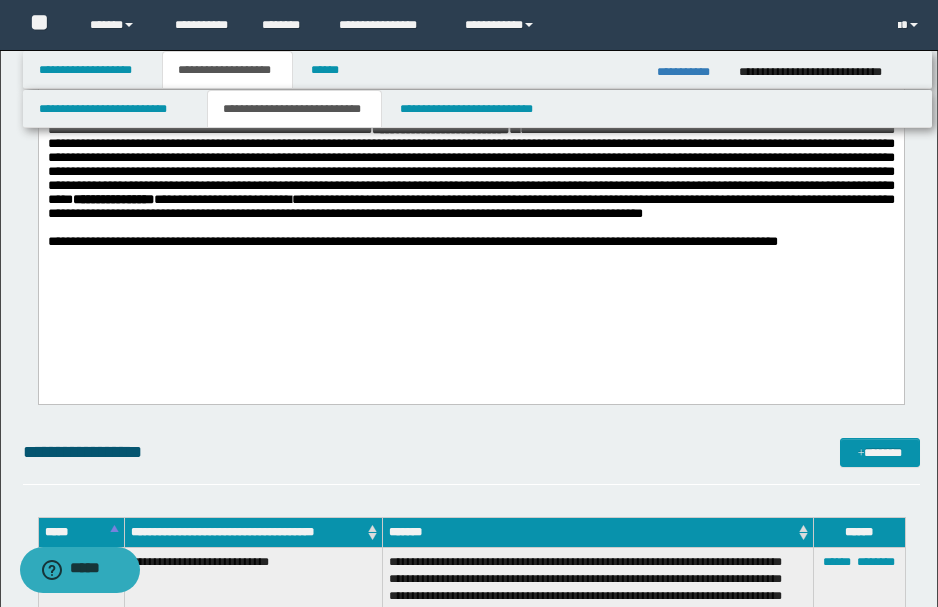 click on "**********" at bounding box center [470, 172] 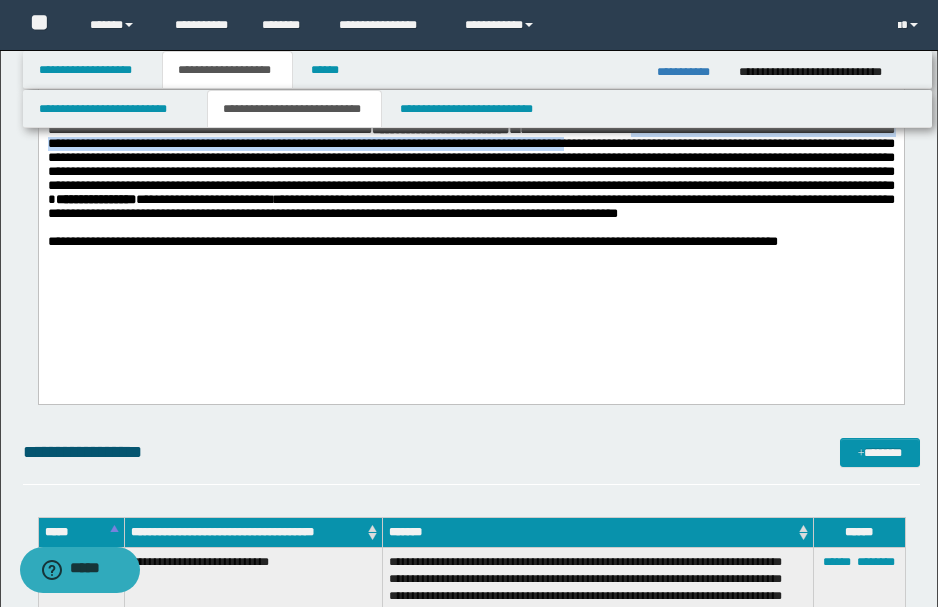 drag, startPoint x: 716, startPoint y: 152, endPoint x: 712, endPoint y: 165, distance: 13.601471 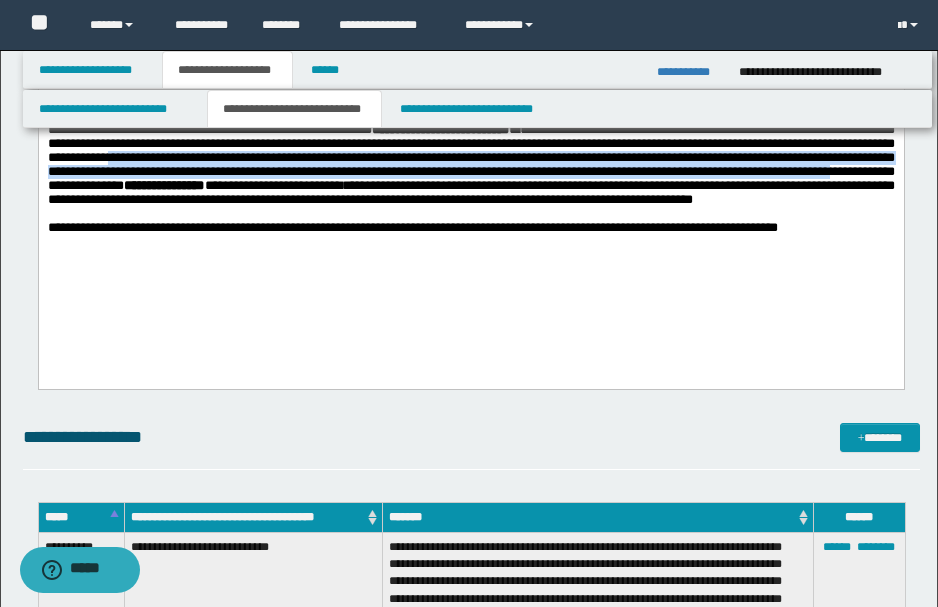 drag, startPoint x: 264, startPoint y: 182, endPoint x: 282, endPoint y: 214, distance: 36.71512 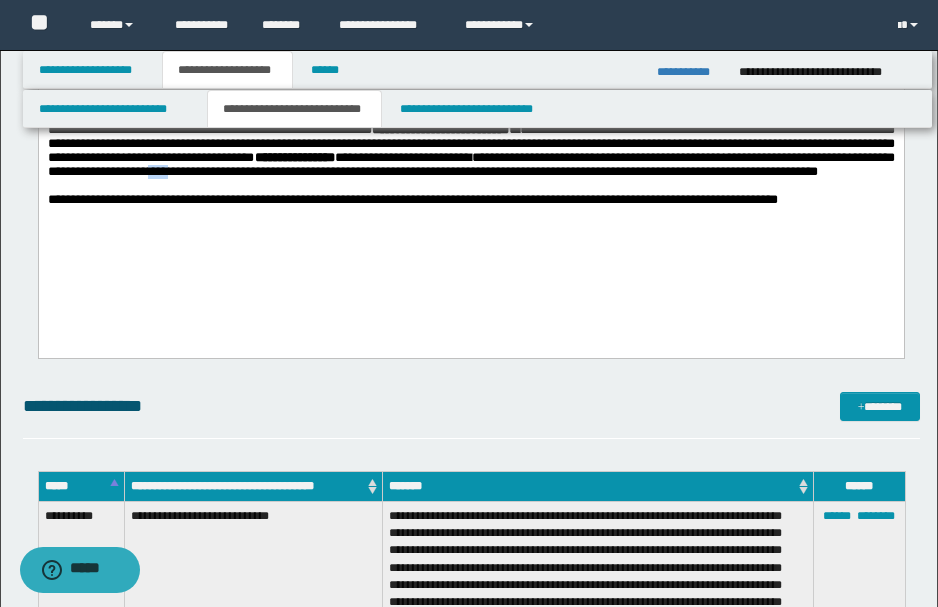 drag, startPoint x: 439, startPoint y: 202, endPoint x: 452, endPoint y: 201, distance: 13.038404 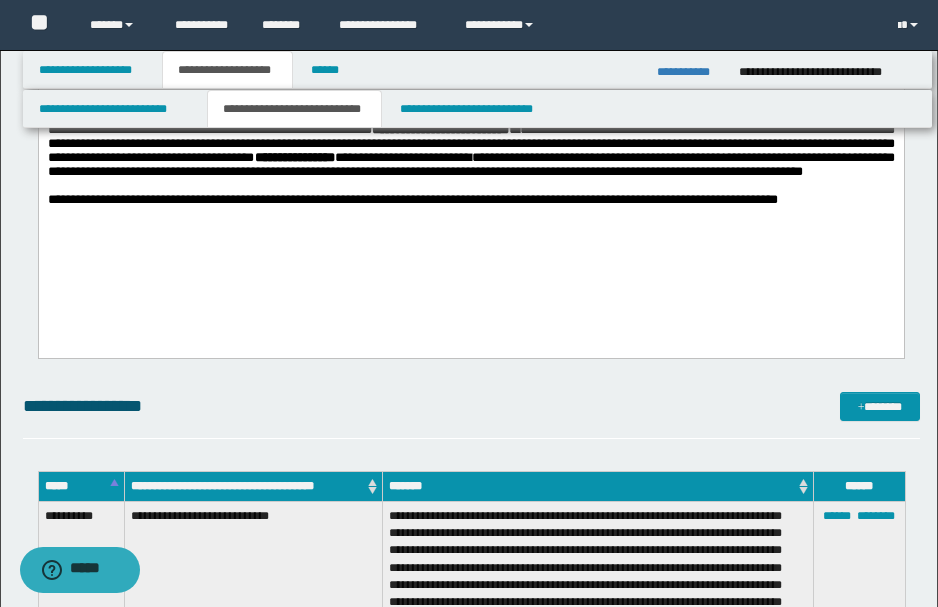 click on "**********" at bounding box center (470, 151) 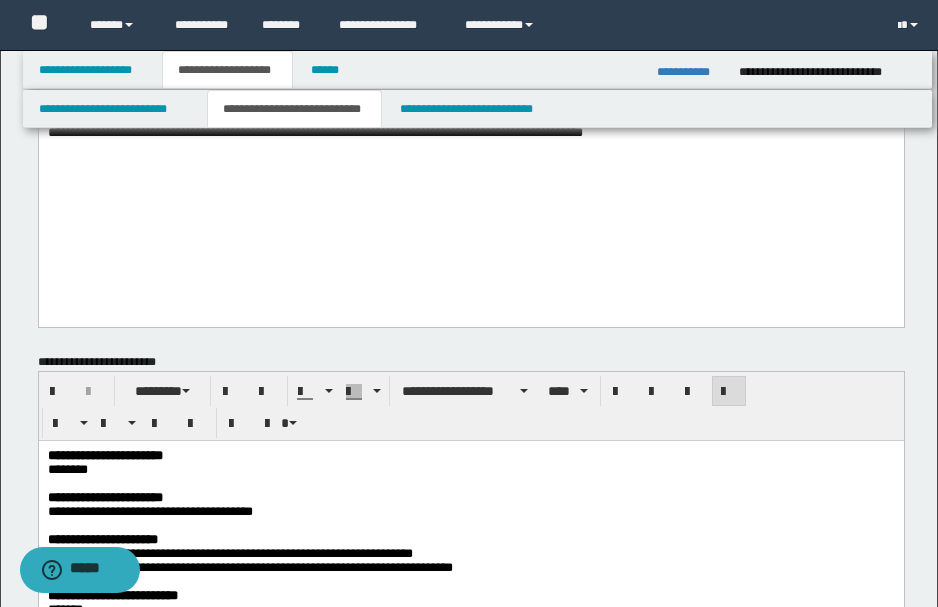 scroll, scrollTop: 735, scrollLeft: 0, axis: vertical 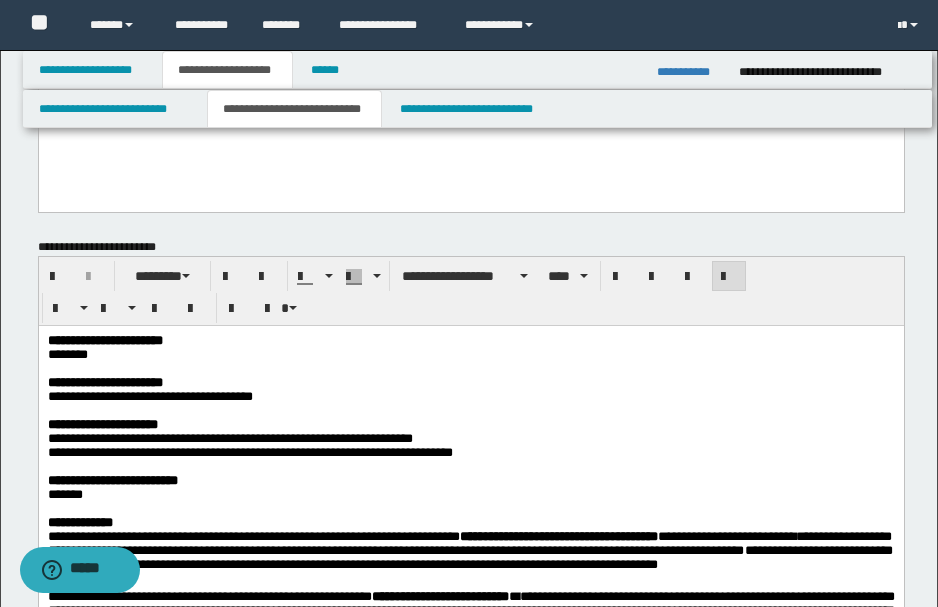 click on "********" at bounding box center (67, 354) 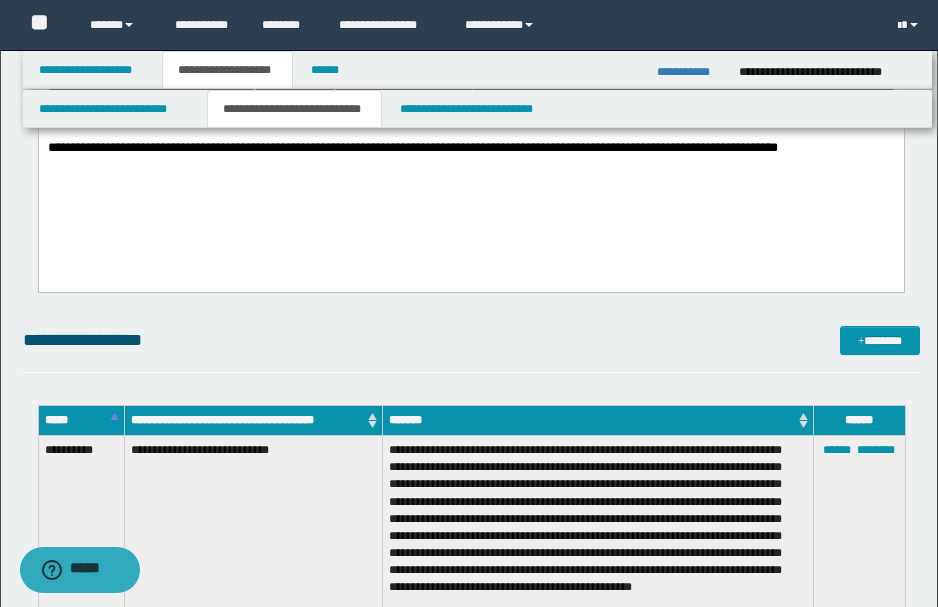 scroll, scrollTop: 1135, scrollLeft: 0, axis: vertical 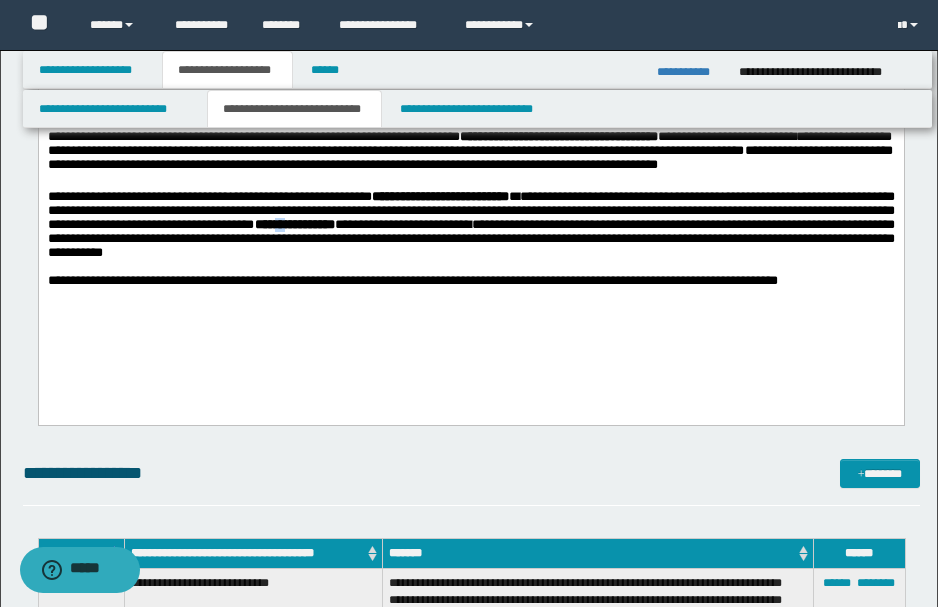 drag, startPoint x: 513, startPoint y: 247, endPoint x: 533, endPoint y: 251, distance: 20.396078 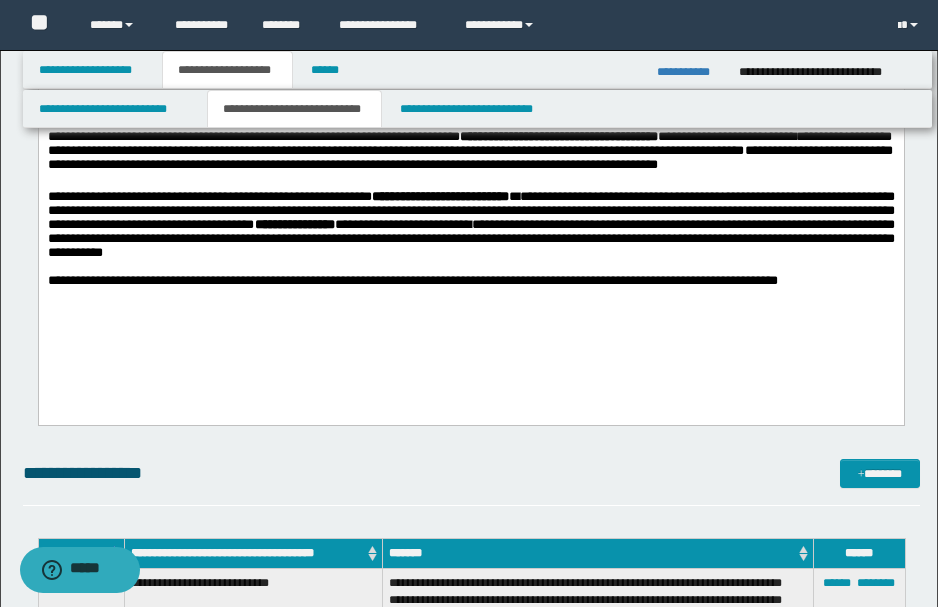 click on "**********" at bounding box center (412, 281) 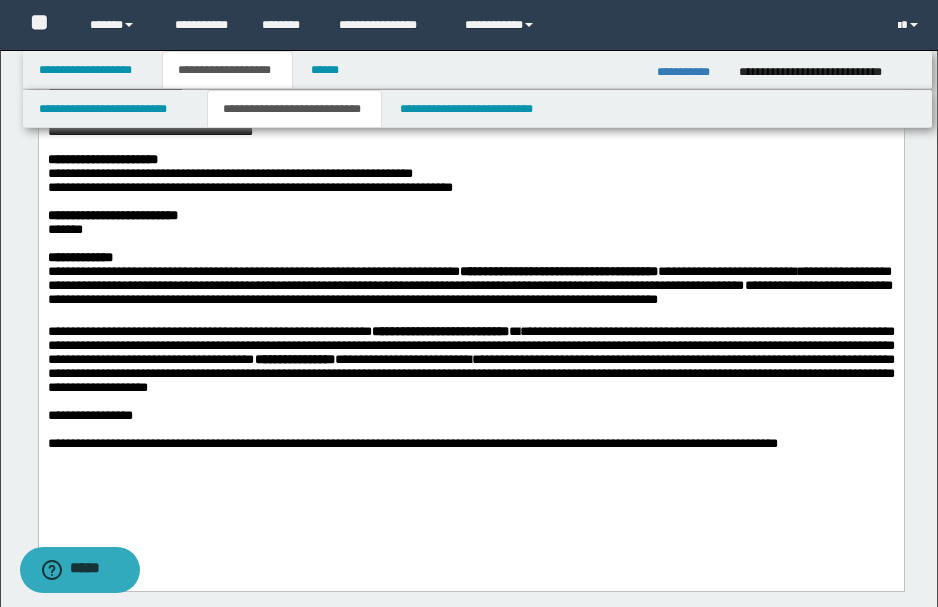 scroll, scrollTop: 1200, scrollLeft: 0, axis: vertical 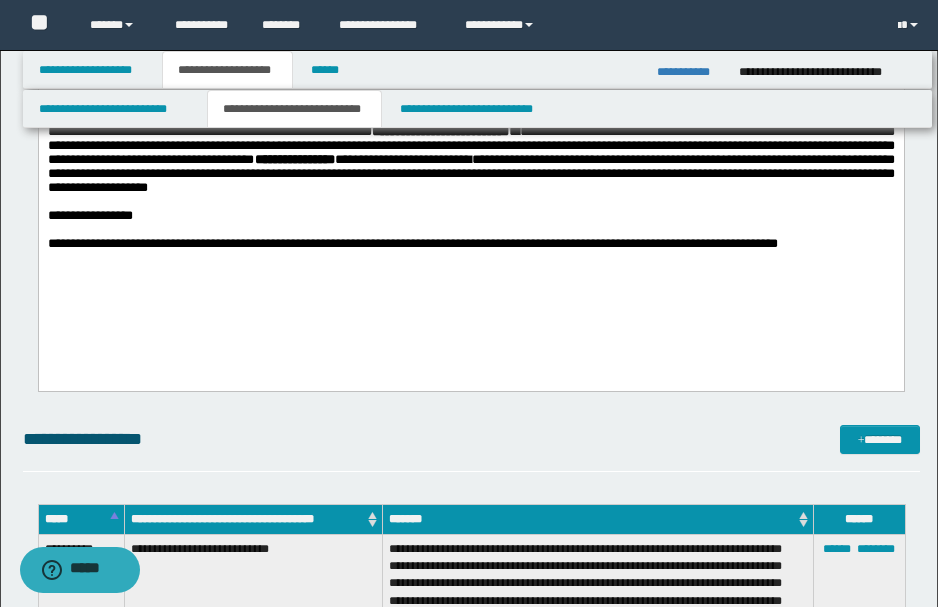 click on "**********" at bounding box center [470, 217] 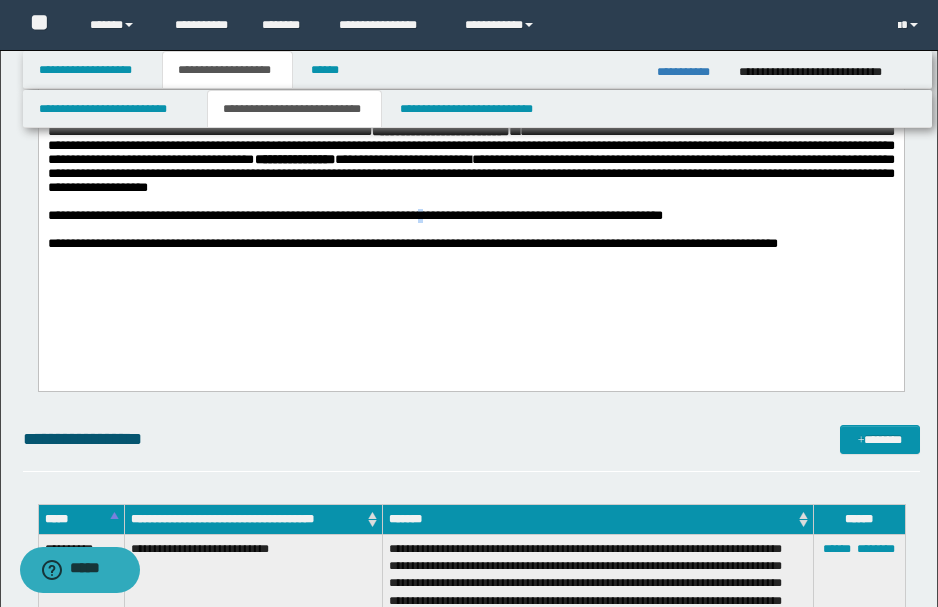 click on "**********" at bounding box center (354, 216) 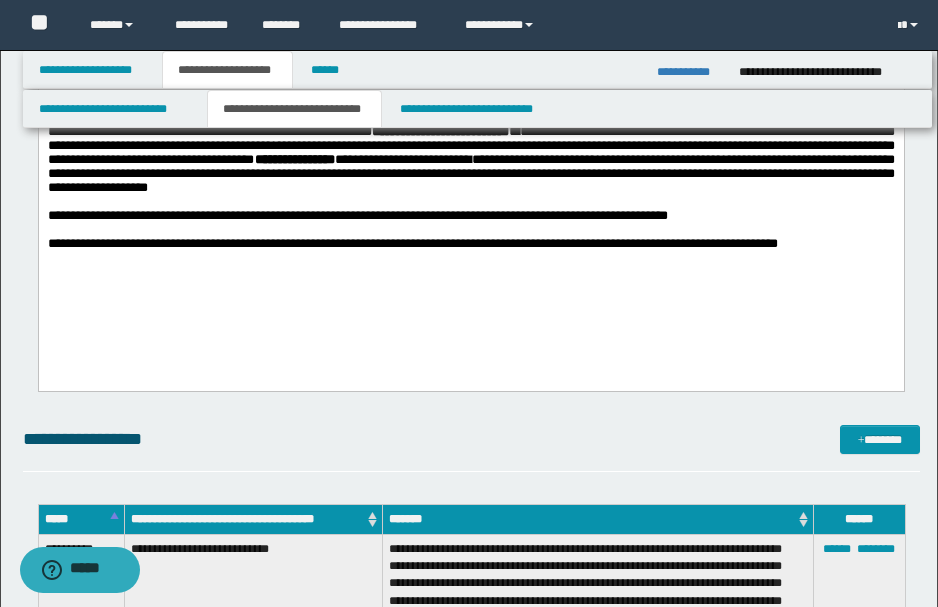 click on "**********" at bounding box center [357, 216] 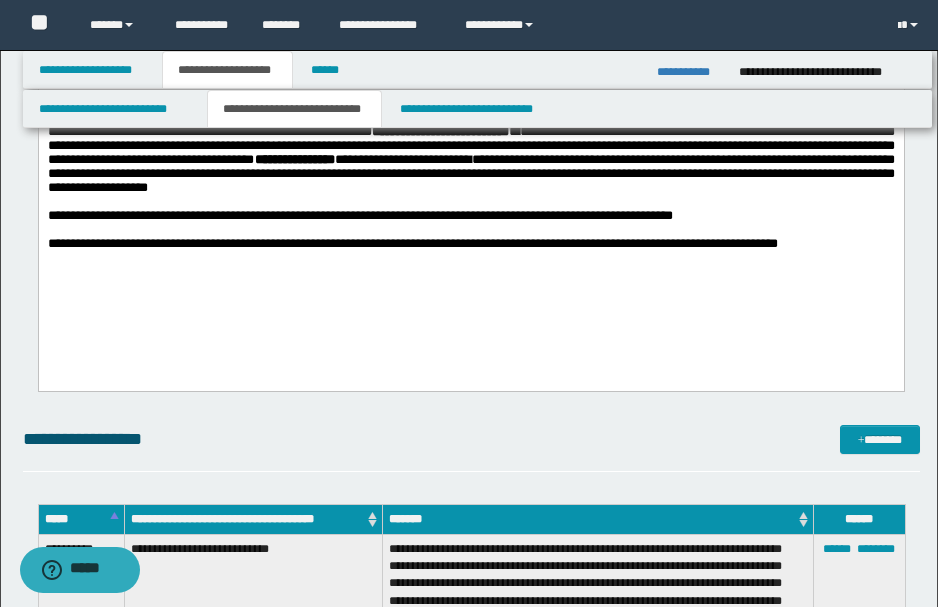 click on "**********" at bounding box center (470, 217) 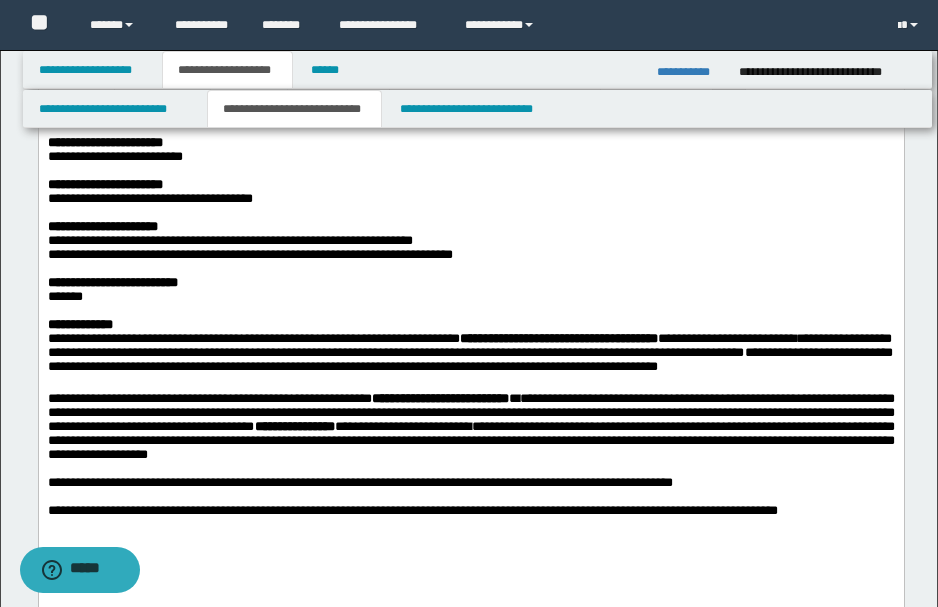 click on "**********" 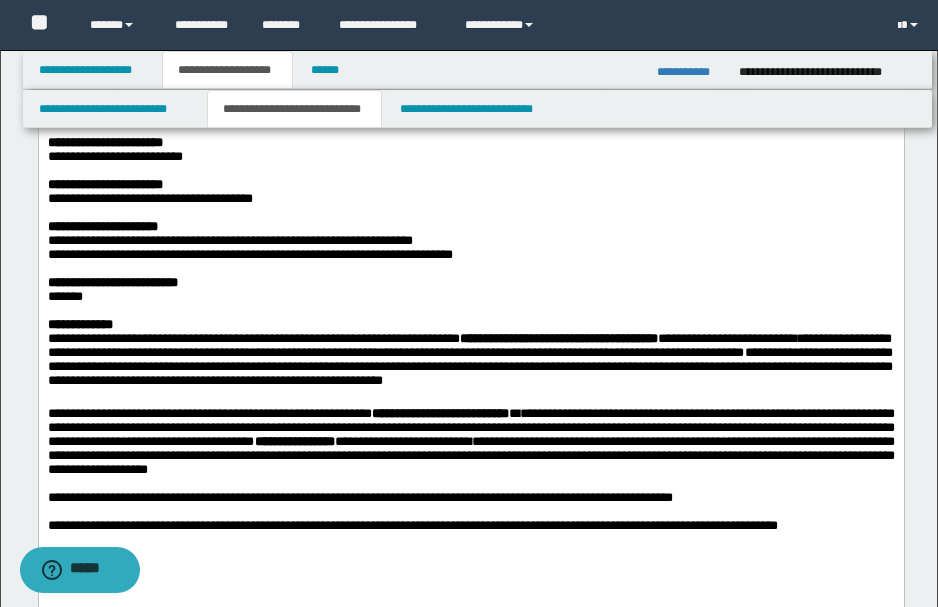 click on "**********" 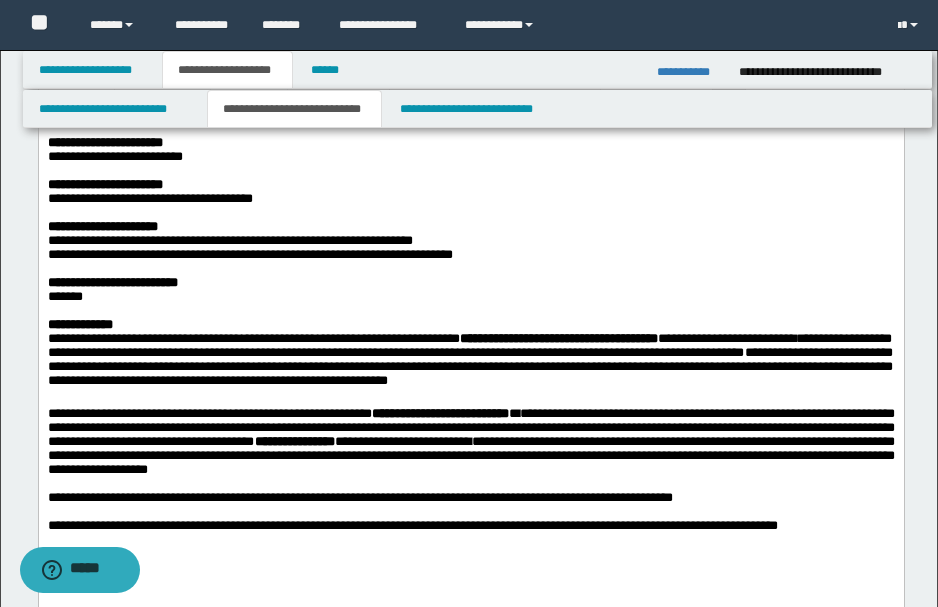 click on "**********" 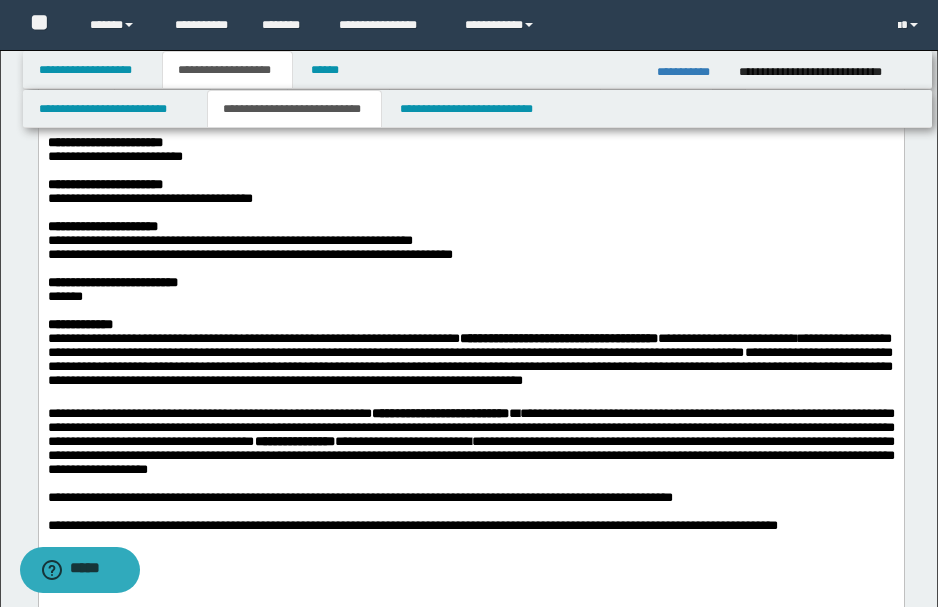 click on "**********" 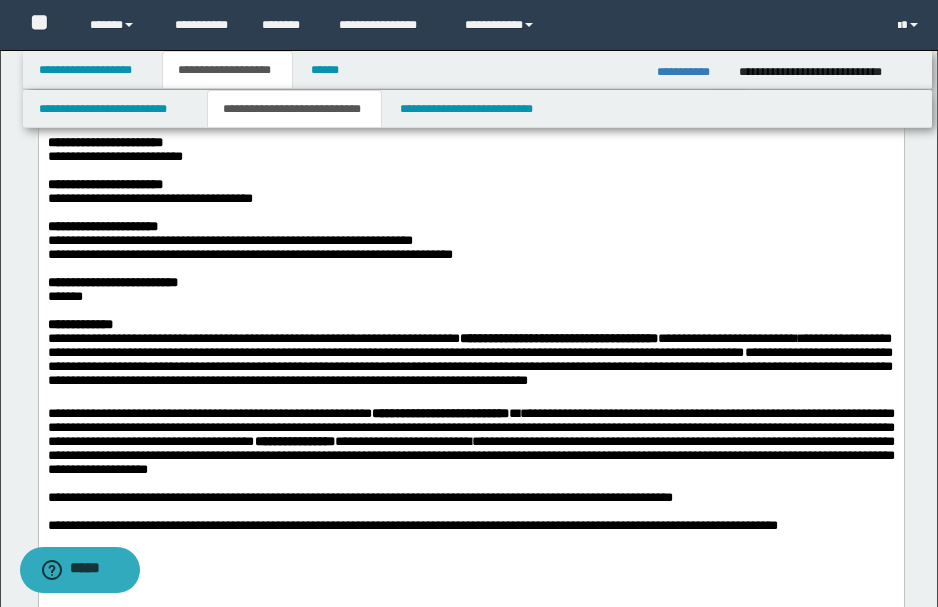 click on "**********" 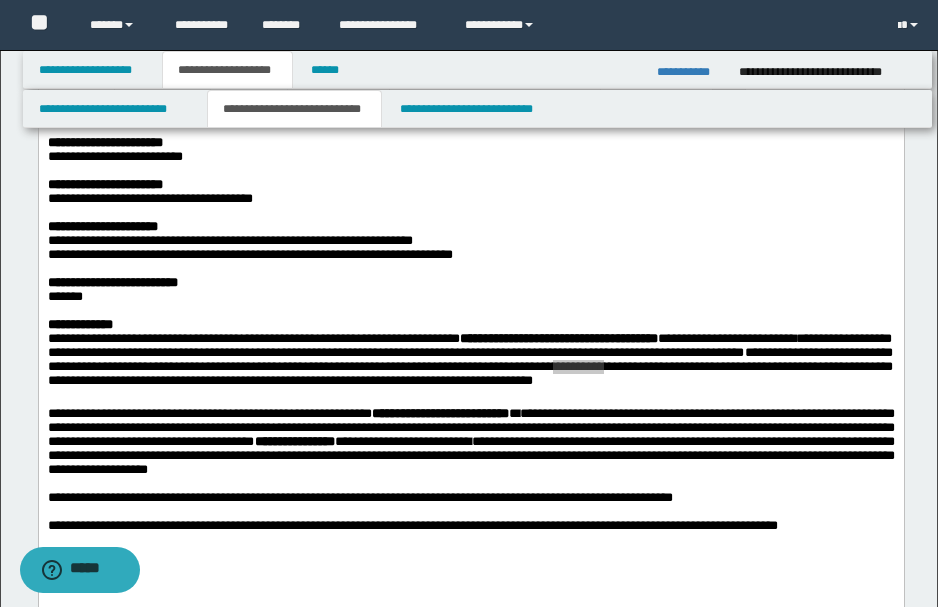 drag, startPoint x: 775, startPoint y: 260, endPoint x: 865, endPoint y: 118, distance: 168.119 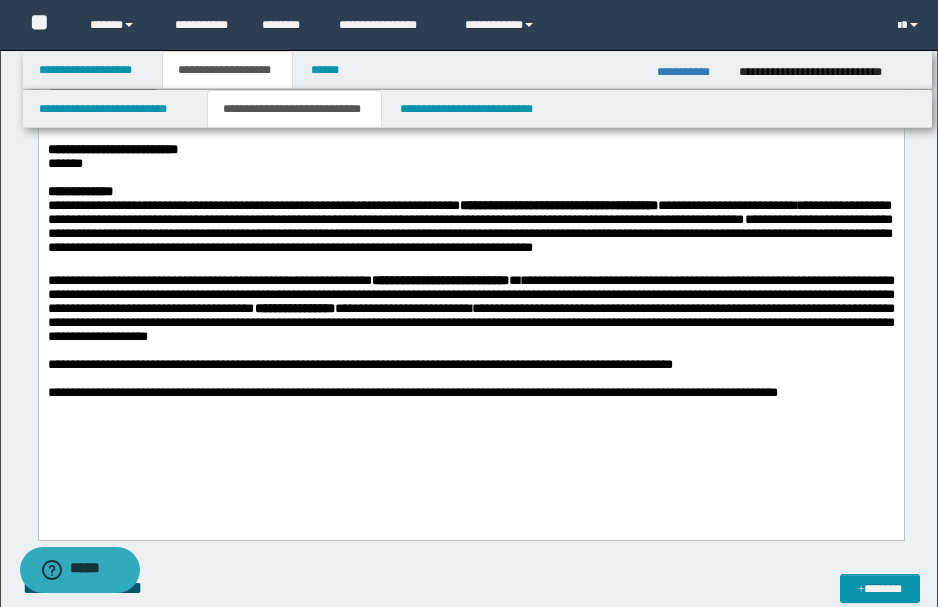 scroll, scrollTop: 1066, scrollLeft: 0, axis: vertical 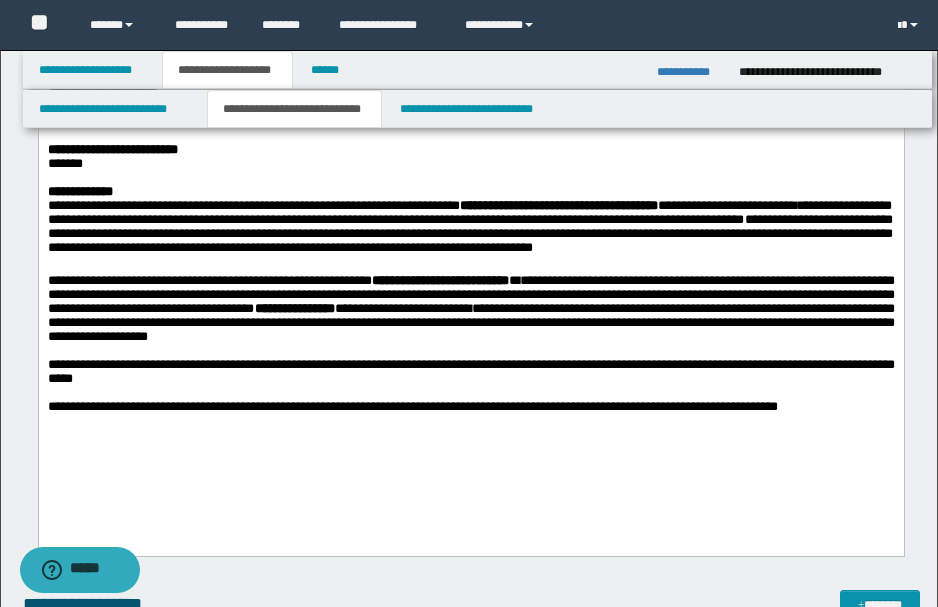 click on "**********" at bounding box center (470, 372) 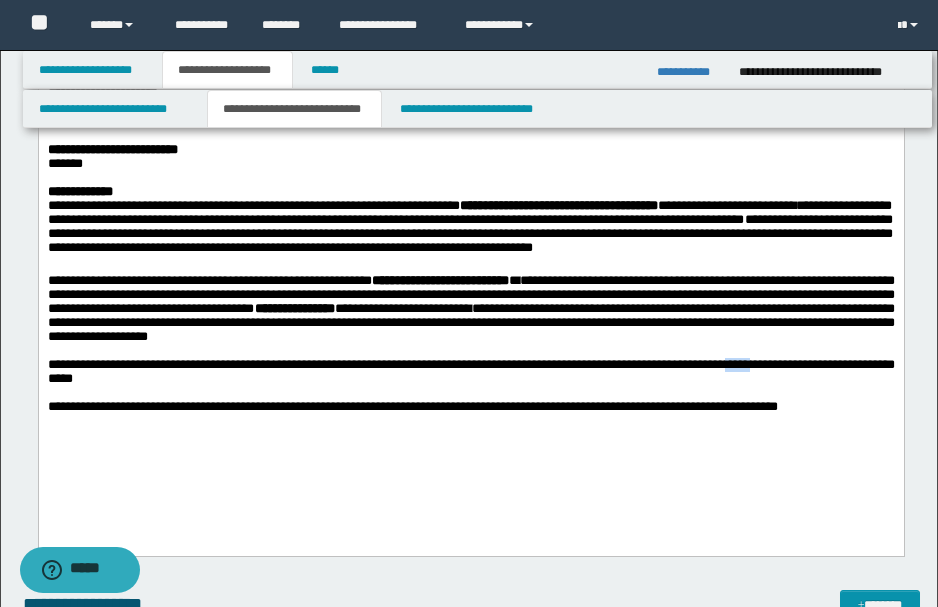 drag, startPoint x: 818, startPoint y: 398, endPoint x: 842, endPoint y: 389, distance: 25.632011 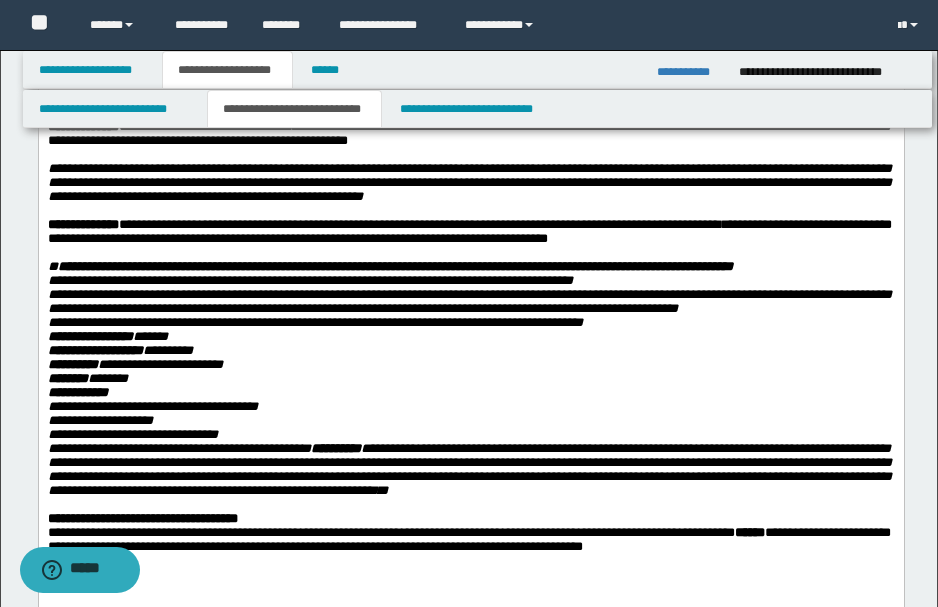 scroll, scrollTop: 0, scrollLeft: 0, axis: both 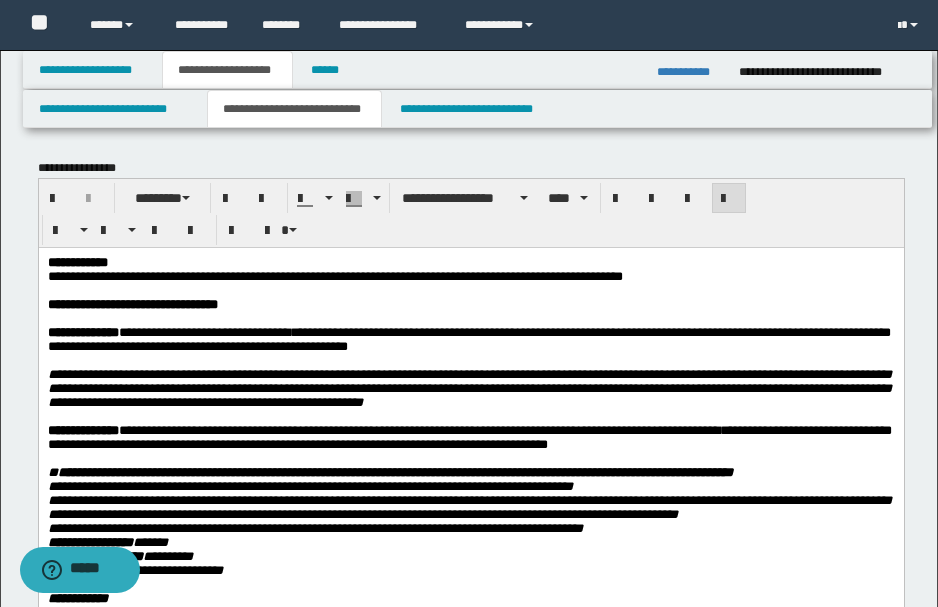 click on "**********" at bounding box center [212, 275] 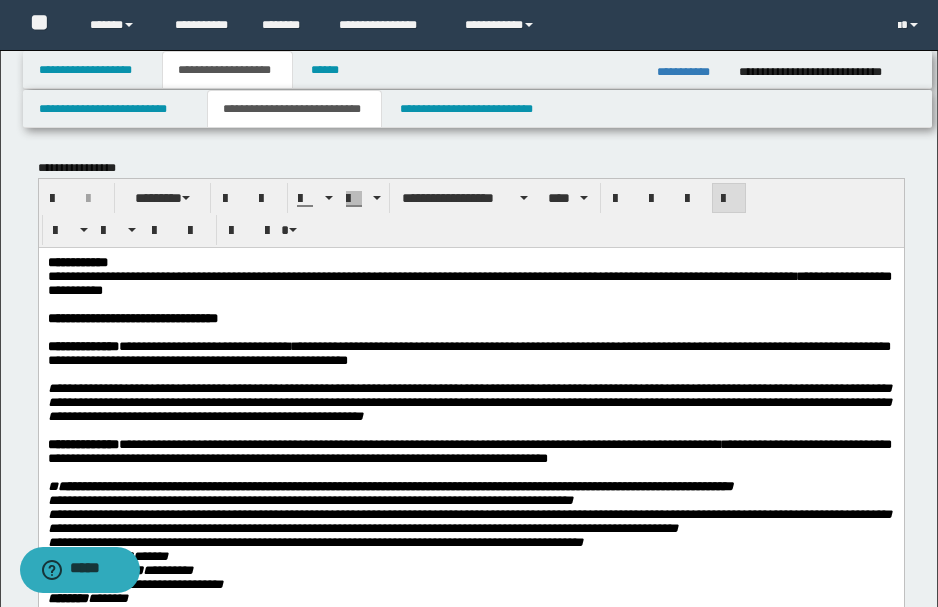 click on "**********" at bounding box center [376, 275] 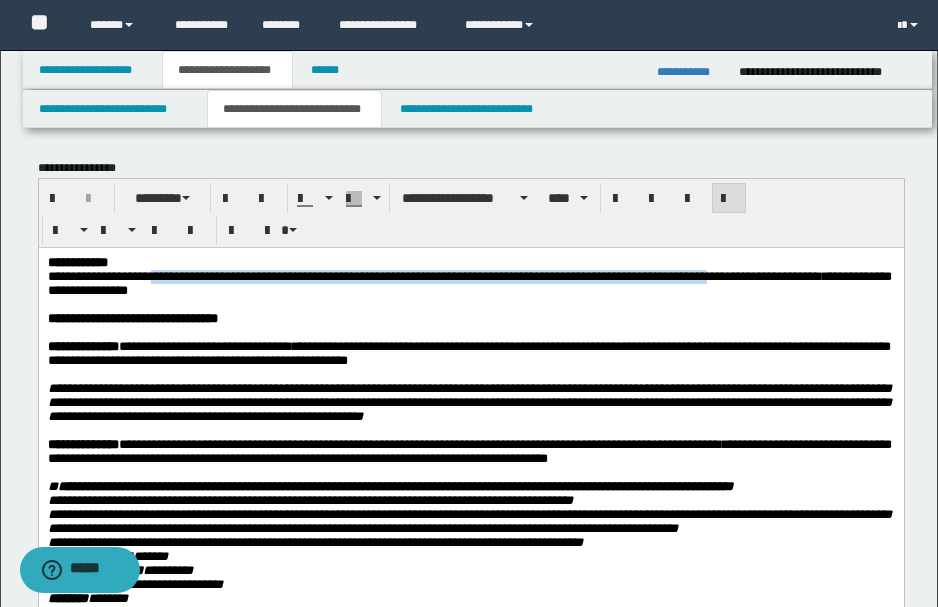 drag, startPoint x: 158, startPoint y: 270, endPoint x: 755, endPoint y: 270, distance: 597 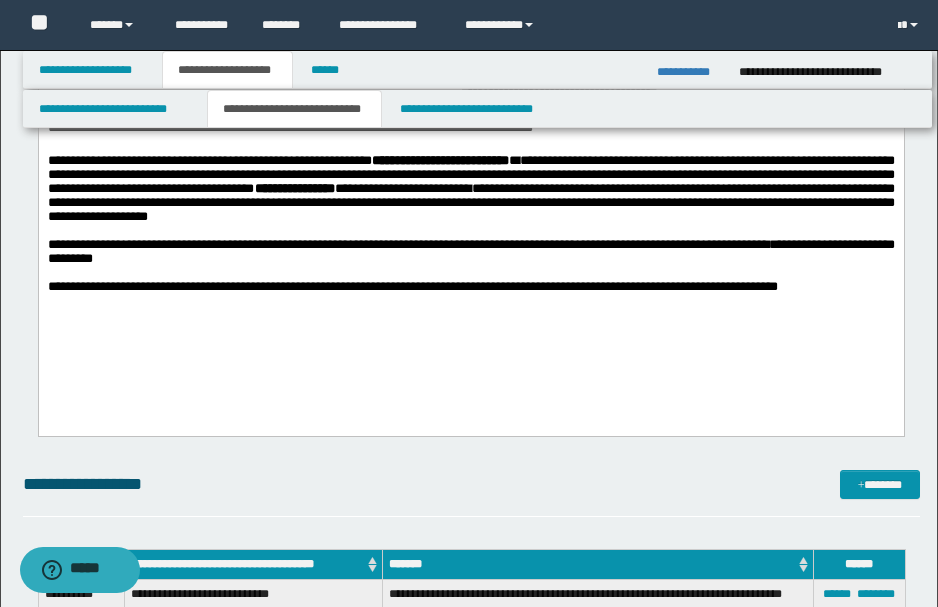 scroll, scrollTop: 1266, scrollLeft: 0, axis: vertical 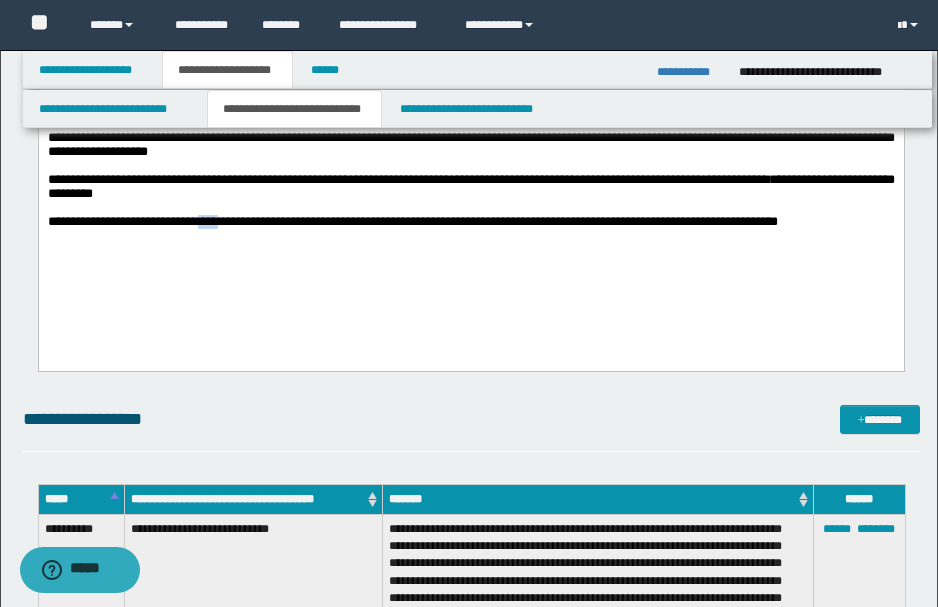 drag, startPoint x: 206, startPoint y: 260, endPoint x: 237, endPoint y: 256, distance: 31.257 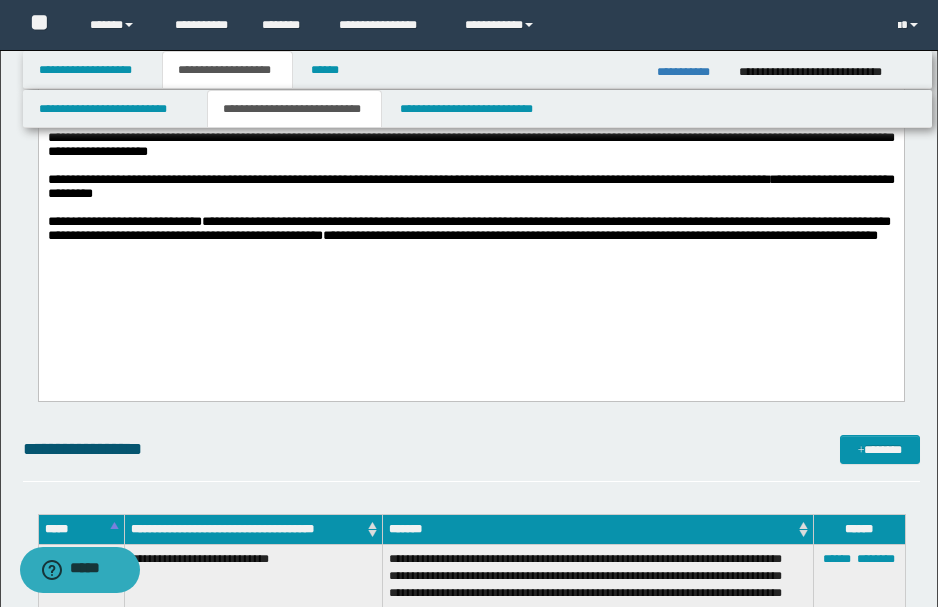 click on "**********" at bounding box center (468, 229) 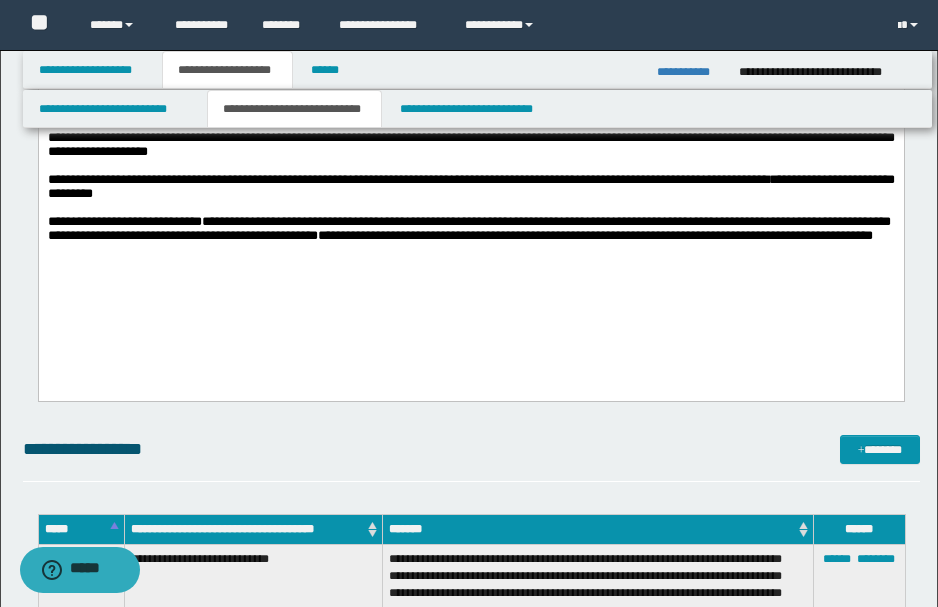 click on "**********" at bounding box center [468, 229] 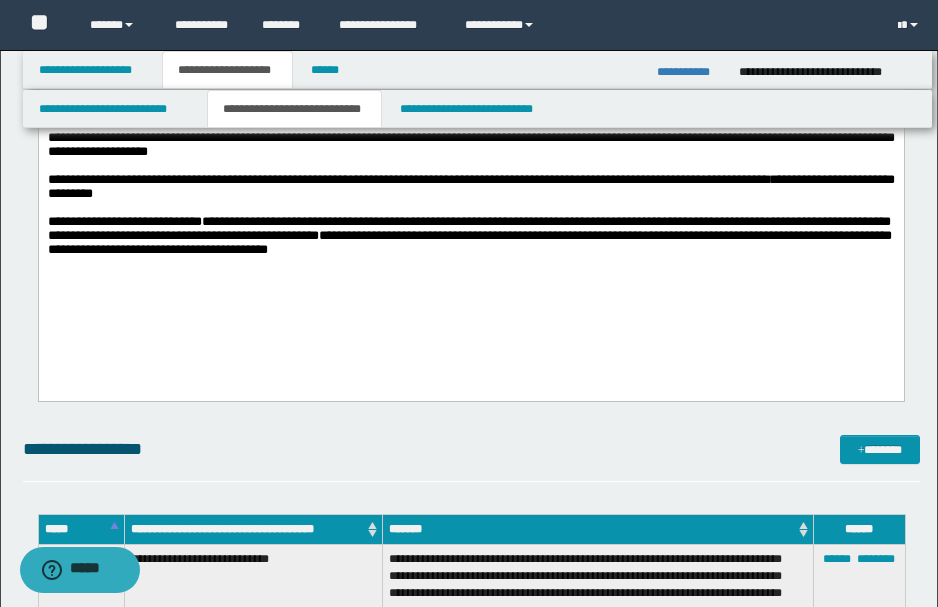 click on "**********" at bounding box center [469, 236] 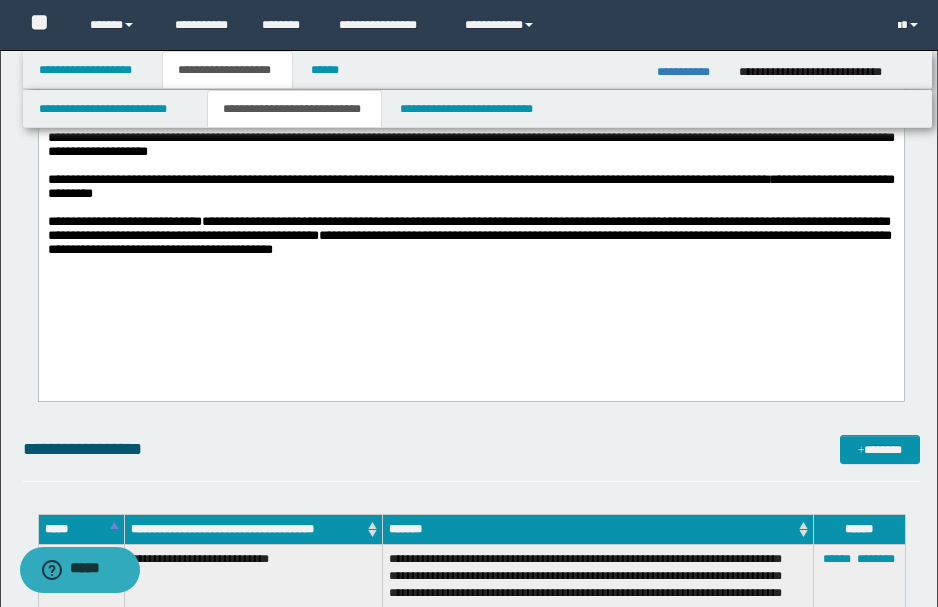click on "**********" at bounding box center [468, 229] 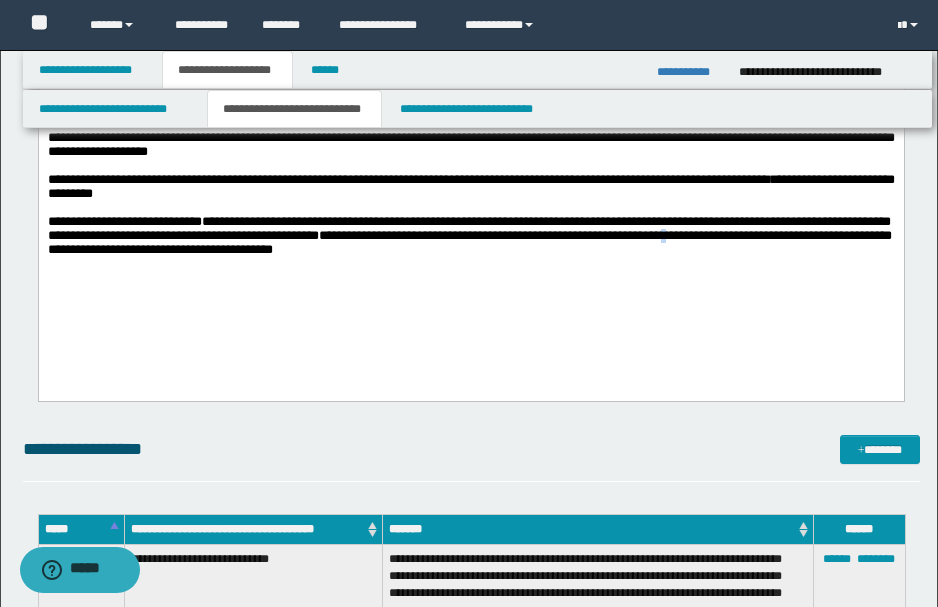 click on "**********" at bounding box center [469, 236] 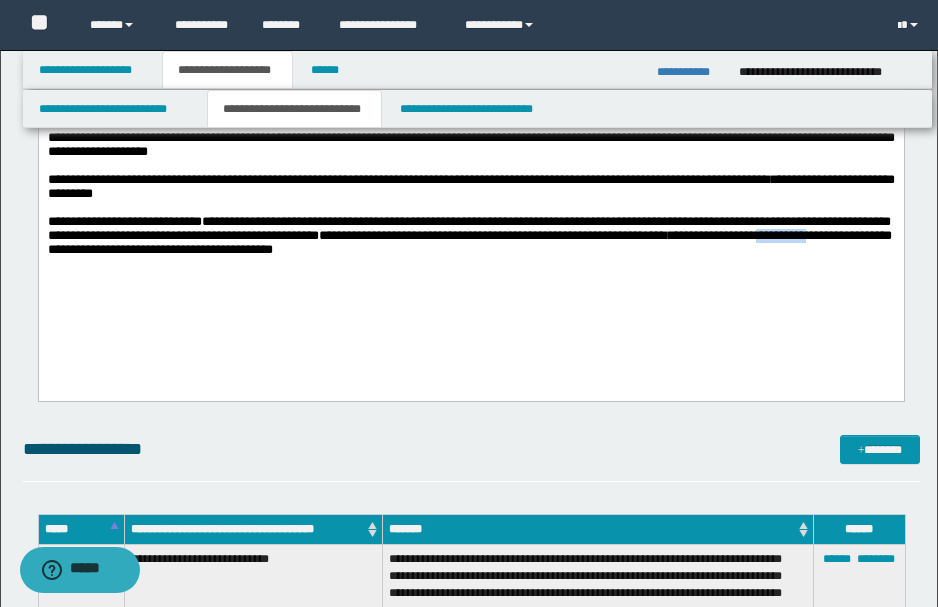 drag, startPoint x: 47, startPoint y: 286, endPoint x: 97, endPoint y: 288, distance: 50.039986 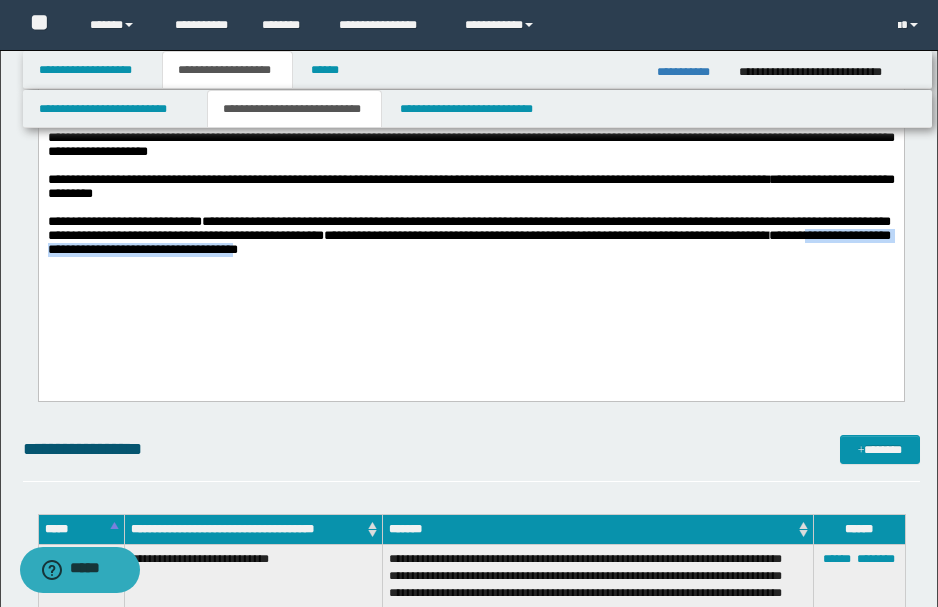 drag, startPoint x: 86, startPoint y: 286, endPoint x: 403, endPoint y: 289, distance: 317.0142 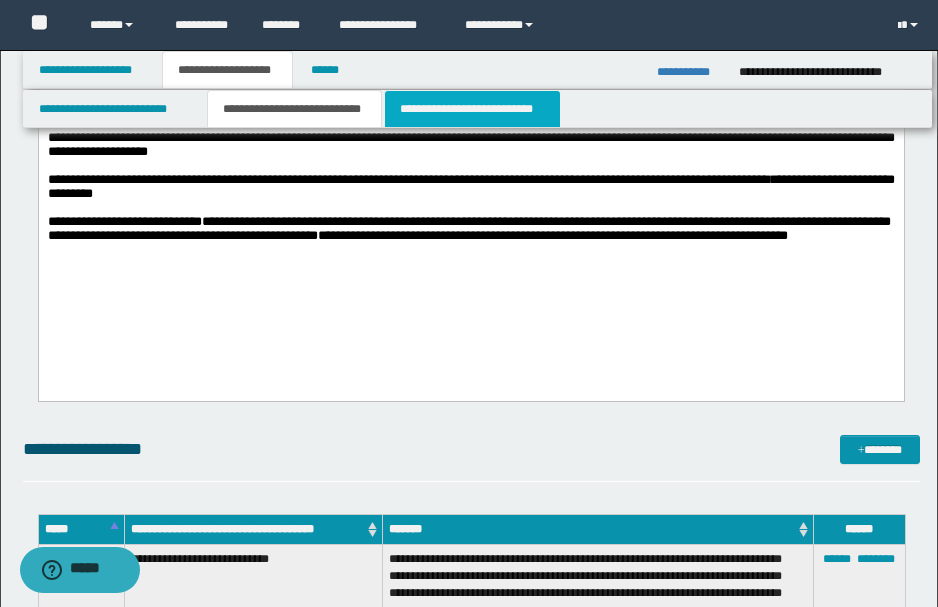 click on "**********" at bounding box center (472, 109) 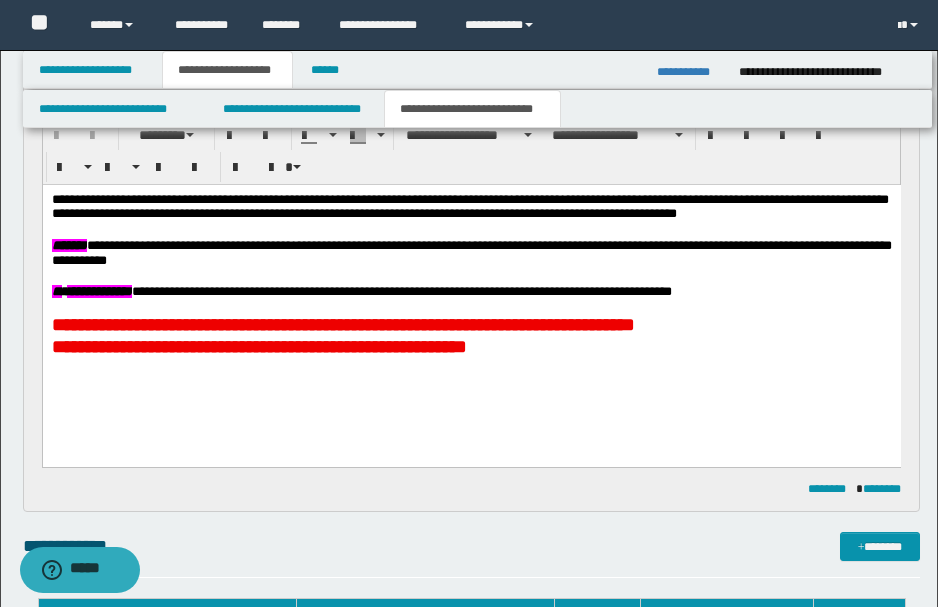 scroll, scrollTop: 66, scrollLeft: 0, axis: vertical 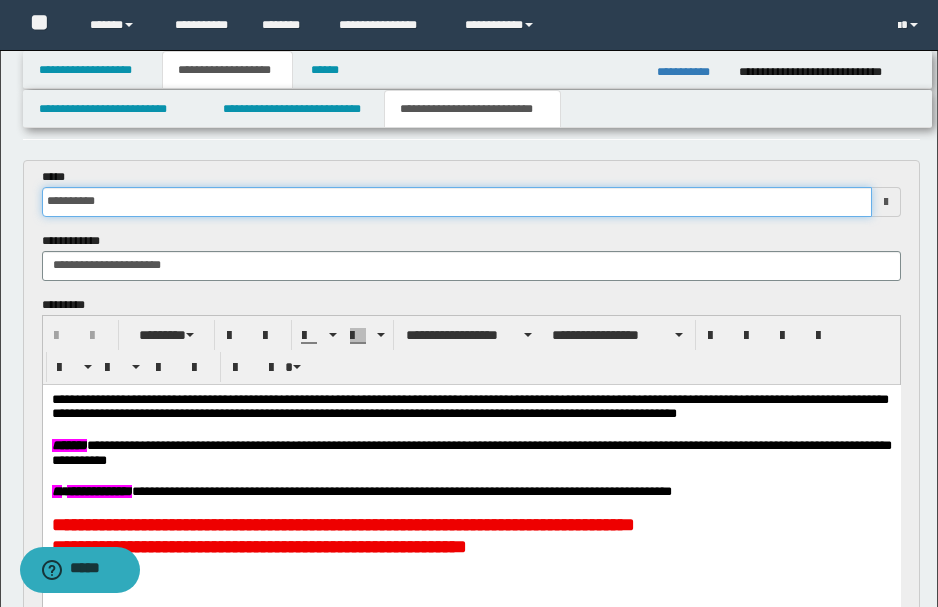 click on "**********" at bounding box center [457, 202] 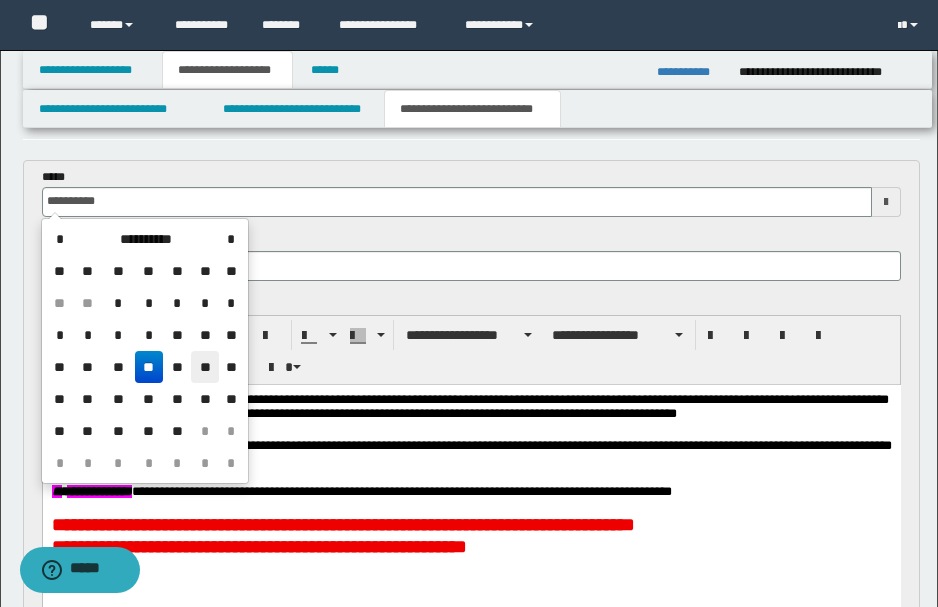 click on "**" at bounding box center [205, 367] 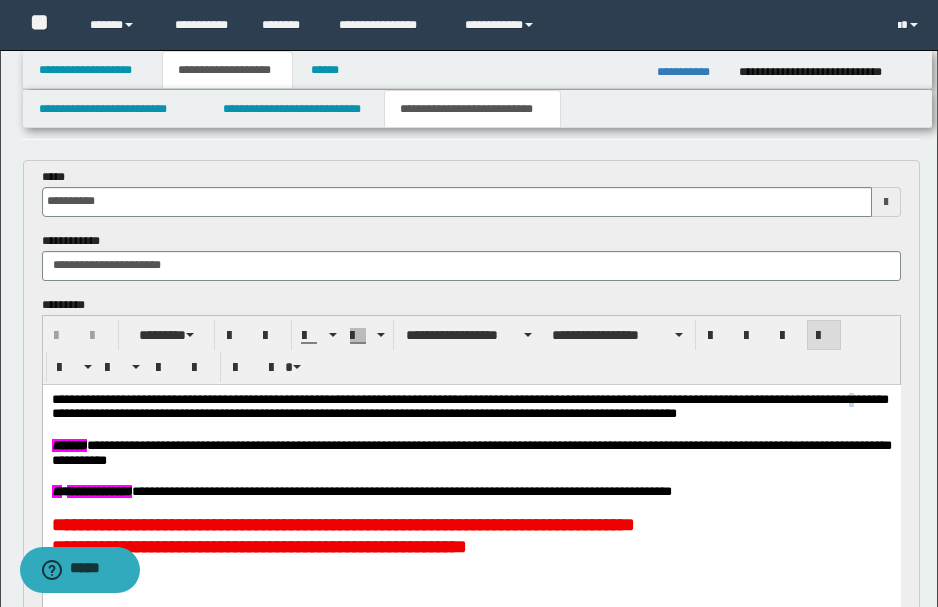 click on "**********" at bounding box center (469, 407) 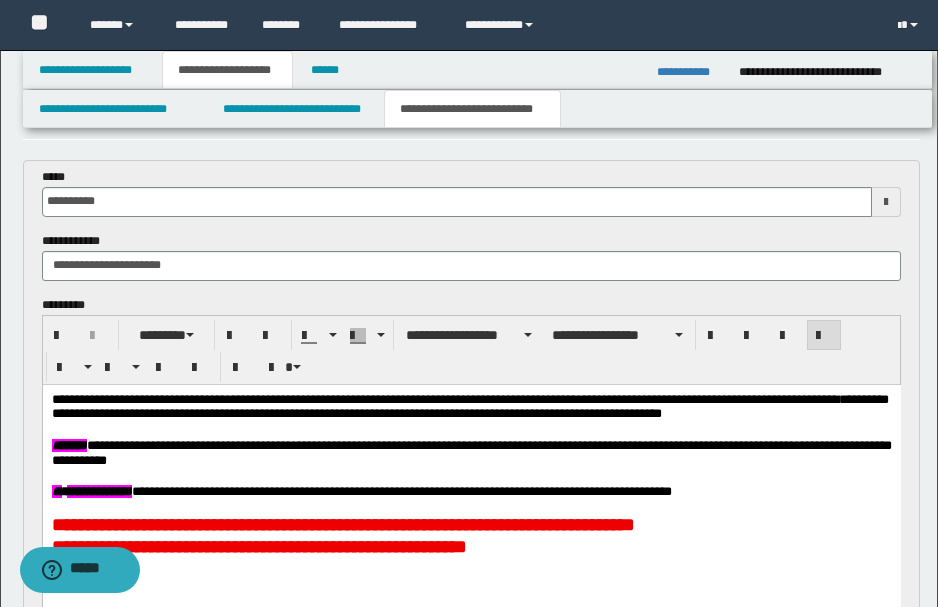 click on "**********" at bounding box center [469, 407] 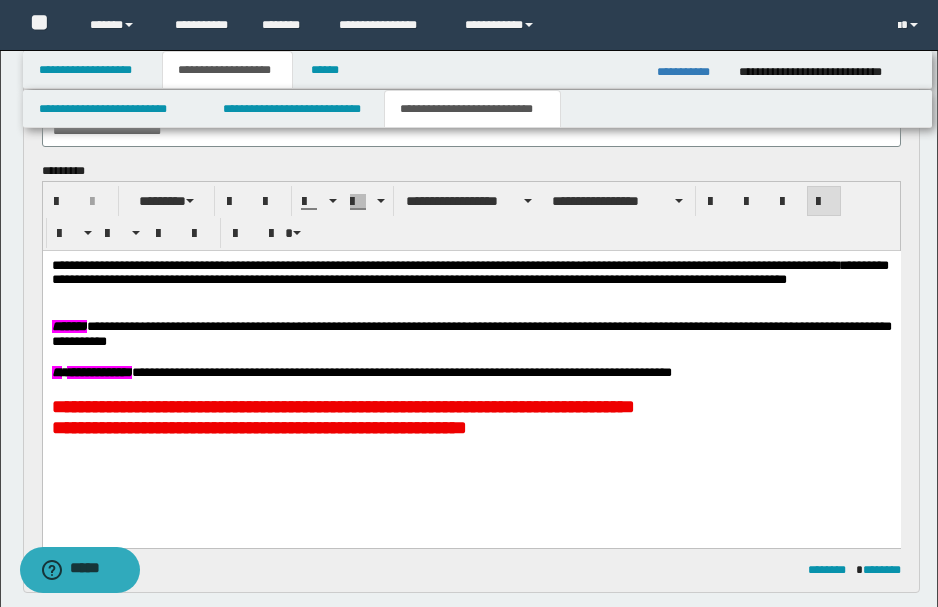 scroll, scrollTop: 133, scrollLeft: 0, axis: vertical 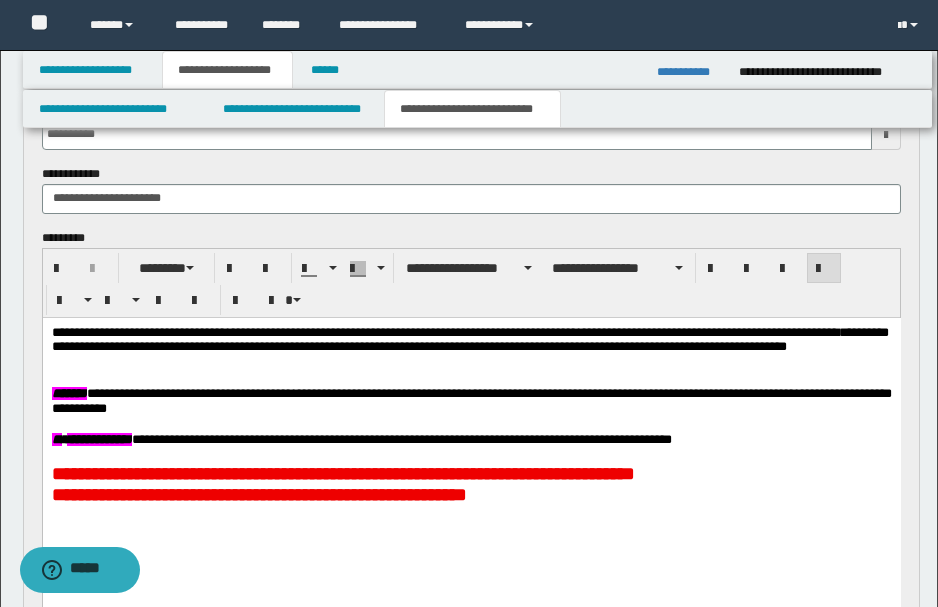 click on "**********" at bounding box center (471, 440) 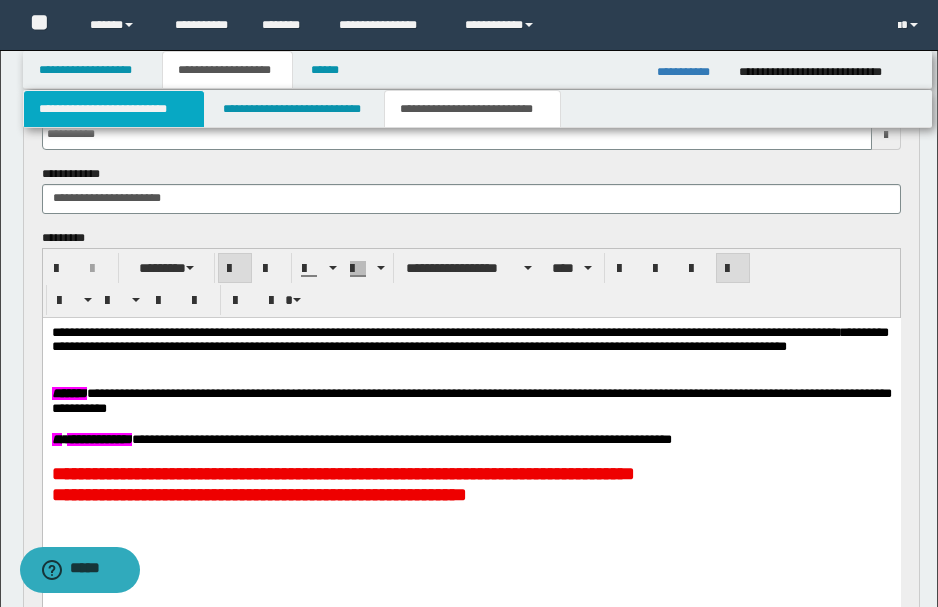 click on "**********" at bounding box center (114, 109) 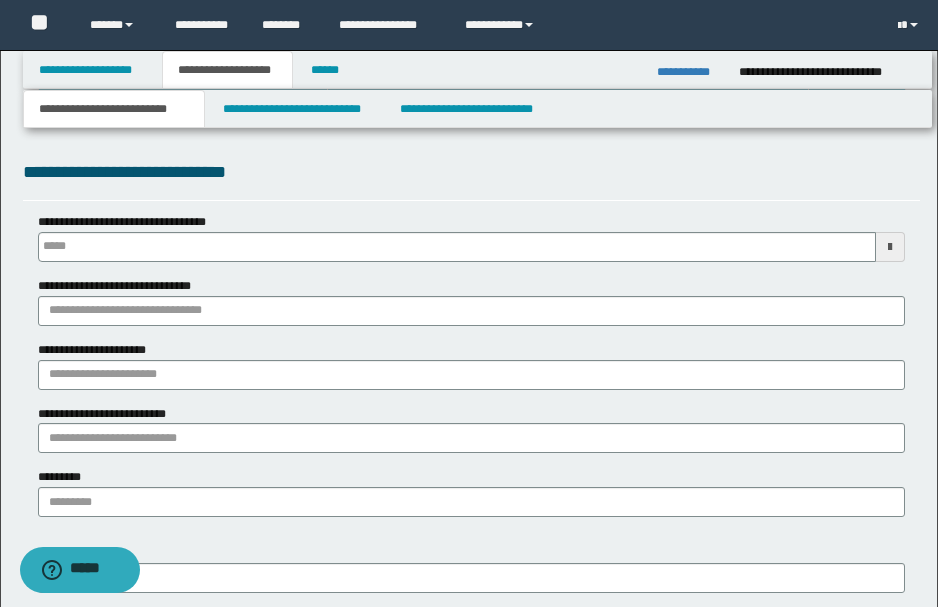 type 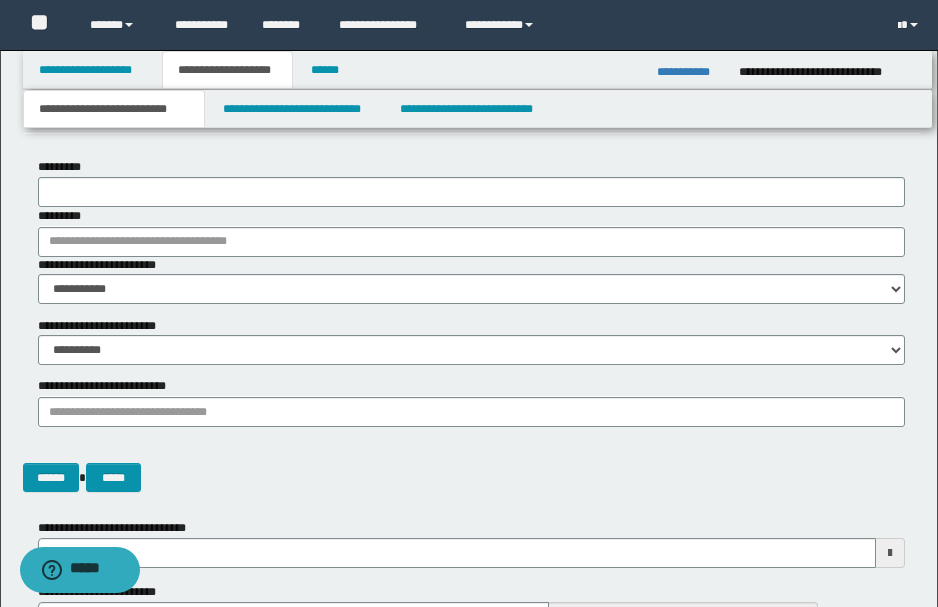 scroll, scrollTop: 0, scrollLeft: 0, axis: both 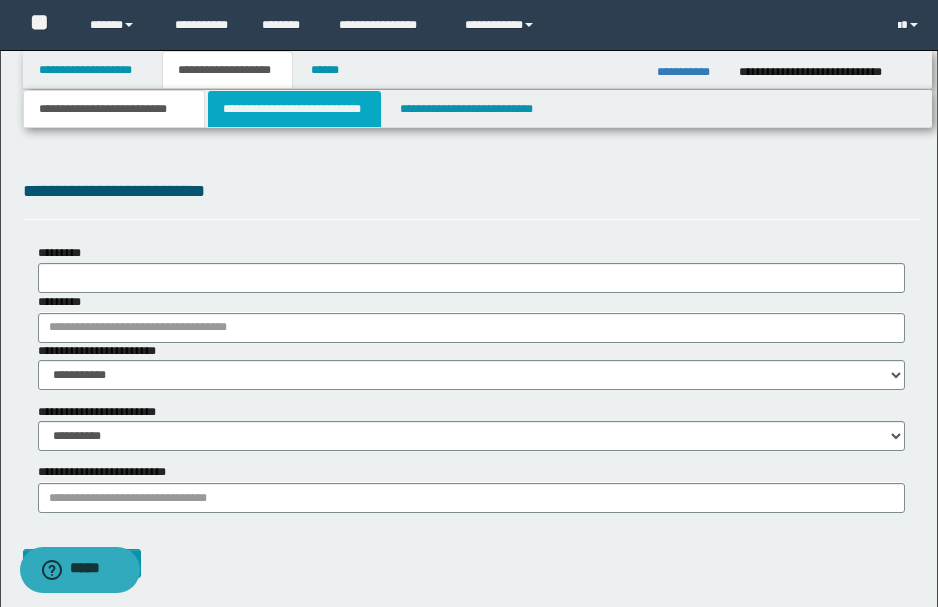click on "**********" at bounding box center [294, 109] 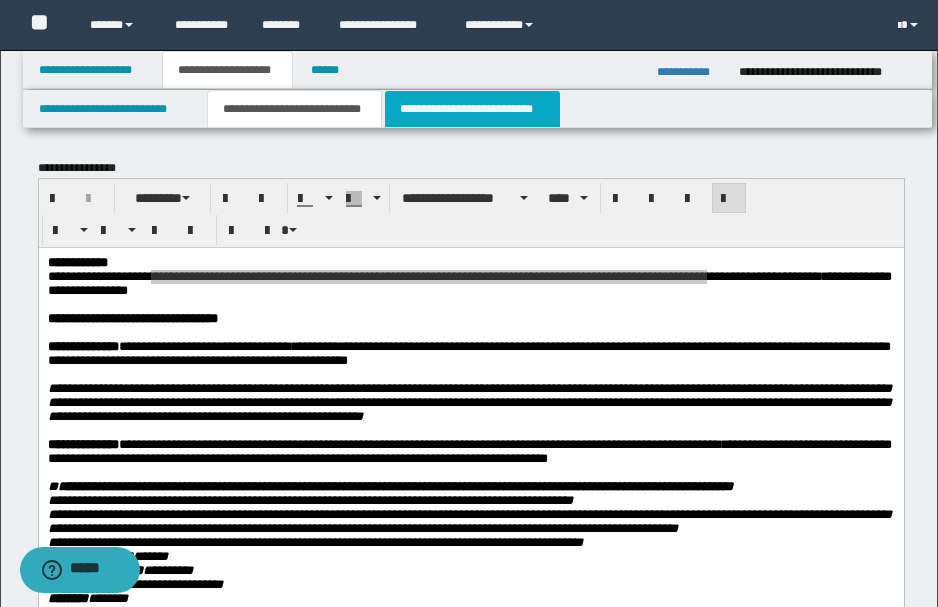 click on "**********" at bounding box center (472, 109) 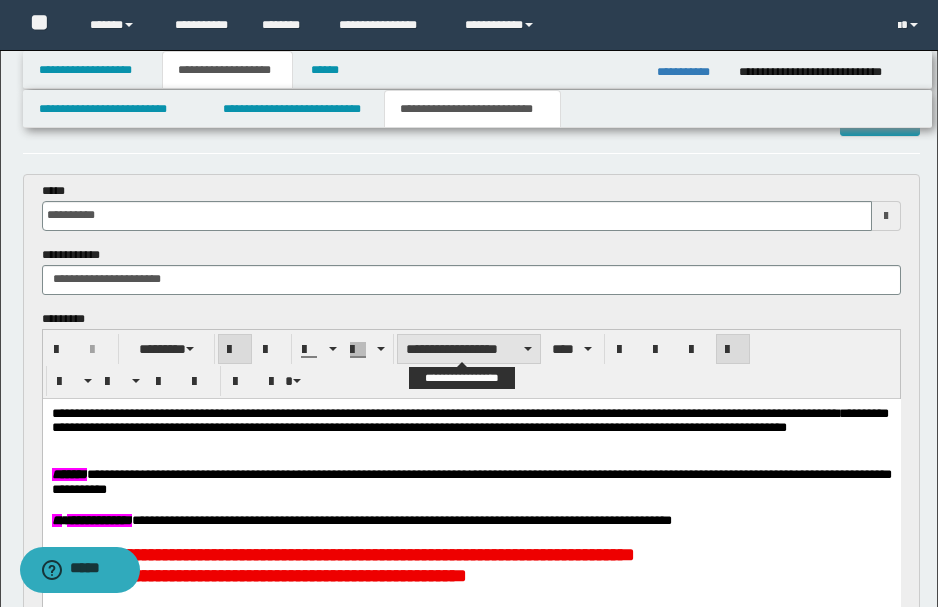 scroll, scrollTop: 133, scrollLeft: 0, axis: vertical 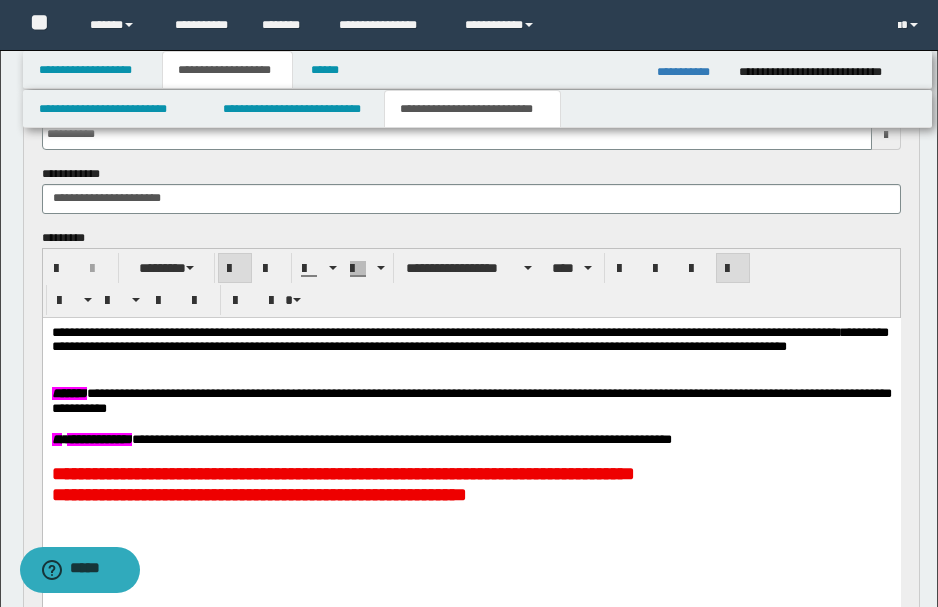 click on "**********" at bounding box center [469, 348] 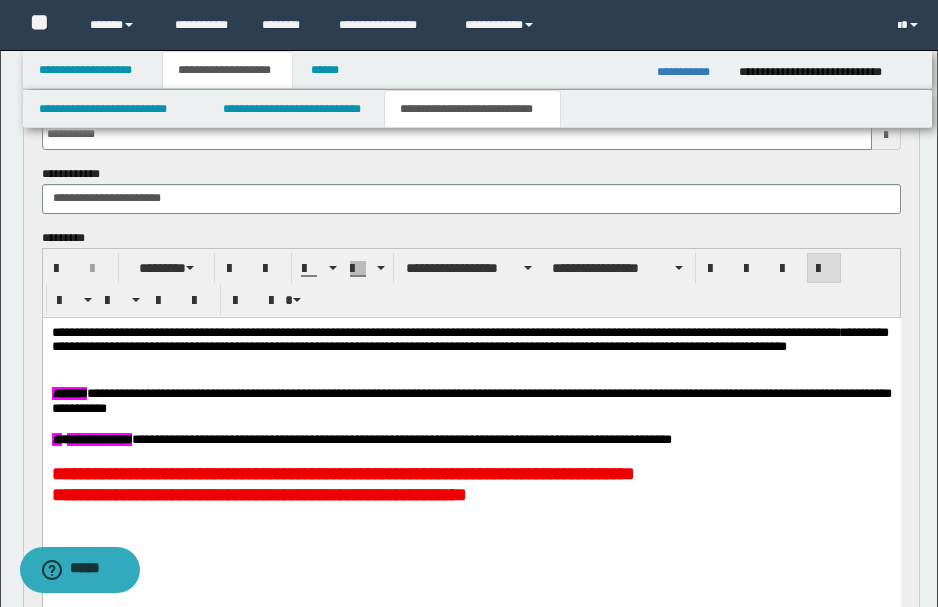 click on "**********" at bounding box center (469, 348) 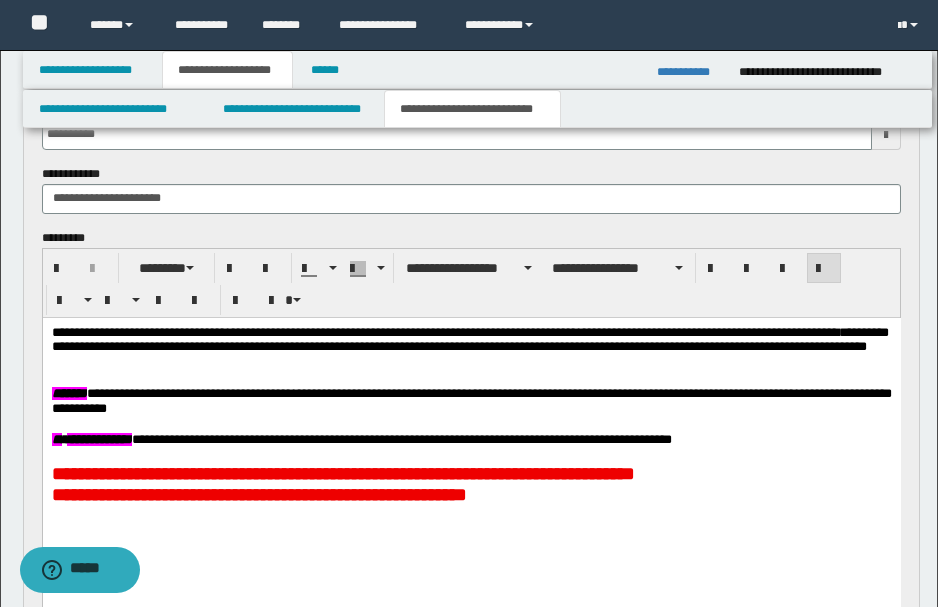 click on "**********" at bounding box center [469, 348] 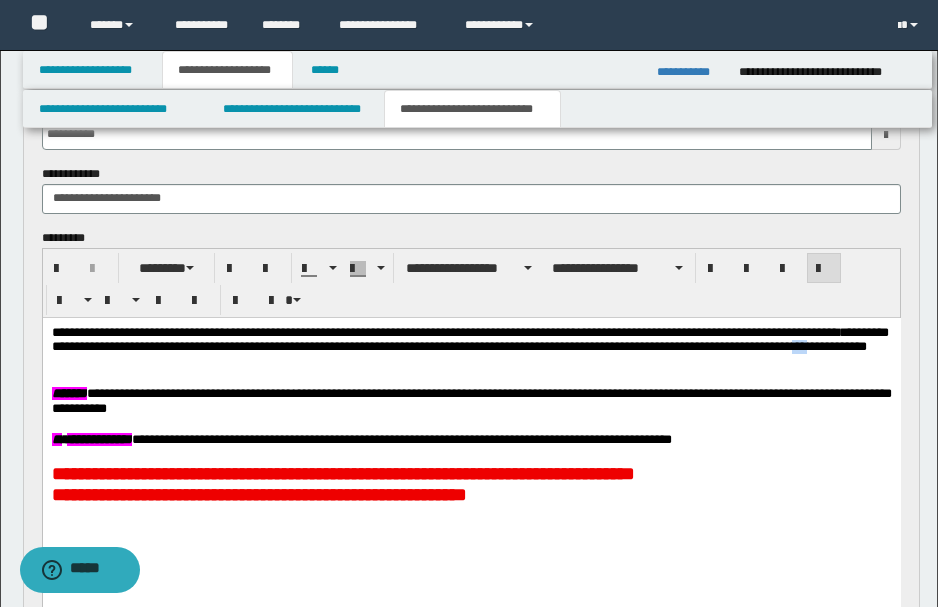 drag, startPoint x: 80, startPoint y: 362, endPoint x: 96, endPoint y: 361, distance: 16.03122 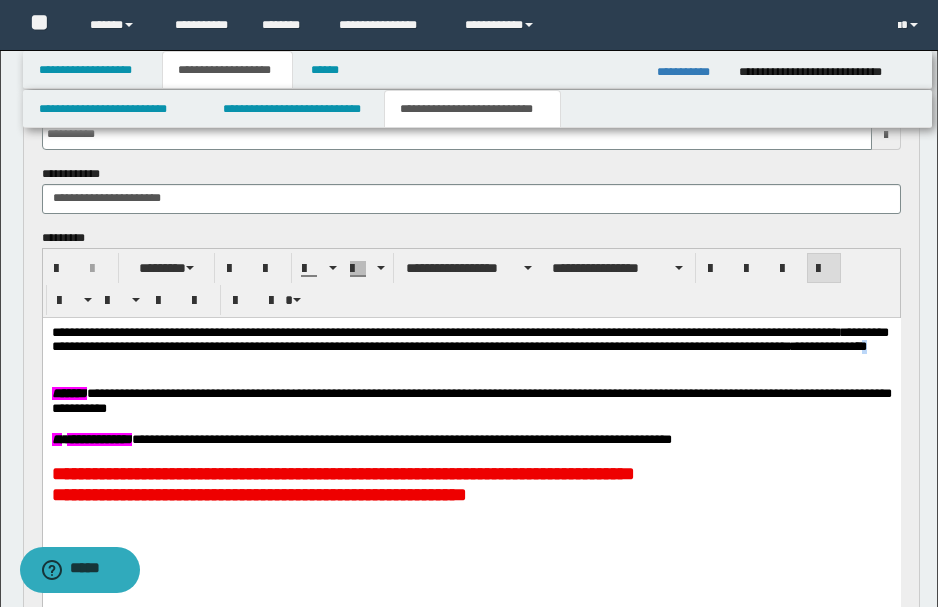 click on "**********" at bounding box center [469, 348] 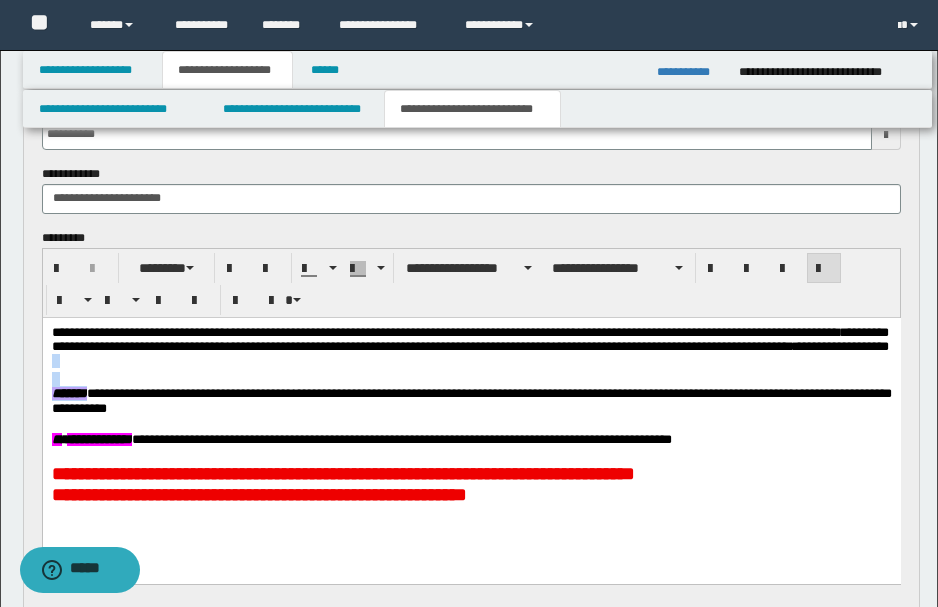 drag, startPoint x: 194, startPoint y: 357, endPoint x: 98, endPoint y: 390, distance: 101.51354 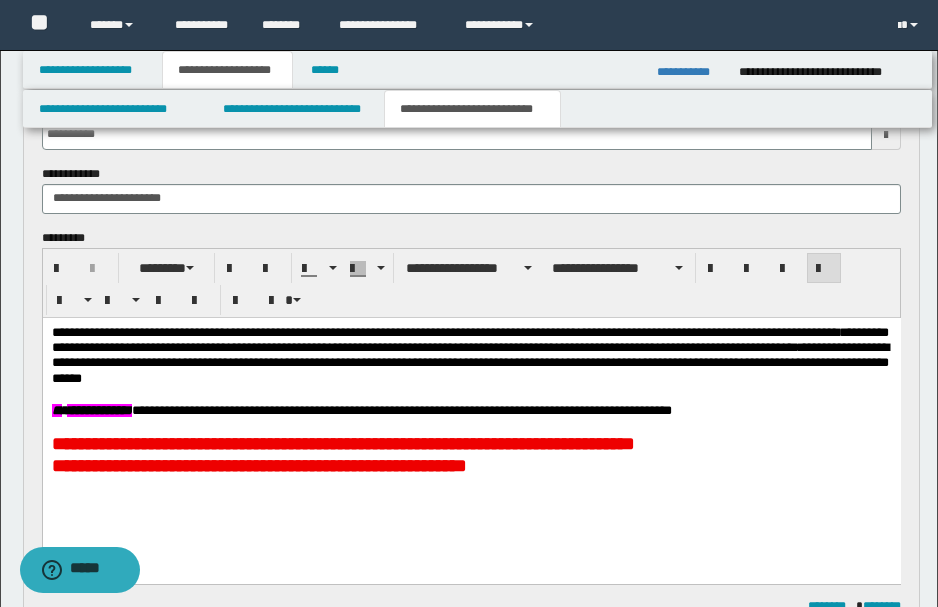 click on "**********" at bounding box center [469, 355] 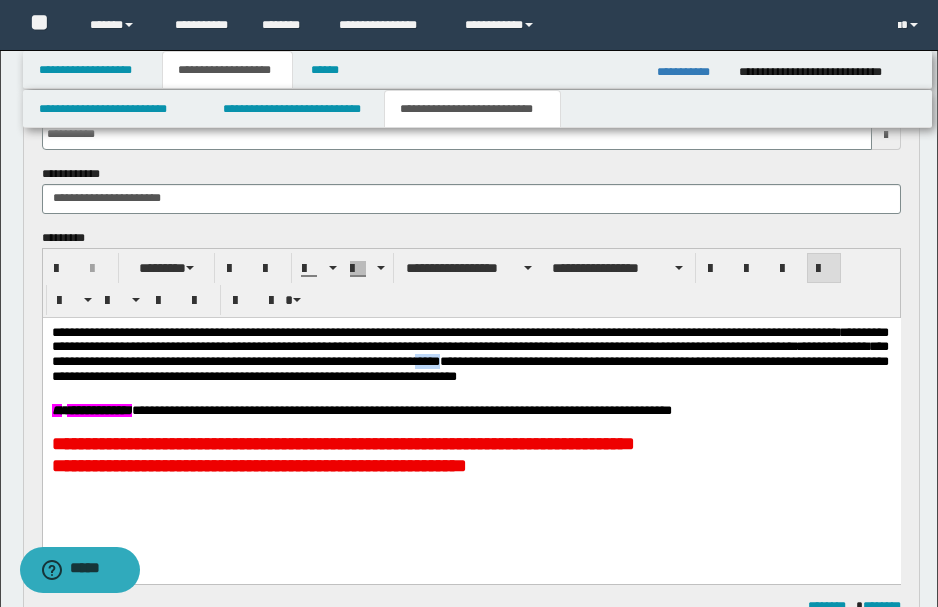 drag, startPoint x: 611, startPoint y: 360, endPoint x: 640, endPoint y: 360, distance: 29 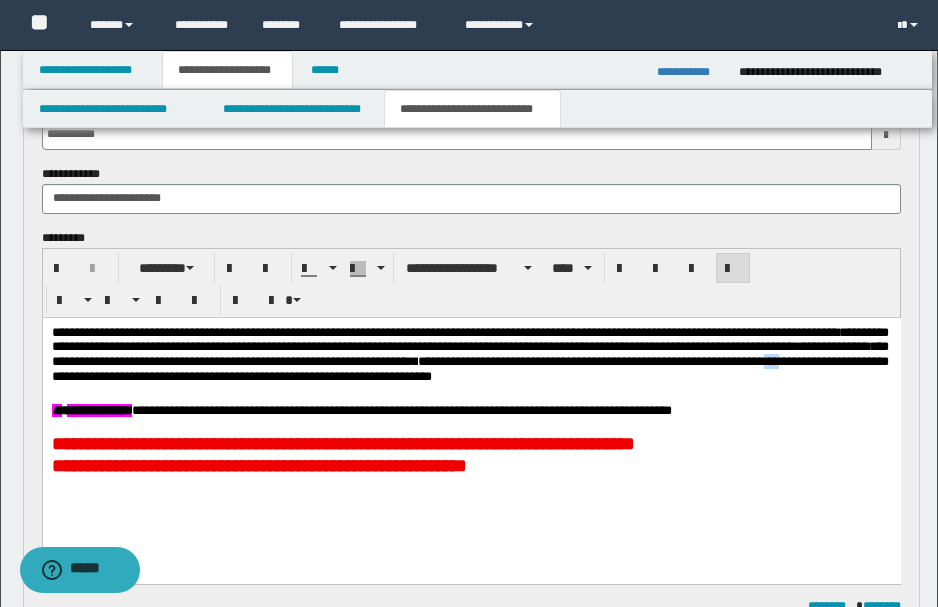 drag, startPoint x: 177, startPoint y: 379, endPoint x: 193, endPoint y: 380, distance: 16.03122 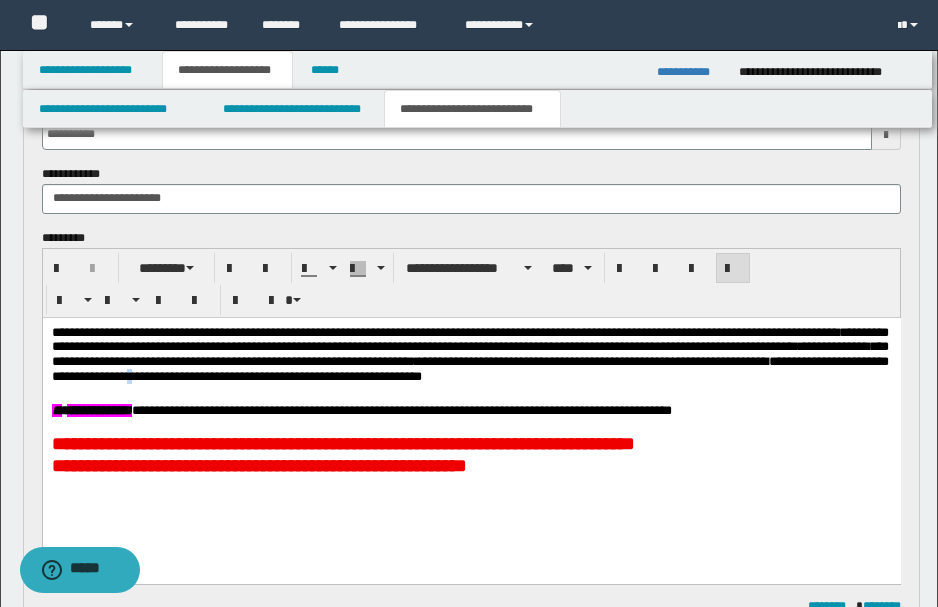 click on "**********" 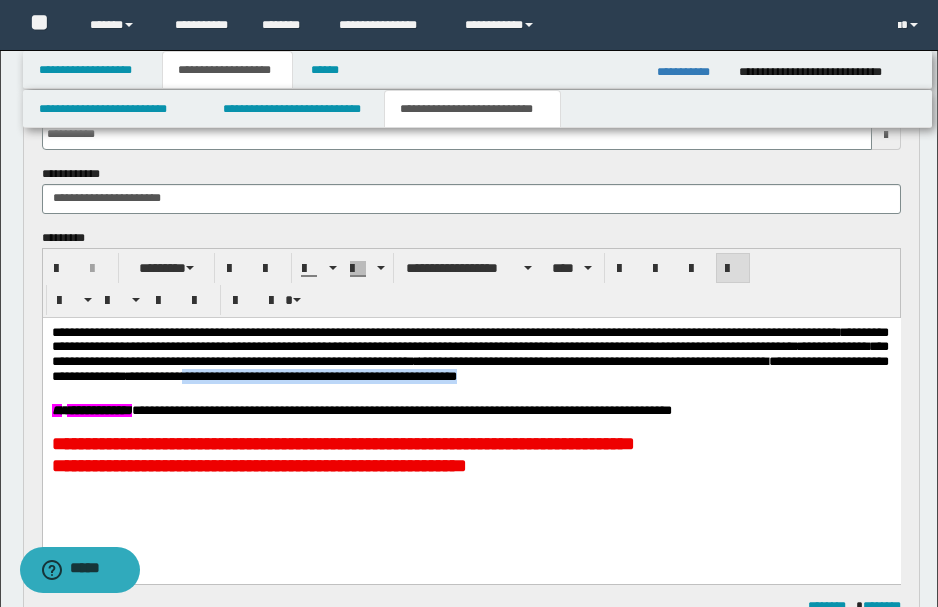 drag, startPoint x: 449, startPoint y: 378, endPoint x: 767, endPoint y: 372, distance: 318.0566 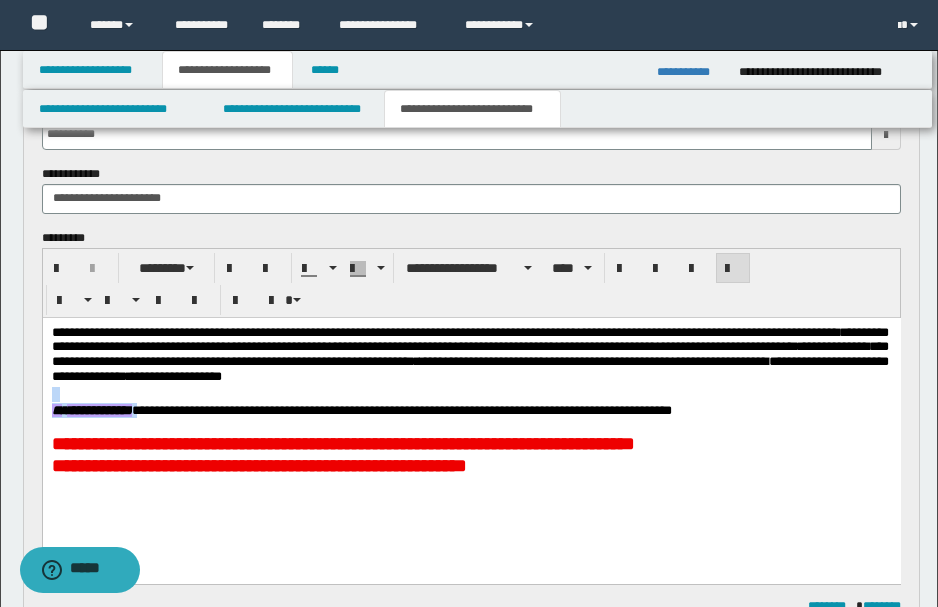 drag, startPoint x: 502, startPoint y: 376, endPoint x: 149, endPoint y: 406, distance: 354.2725 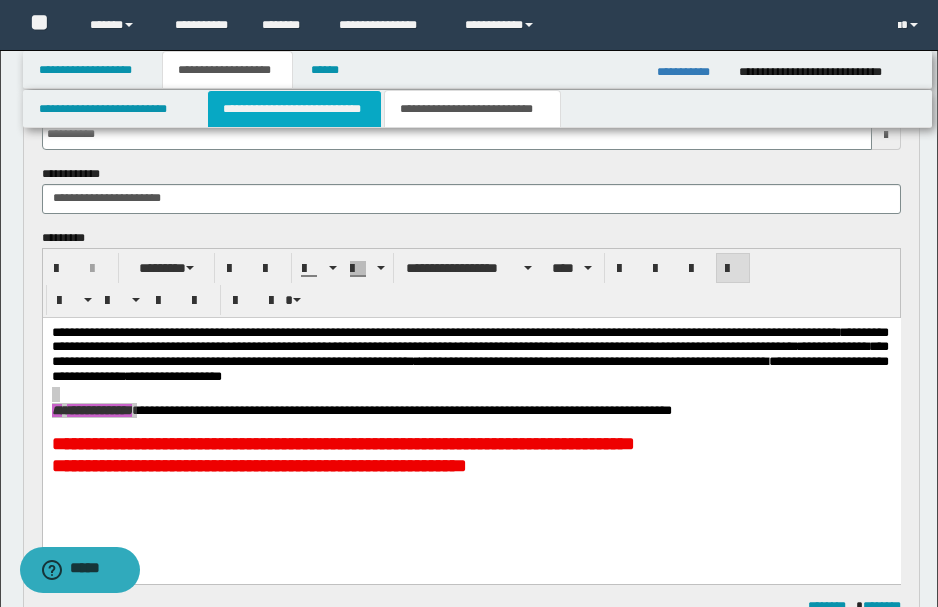 click on "**********" at bounding box center (294, 109) 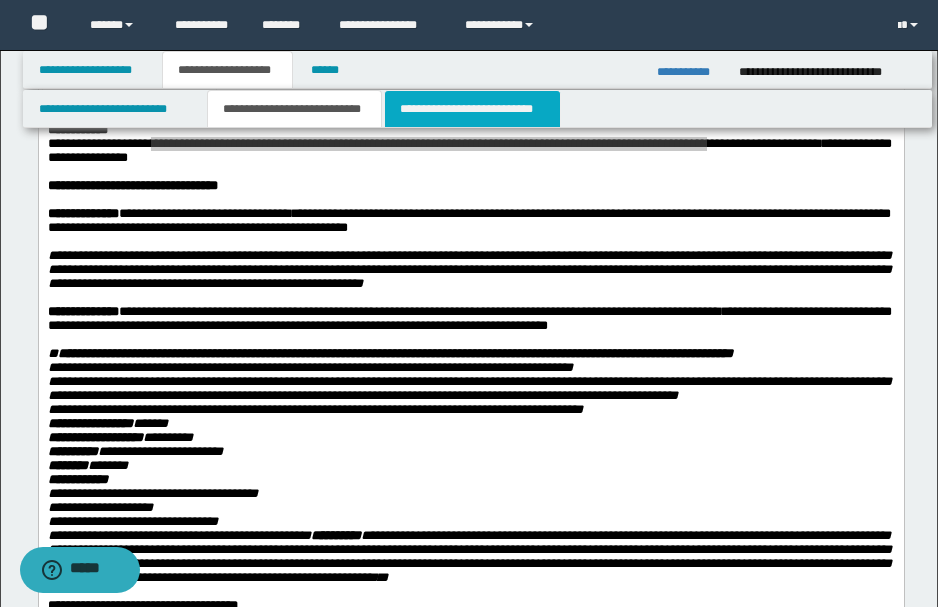 click on "**********" at bounding box center (472, 109) 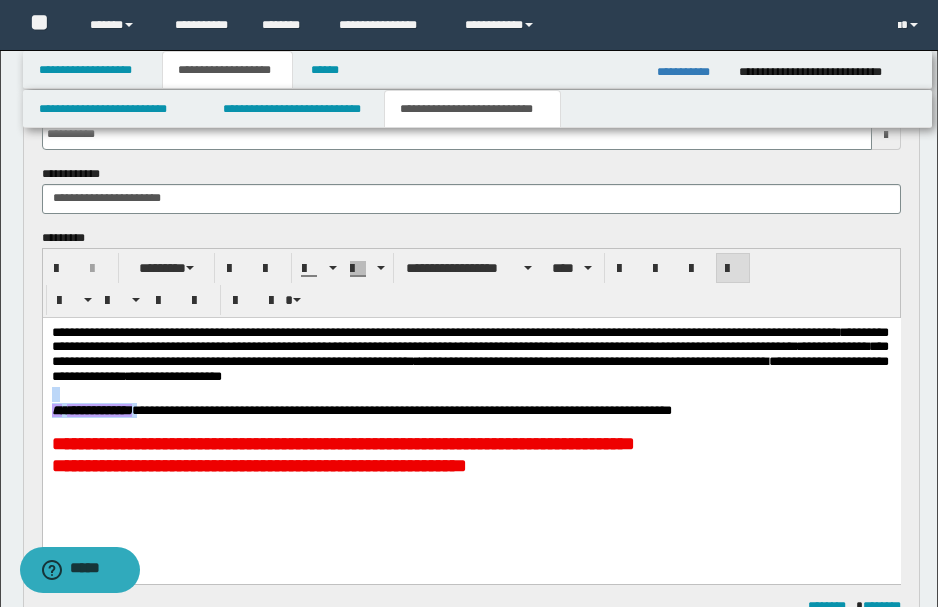 click on "**********" at bounding box center [98, 409] 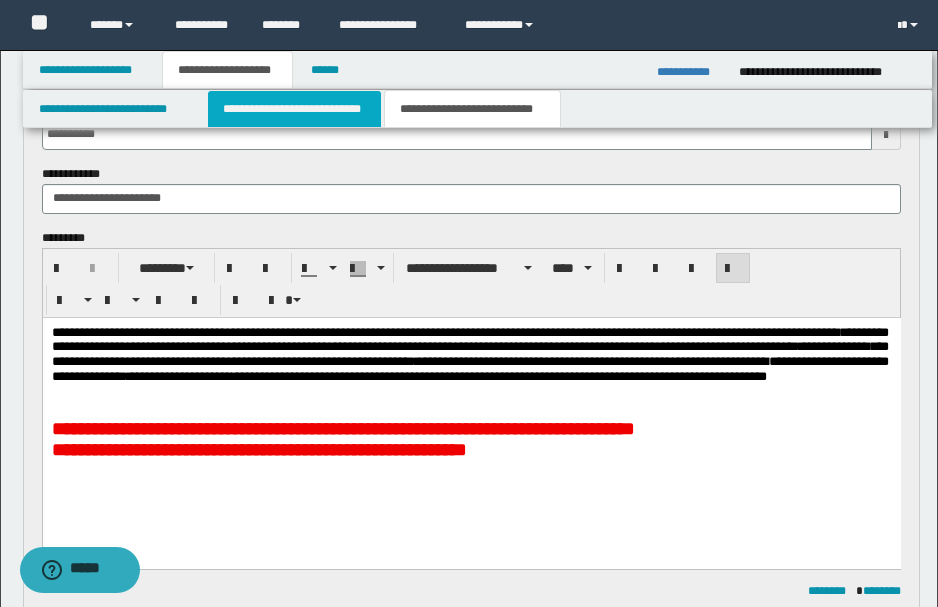 click on "**********" at bounding box center [294, 109] 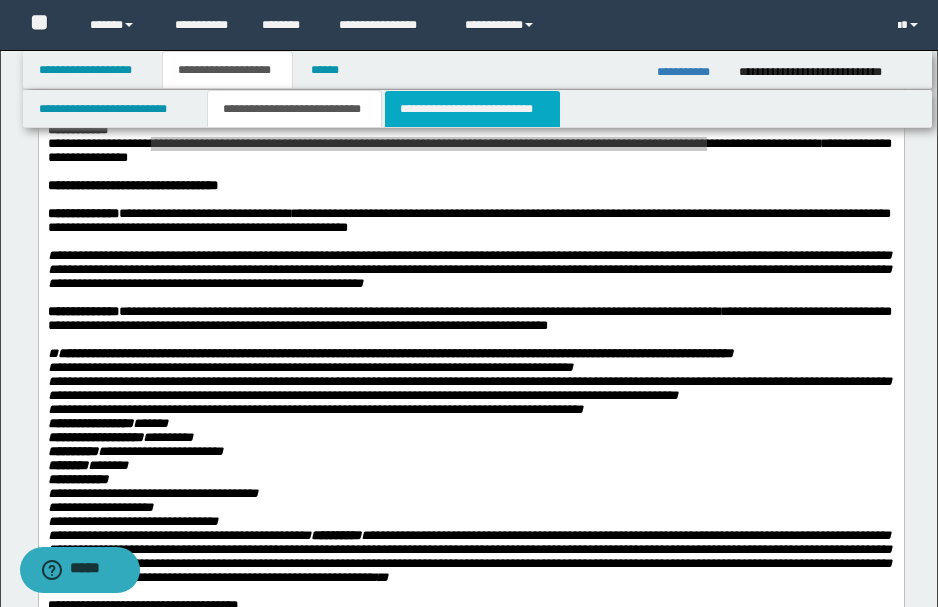 click on "**********" at bounding box center (472, 109) 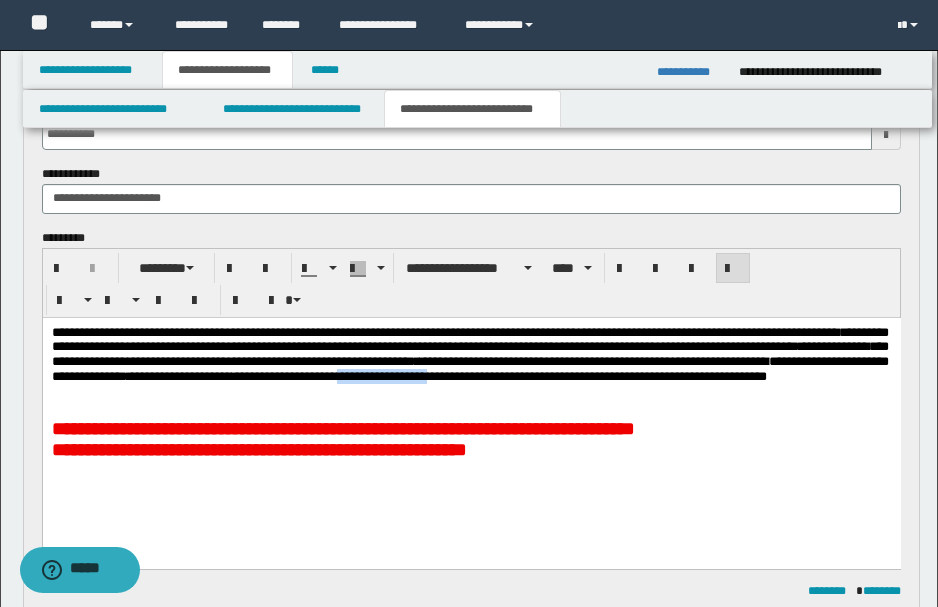 drag, startPoint x: 629, startPoint y: 378, endPoint x: 719, endPoint y: 386, distance: 90.35486 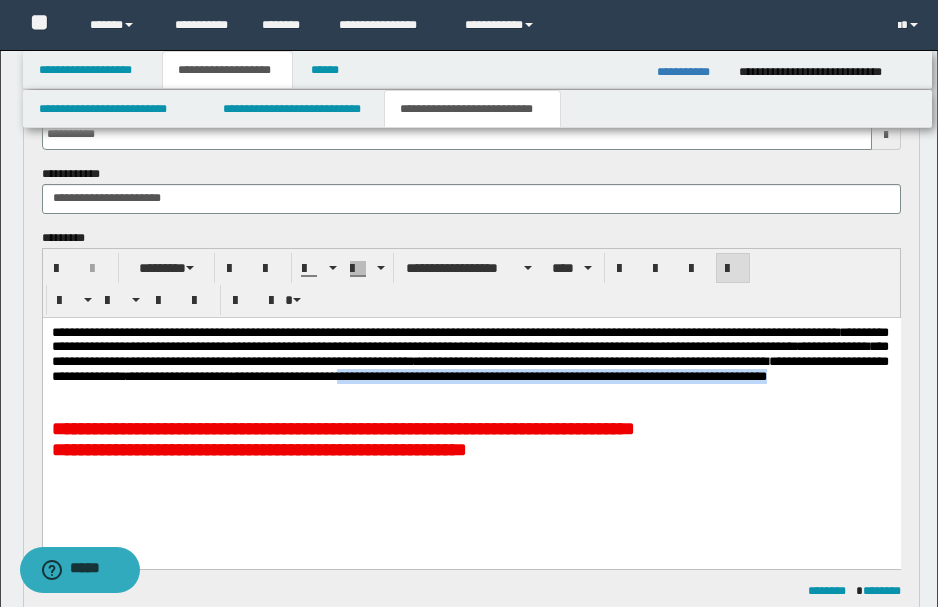 click on "**********" at bounding box center (469, 363) 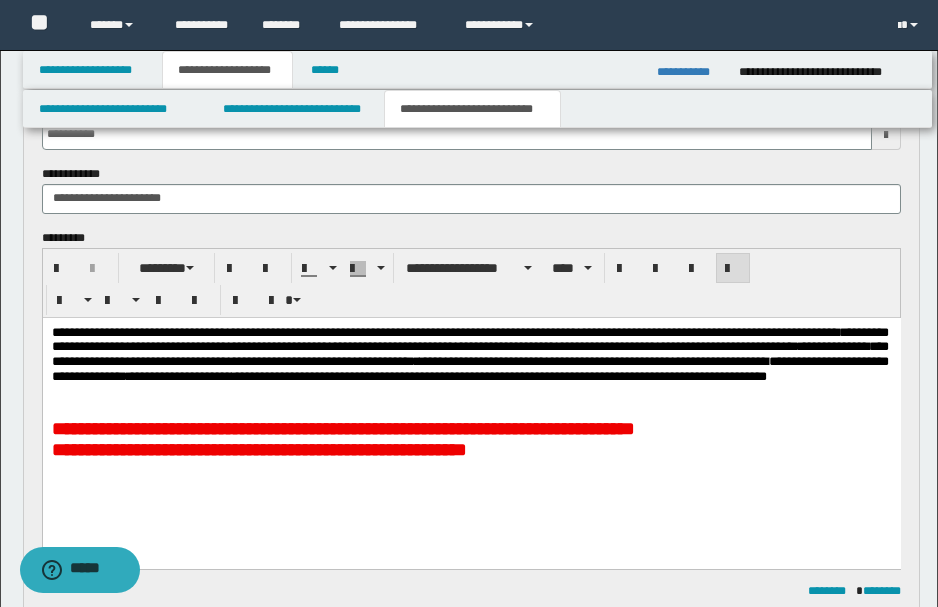 click on "**********" 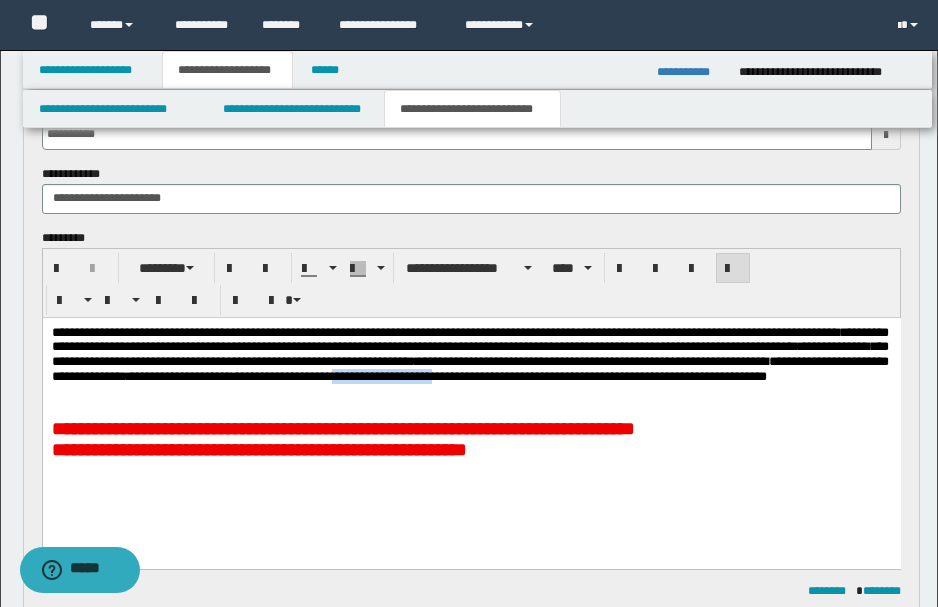 drag, startPoint x: 627, startPoint y: 378, endPoint x: 727, endPoint y: 373, distance: 100.12492 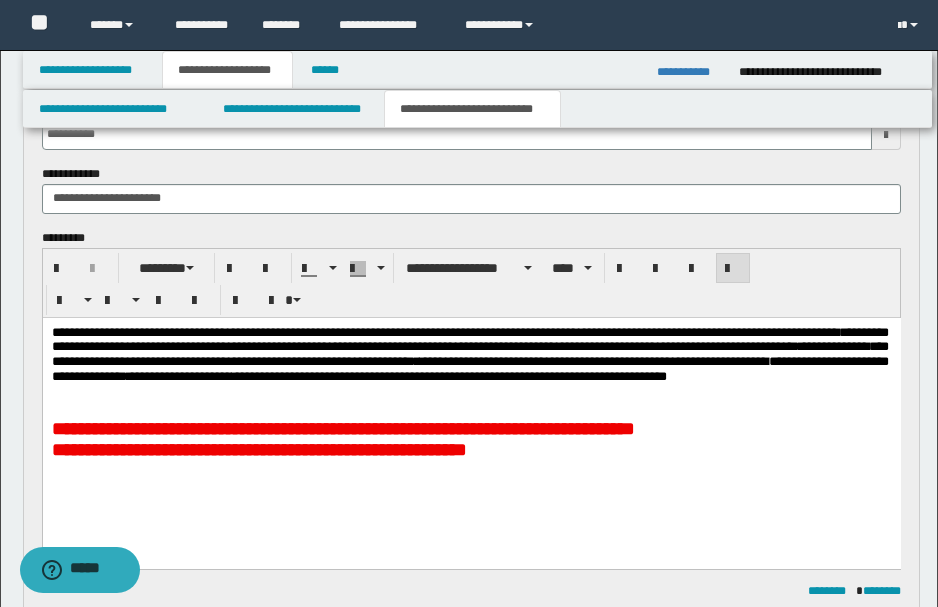 click on "**********" 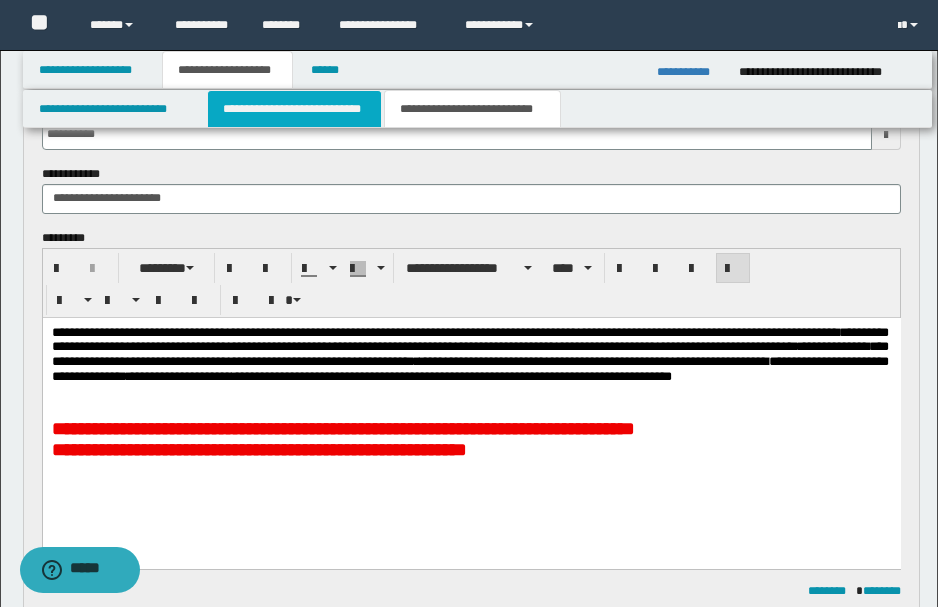 click on "**********" at bounding box center [294, 109] 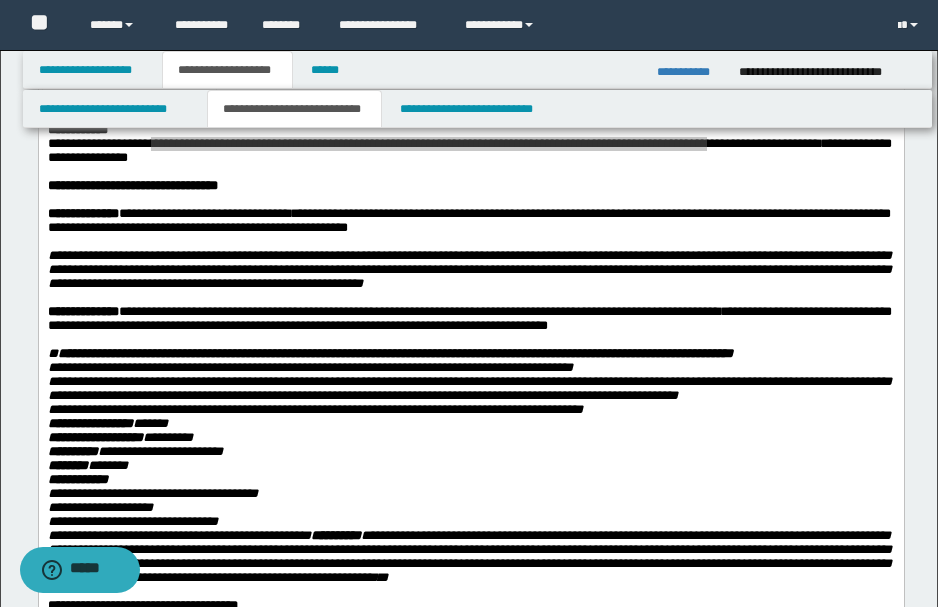 scroll, scrollTop: 0, scrollLeft: 0, axis: both 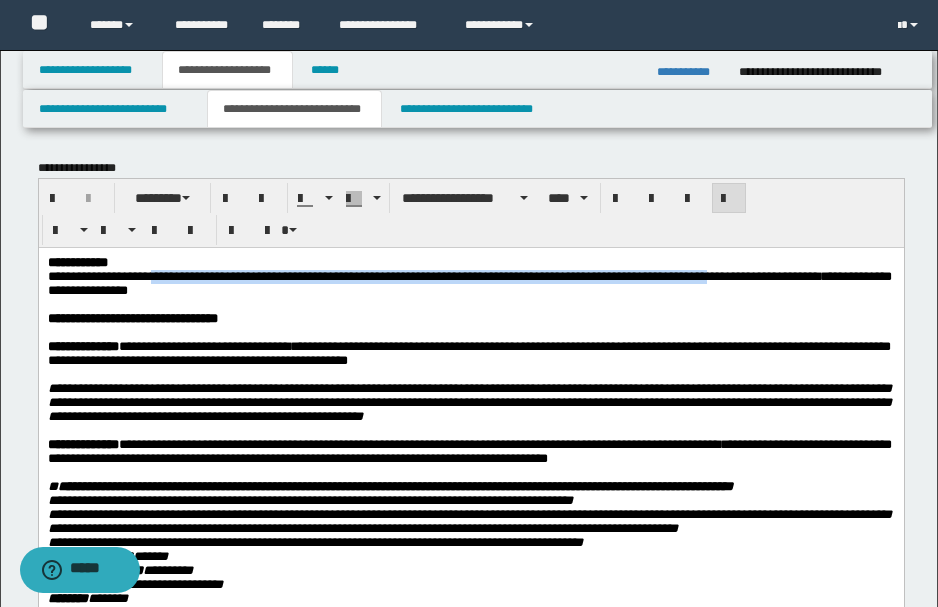 click on "**********" at bounding box center (469, 283) 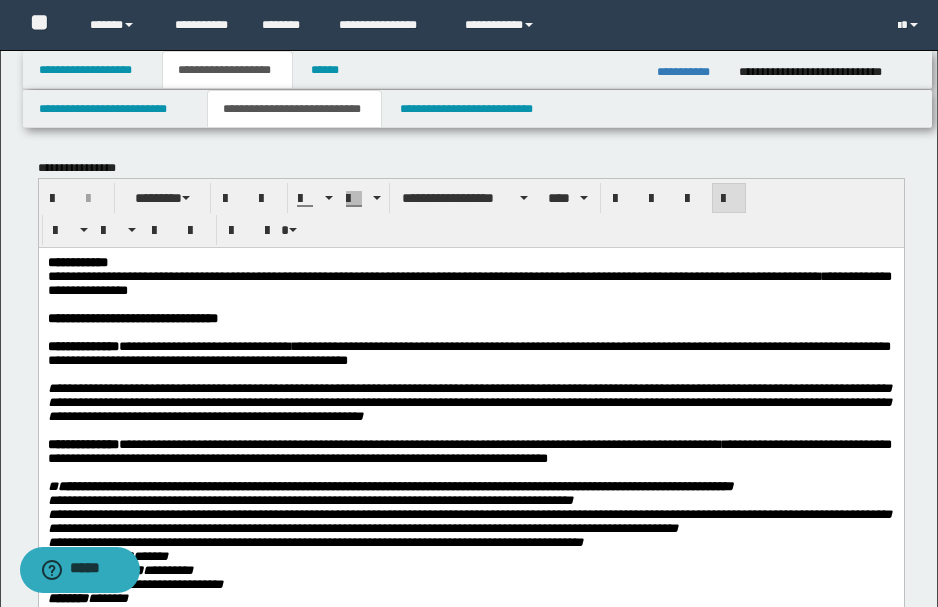 click at bounding box center (469, 304) 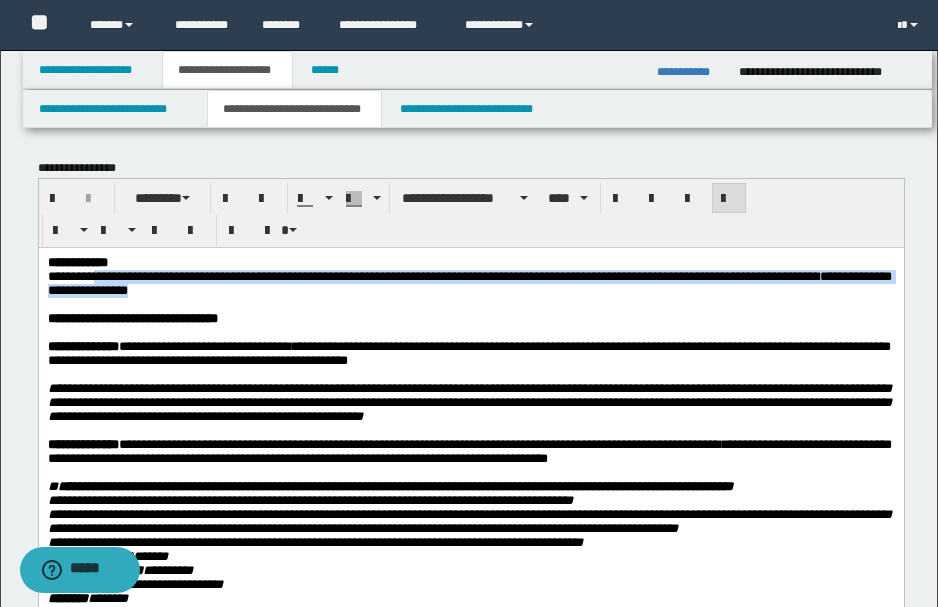 drag, startPoint x: 96, startPoint y: 277, endPoint x: 247, endPoint y: 295, distance: 152.06906 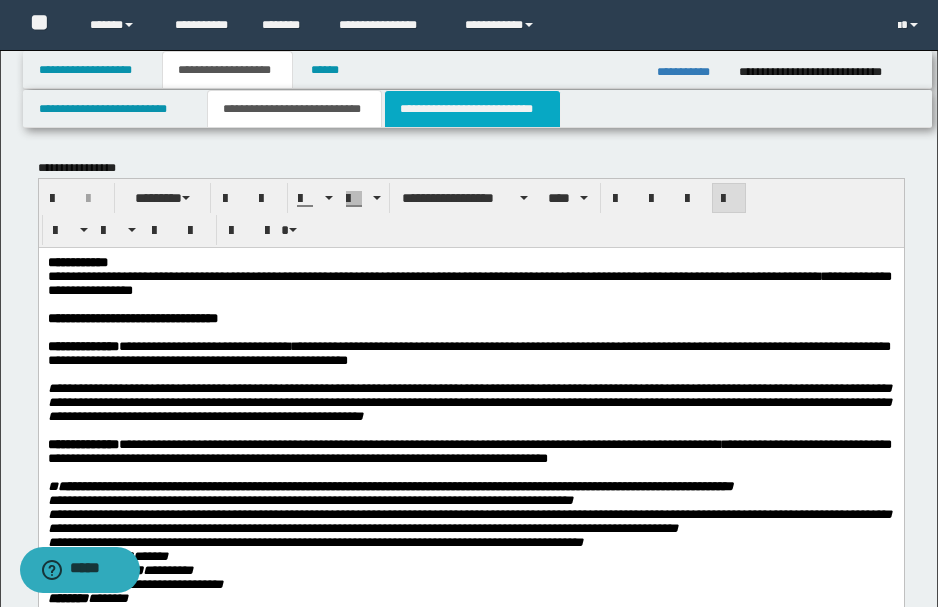 click on "**********" at bounding box center [472, 109] 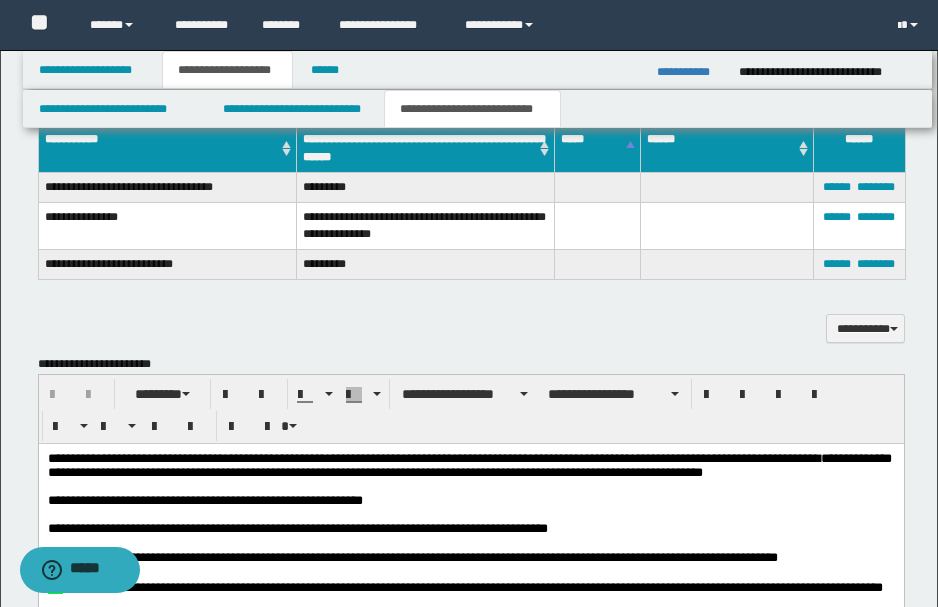 scroll, scrollTop: 866, scrollLeft: 0, axis: vertical 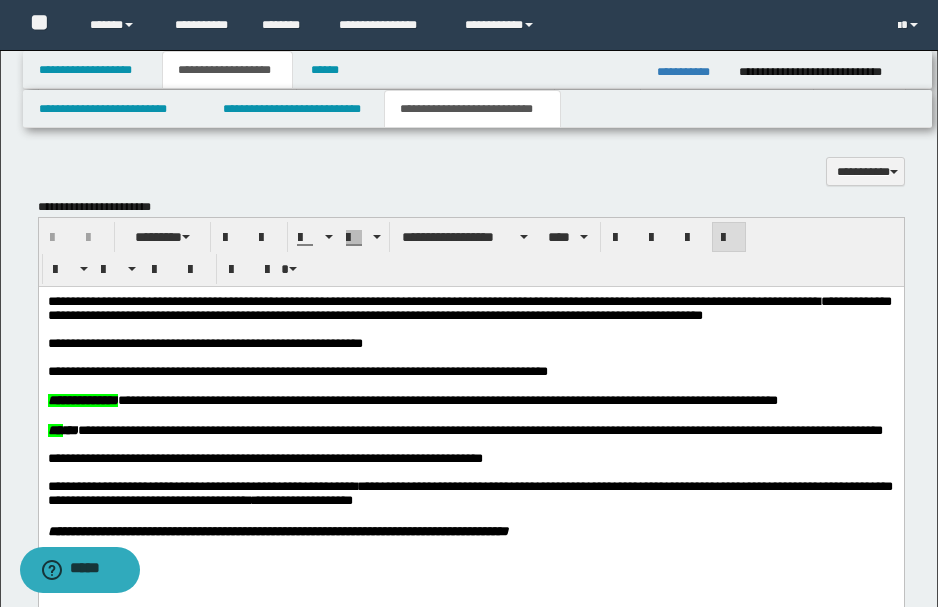 click on "**********" at bounding box center (469, 344) 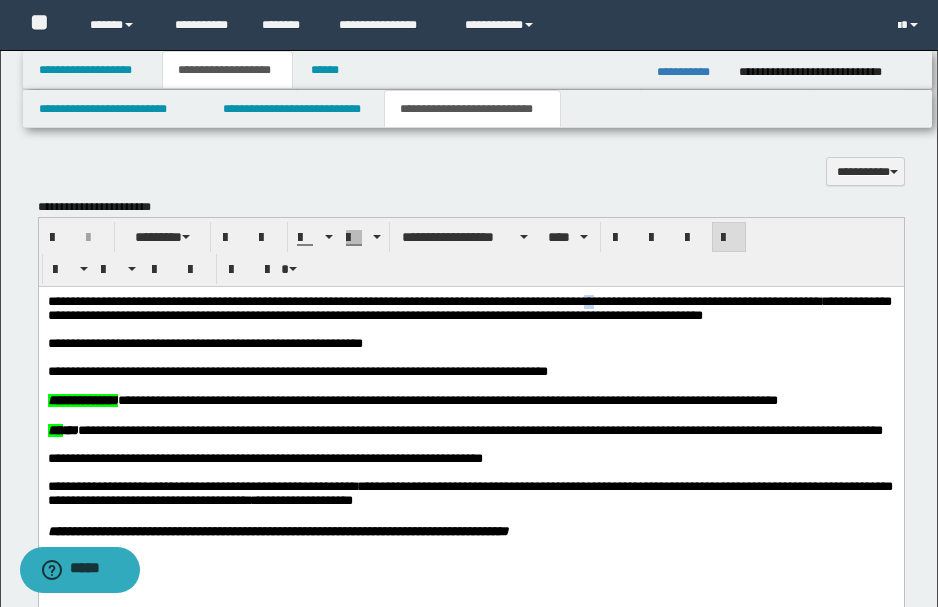 drag, startPoint x: 624, startPoint y: 302, endPoint x: 653, endPoint y: 305, distance: 29.15476 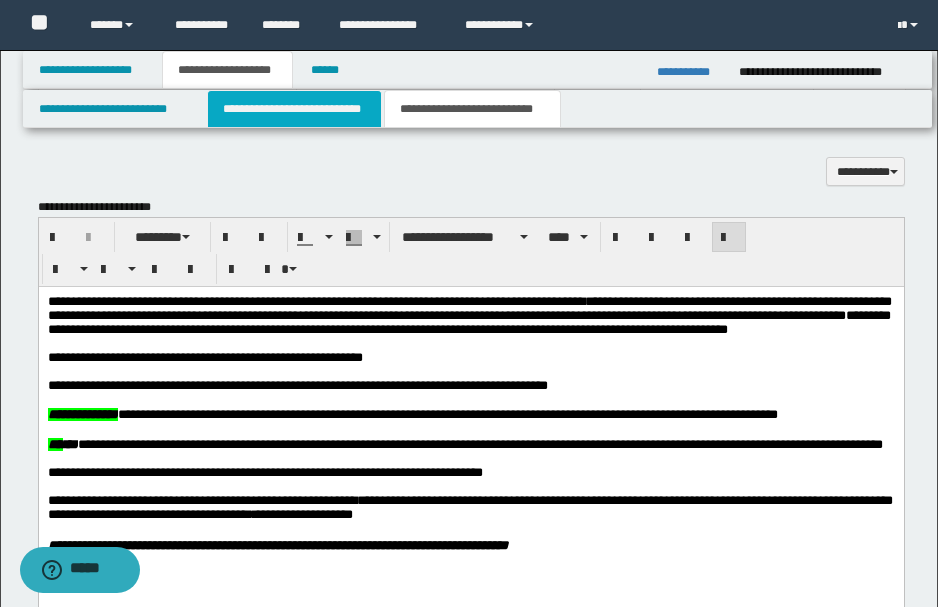 click on "**********" at bounding box center [294, 109] 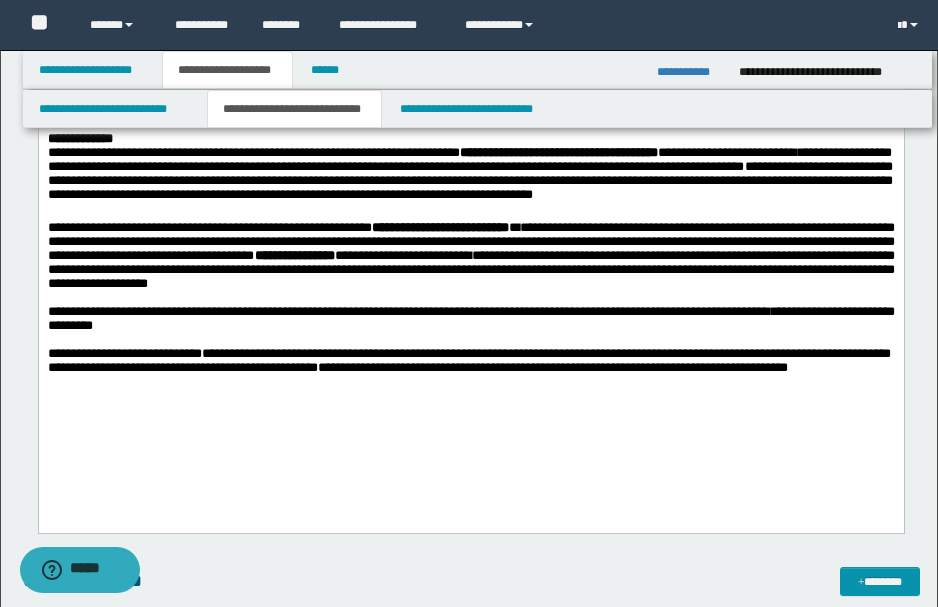 scroll, scrollTop: 1000, scrollLeft: 0, axis: vertical 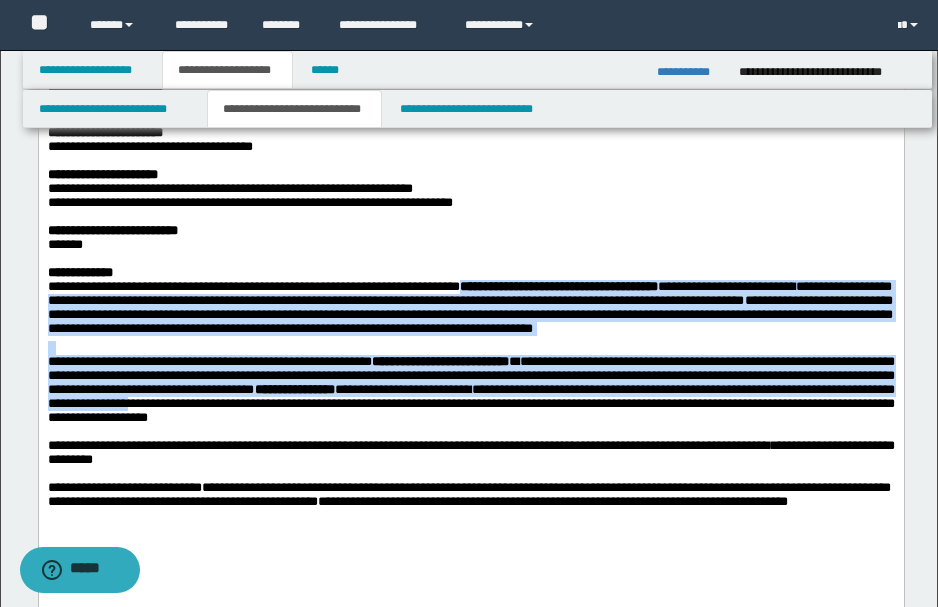 drag, startPoint x: 510, startPoint y: 301, endPoint x: 438, endPoint y: 424, distance: 142.52368 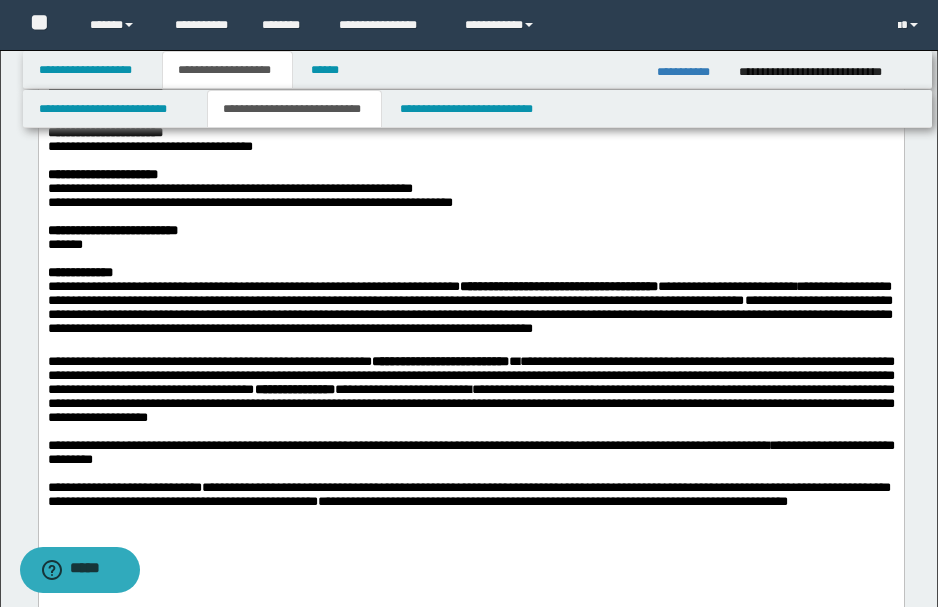 click at bounding box center (470, 432) 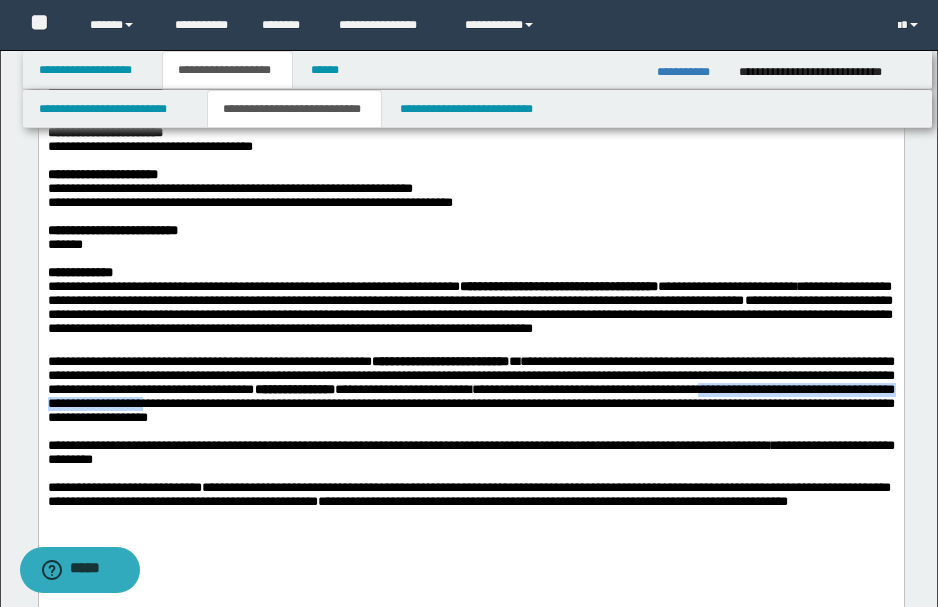 drag, startPoint x: 119, startPoint y: 430, endPoint x: 453, endPoint y: 425, distance: 334.0374 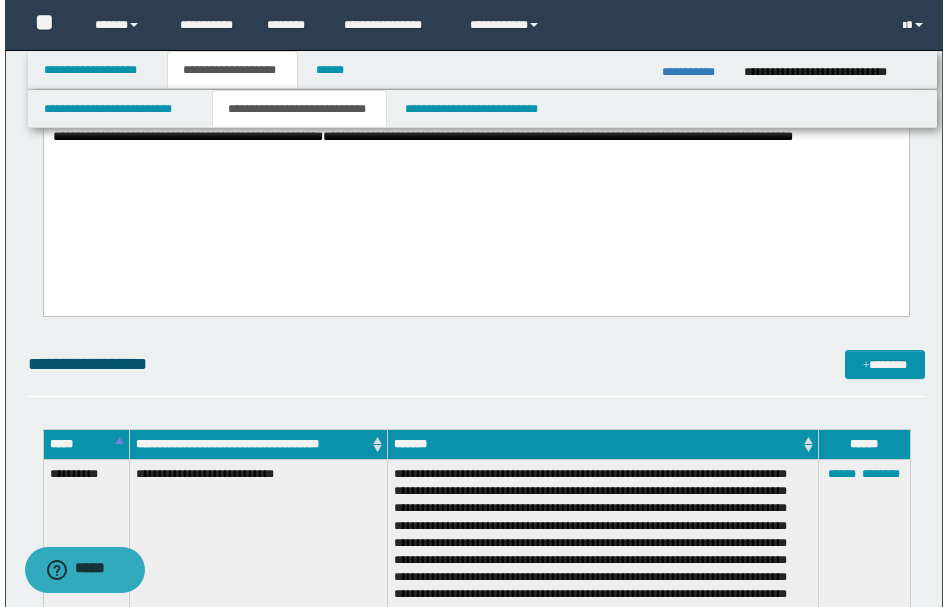 scroll, scrollTop: 1466, scrollLeft: 0, axis: vertical 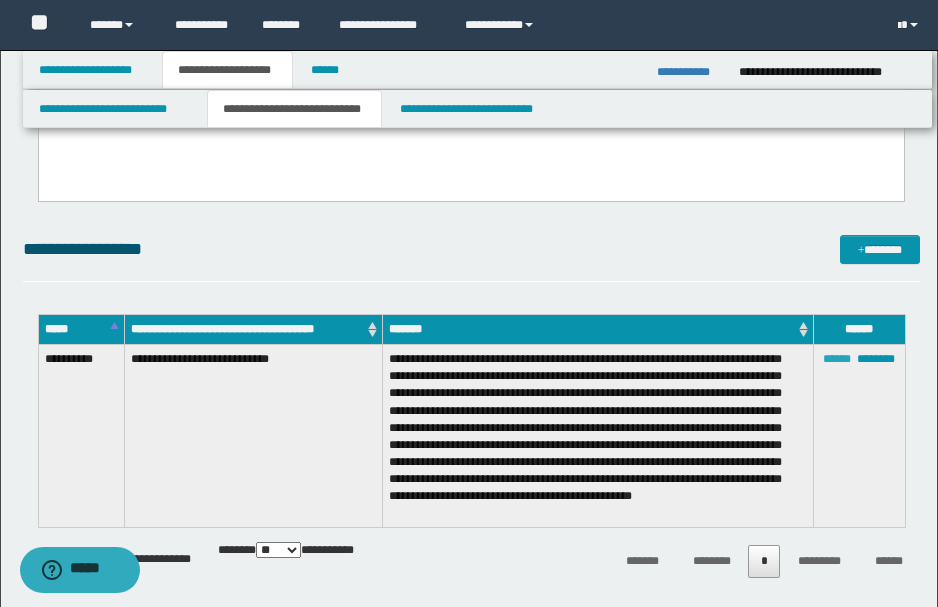 click on "******" at bounding box center (837, 359) 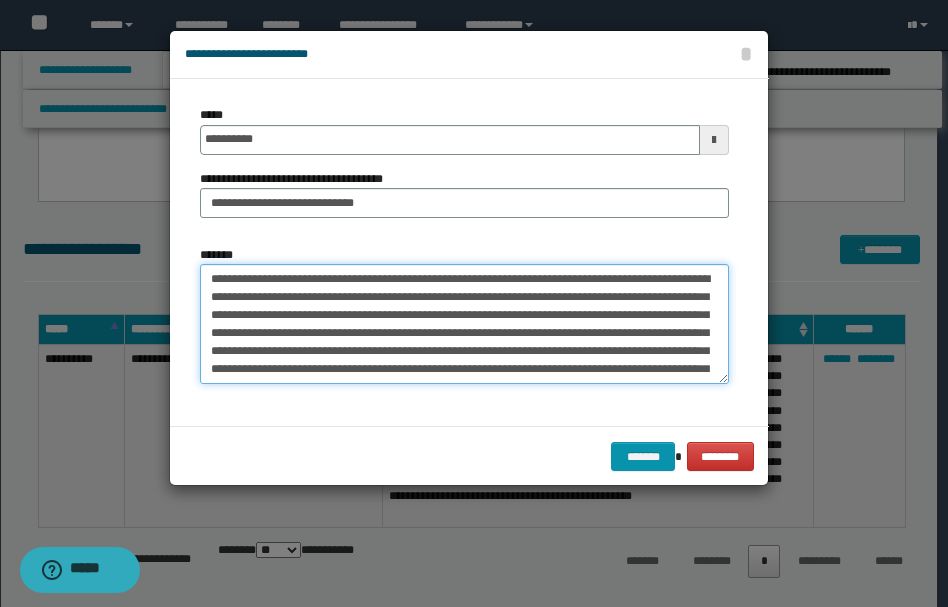 click on "**********" at bounding box center (464, 324) 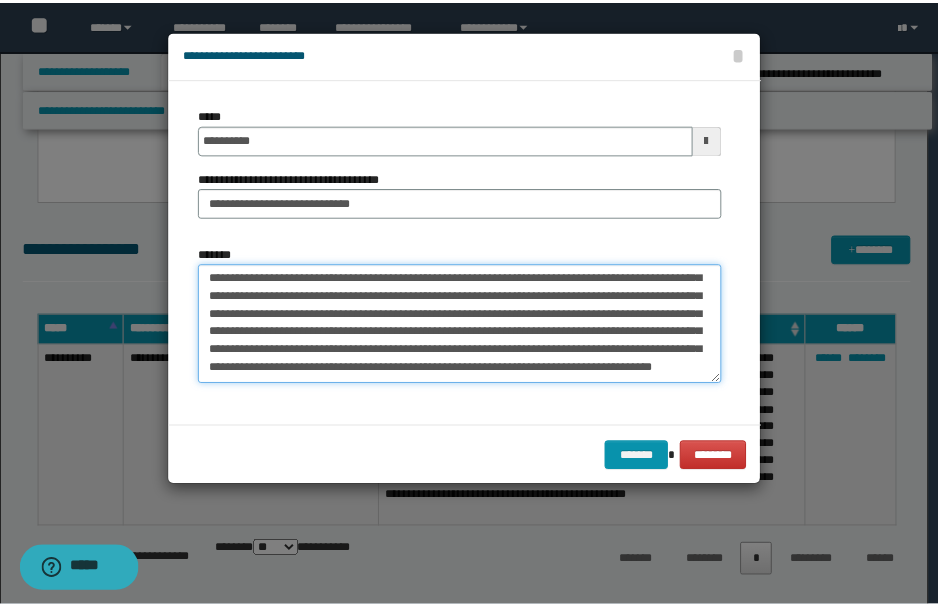 scroll, scrollTop: 36, scrollLeft: 0, axis: vertical 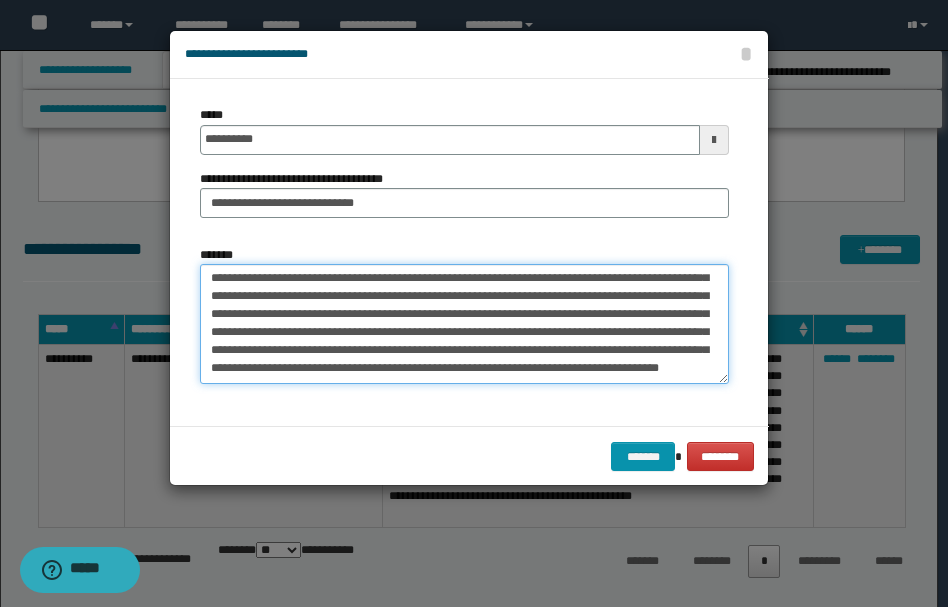 click on "**********" at bounding box center [464, 323] 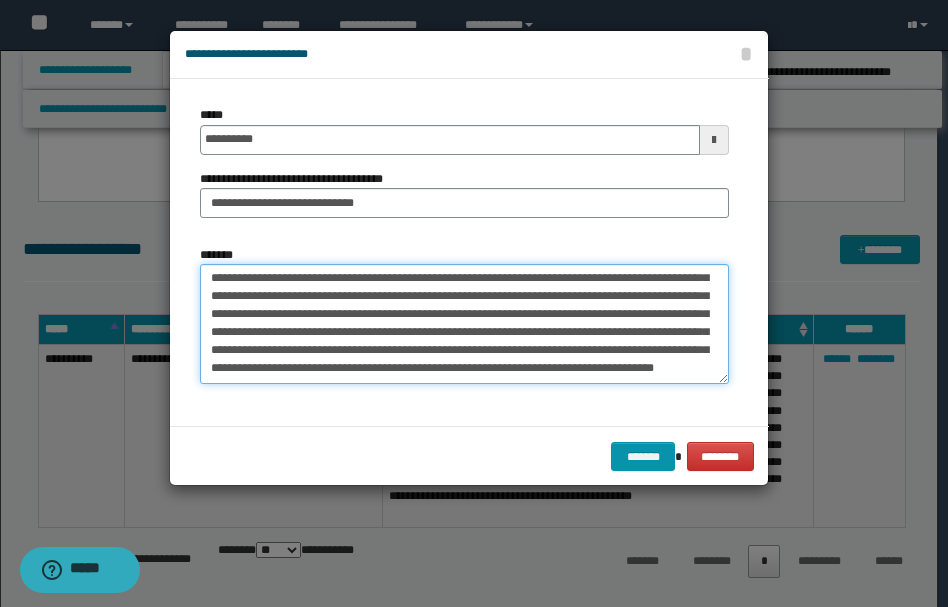 click on "**********" at bounding box center (464, 323) 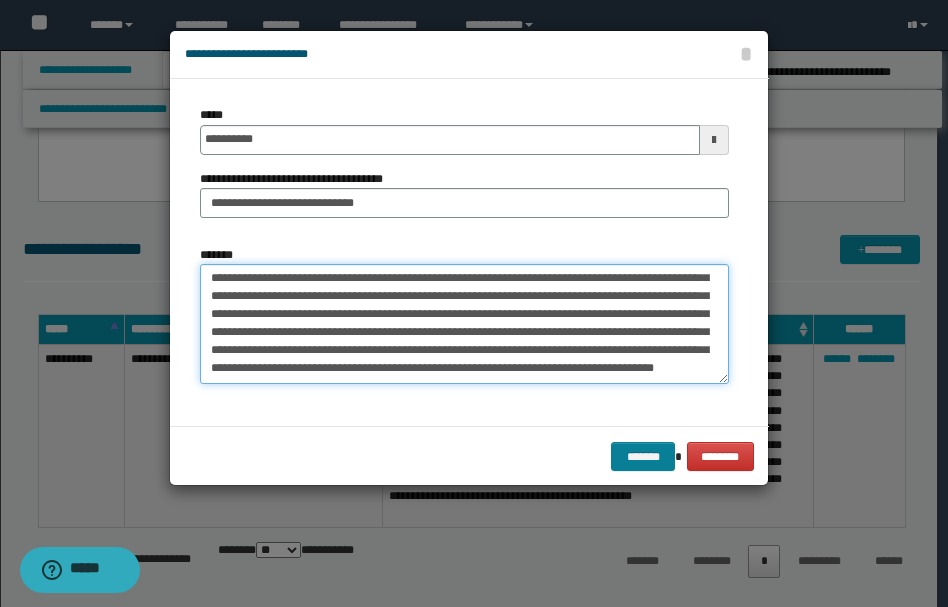 type on "**********" 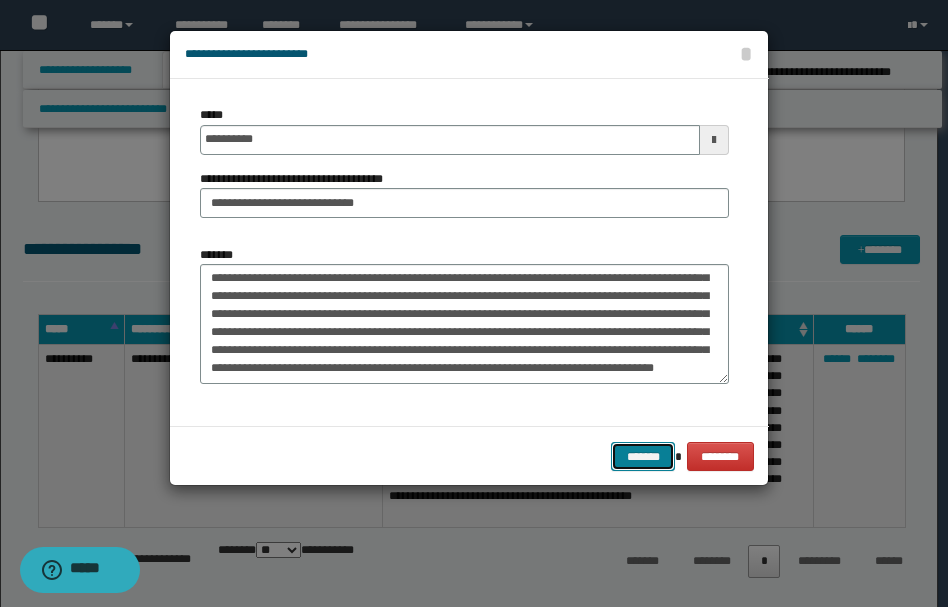 click on "*******" at bounding box center [643, 456] 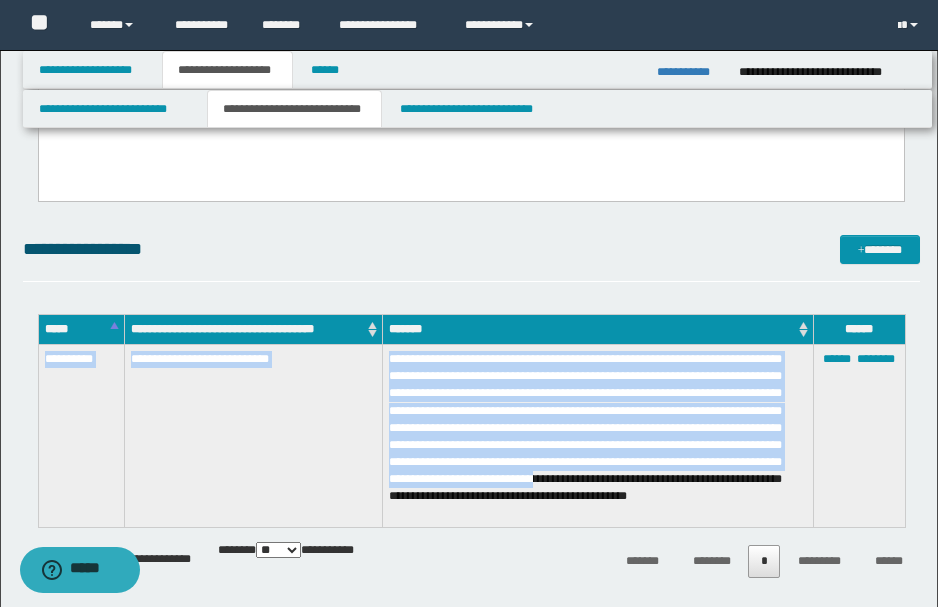 drag, startPoint x: 44, startPoint y: 356, endPoint x: 798, endPoint y: 480, distance: 764.12823 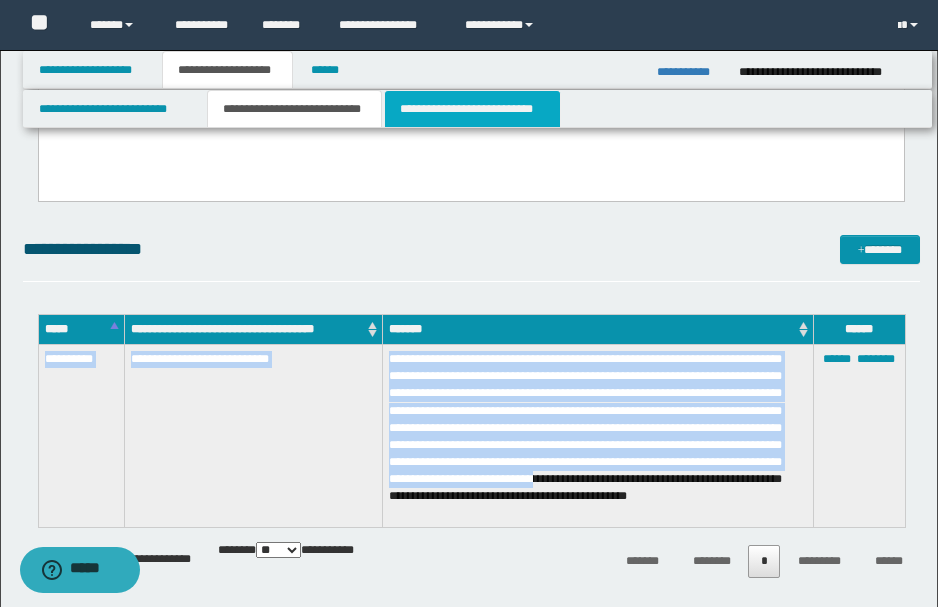click on "**********" at bounding box center (472, 109) 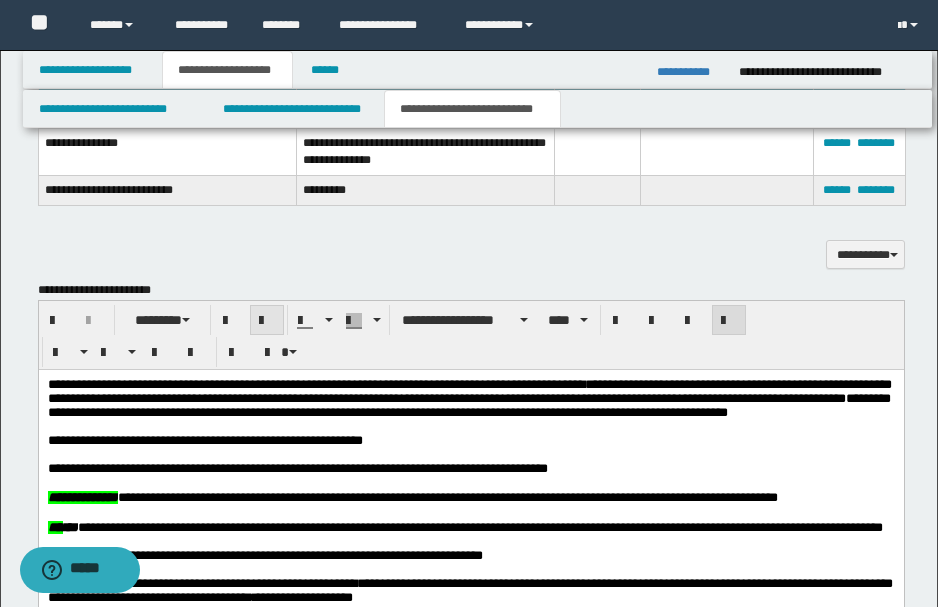 scroll, scrollTop: 933, scrollLeft: 0, axis: vertical 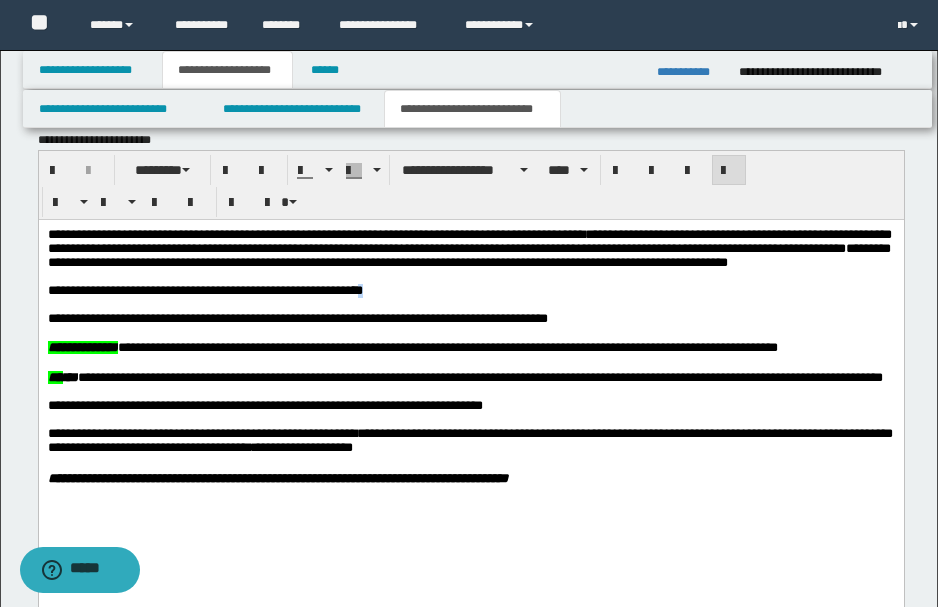 drag, startPoint x: 364, startPoint y: 316, endPoint x: 378, endPoint y: 315, distance: 14.035668 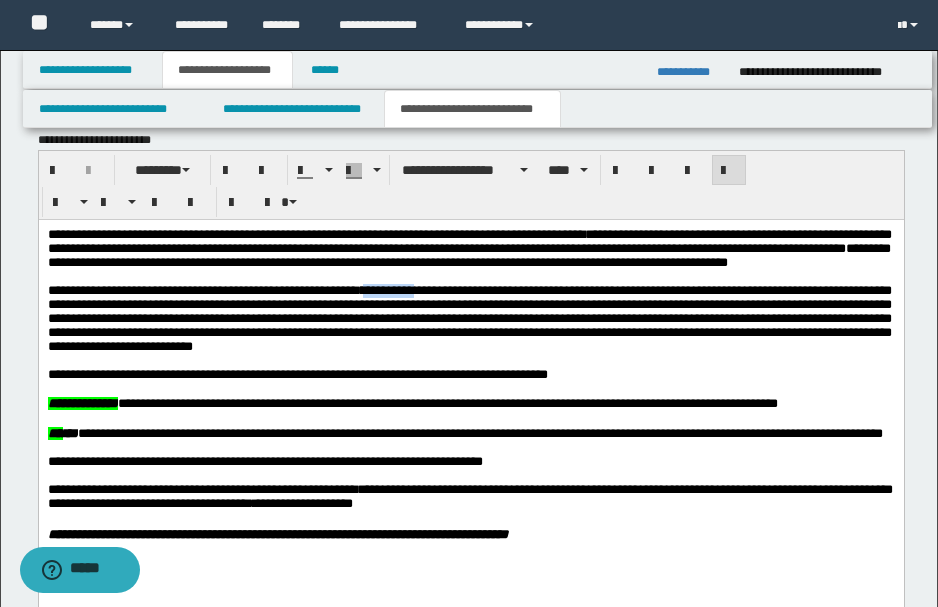 drag, startPoint x: 373, startPoint y: 311, endPoint x: 434, endPoint y: 304, distance: 61.400326 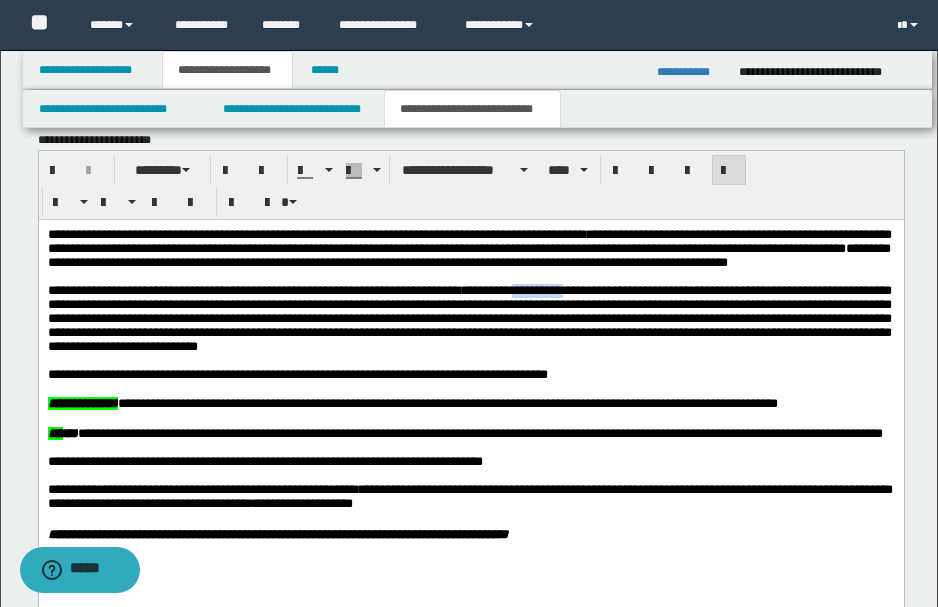 drag, startPoint x: 550, startPoint y: 314, endPoint x: 603, endPoint y: 313, distance: 53.009434 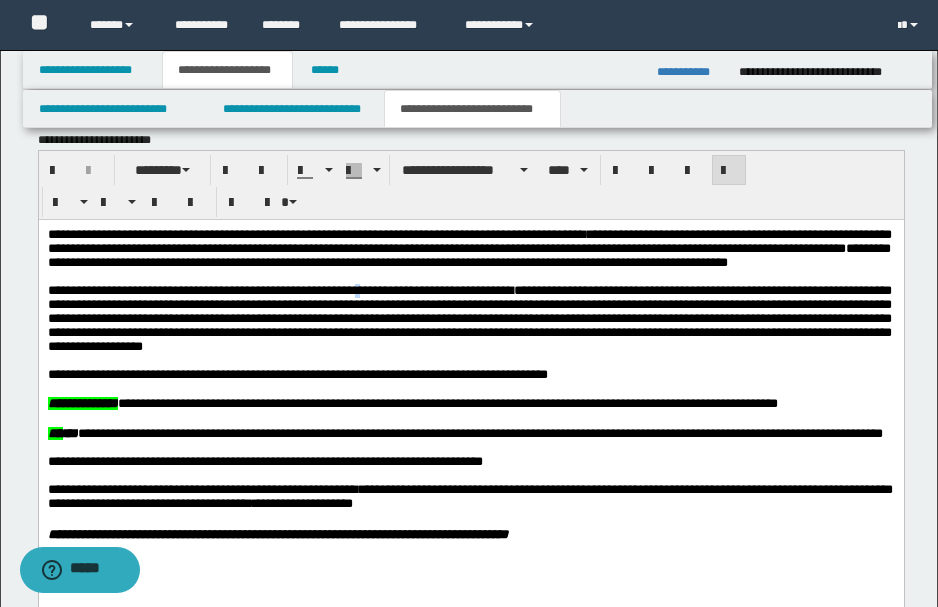 click on "**********" at bounding box center (469, 318) 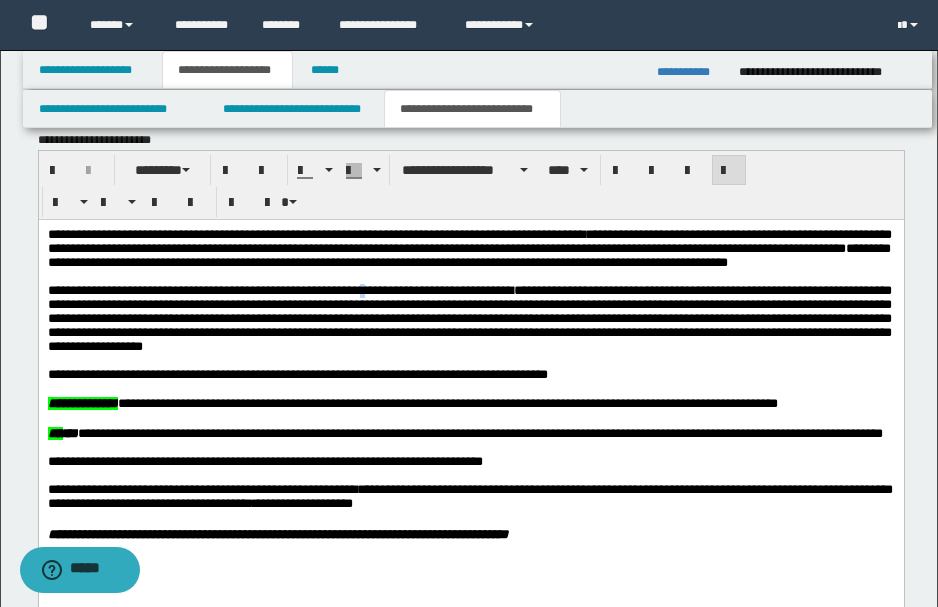 drag, startPoint x: 366, startPoint y: 310, endPoint x: 378, endPoint y: 307, distance: 12.369317 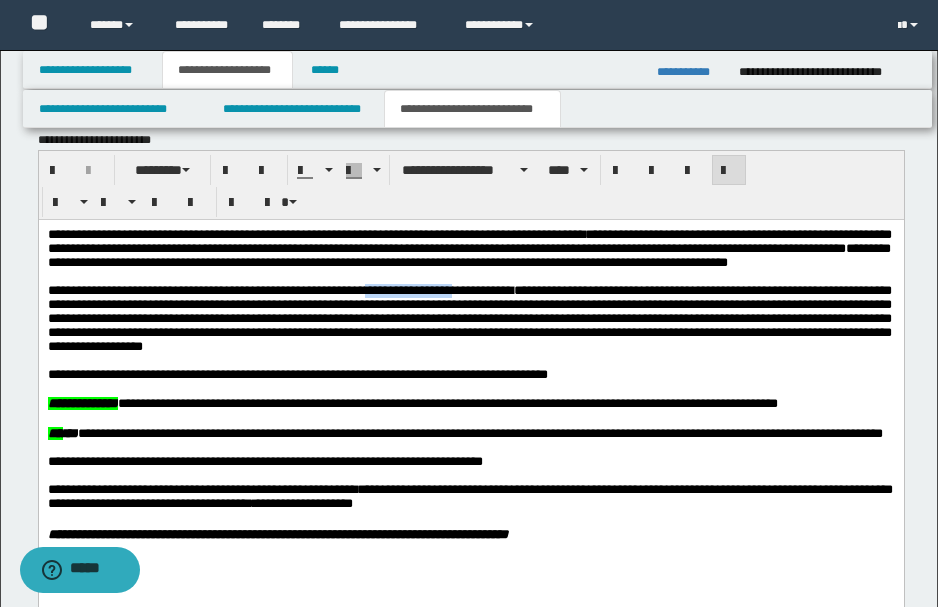 drag, startPoint x: 376, startPoint y: 310, endPoint x: 479, endPoint y: 315, distance: 103.121284 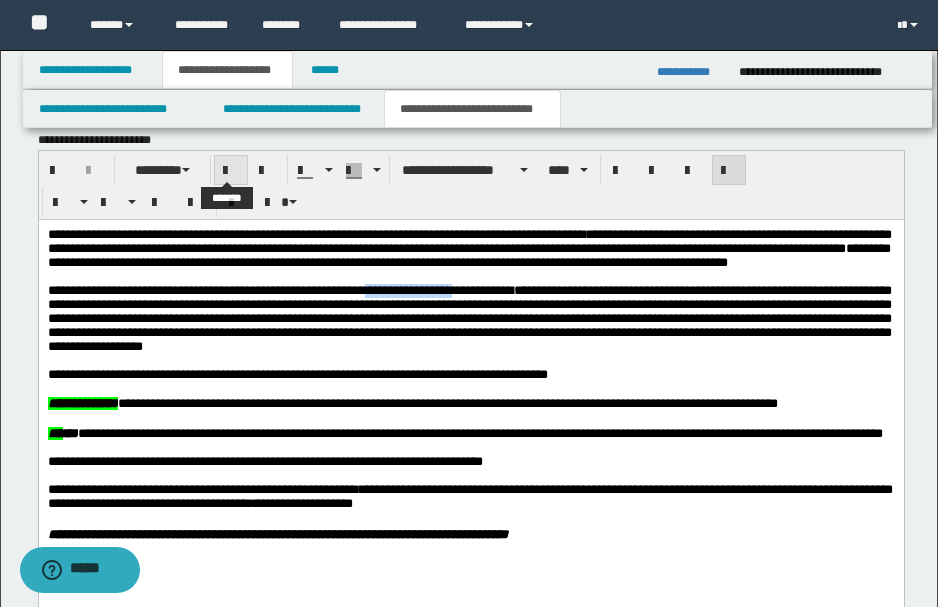 click at bounding box center (231, 171) 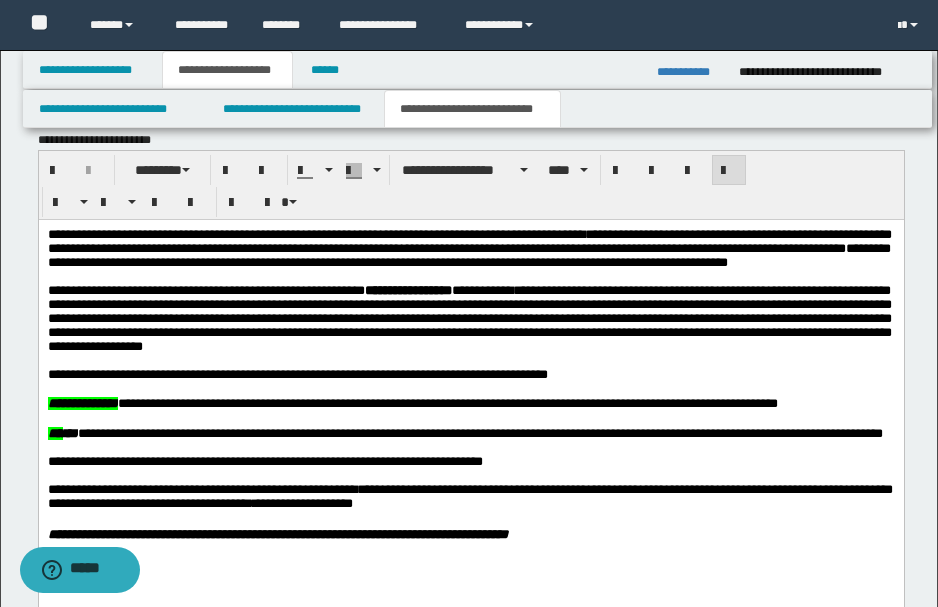 click at bounding box center [469, 361] 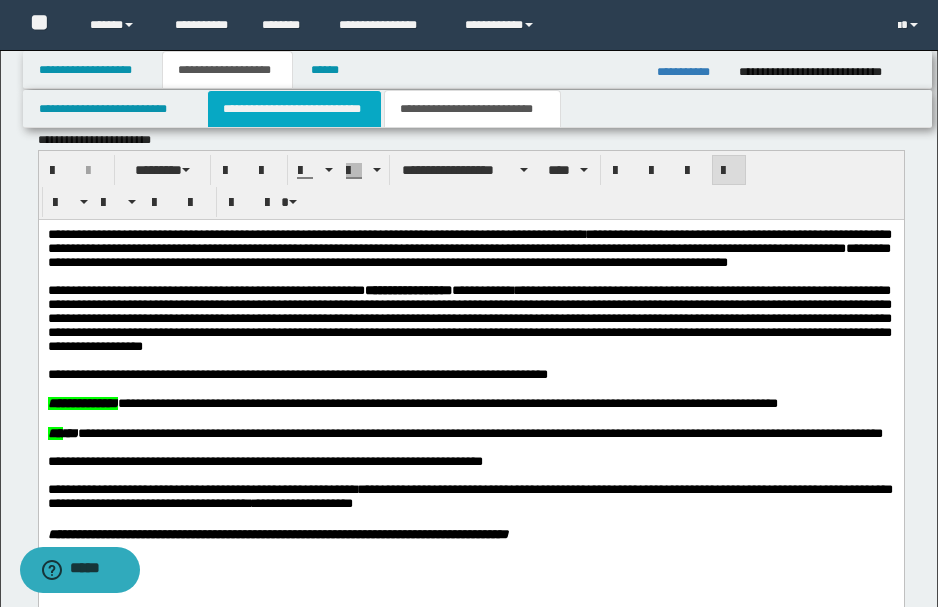click on "**********" at bounding box center [294, 109] 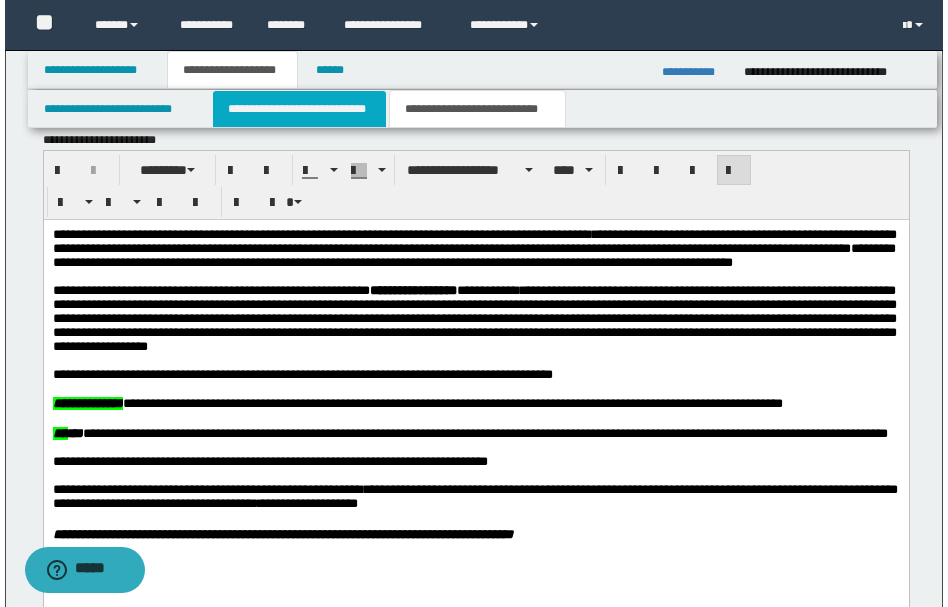 type 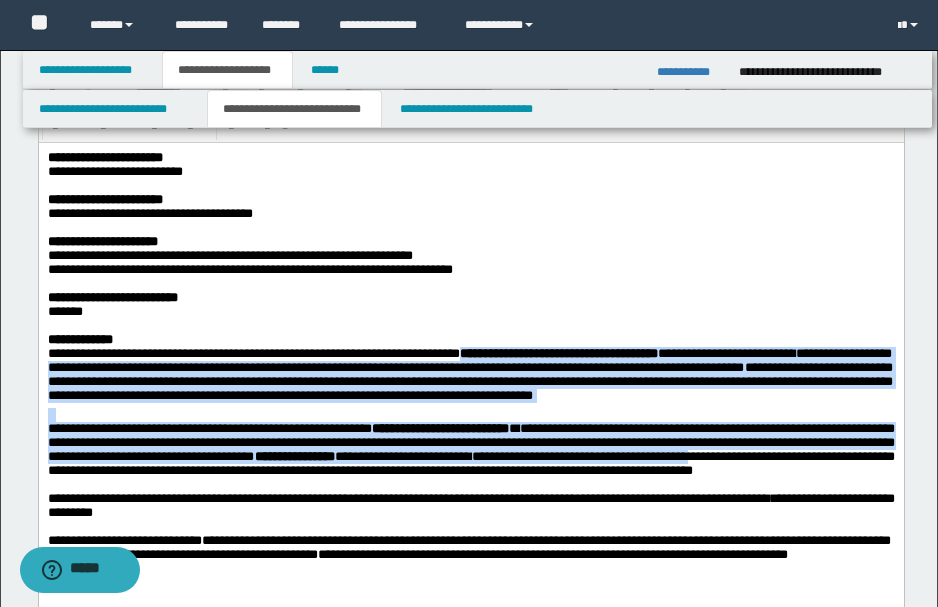 drag, startPoint x: 509, startPoint y: 369, endPoint x: 112, endPoint y: 500, distance: 418.05502 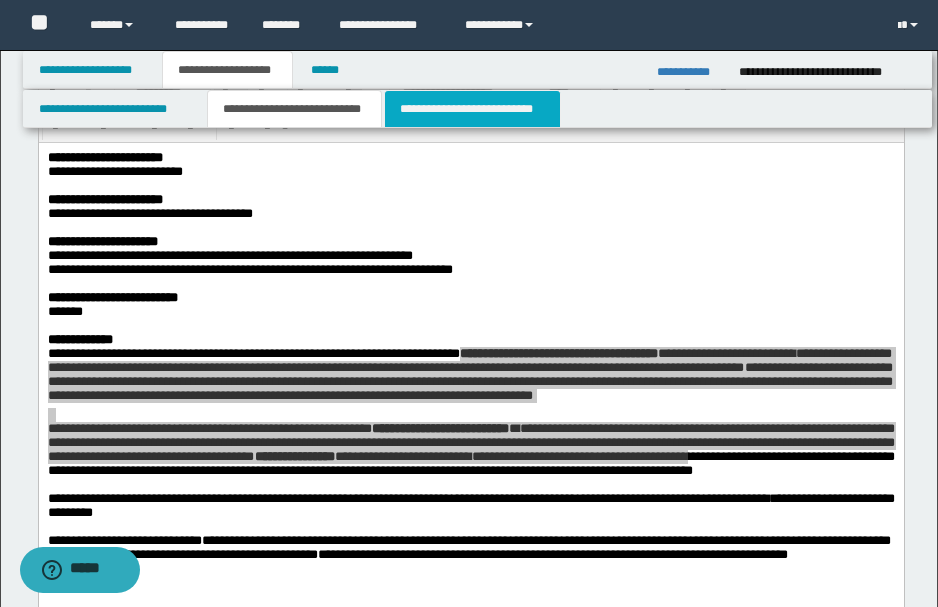 click on "**********" at bounding box center (472, 109) 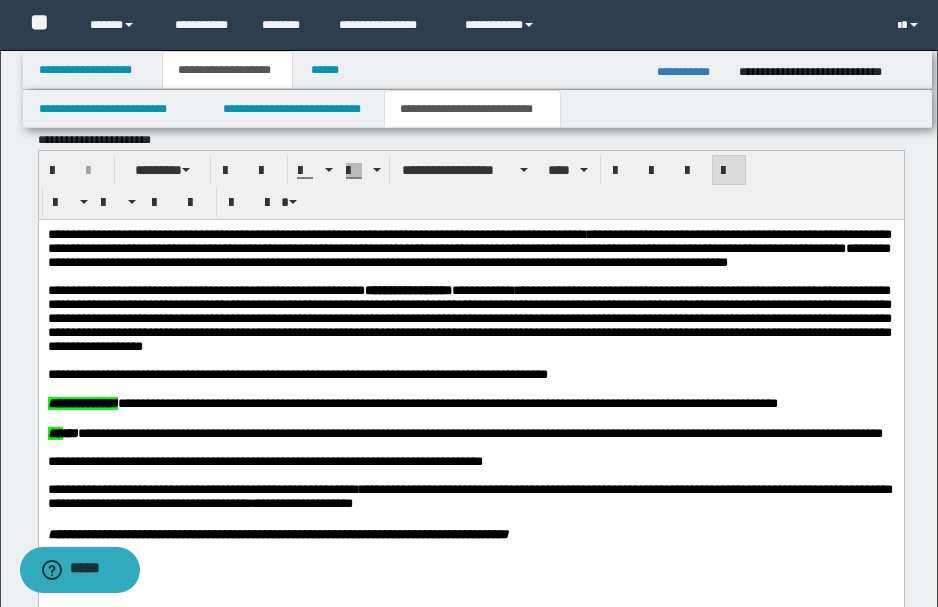 click on "**********" at bounding box center [469, 319] 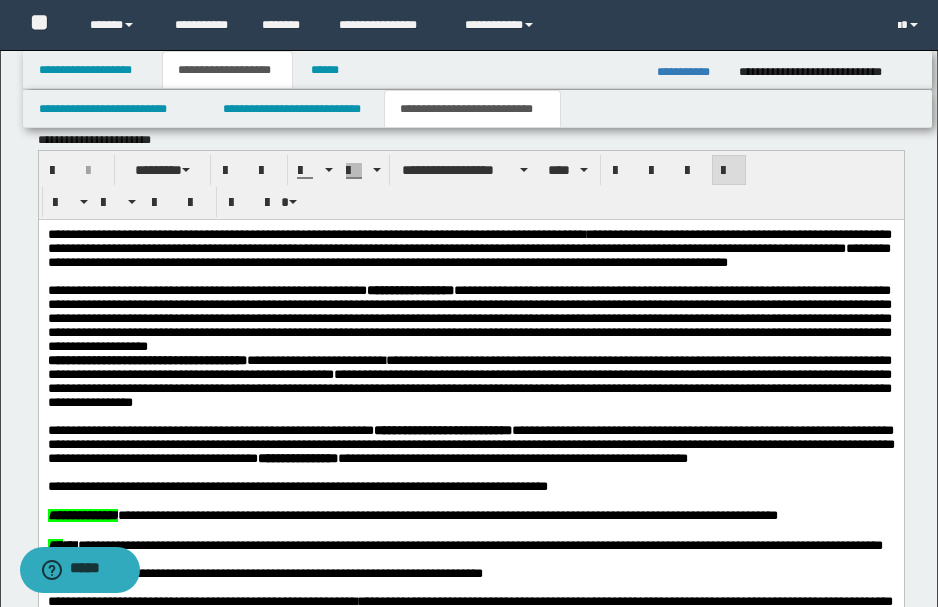 click on "**********" at bounding box center [469, 319] 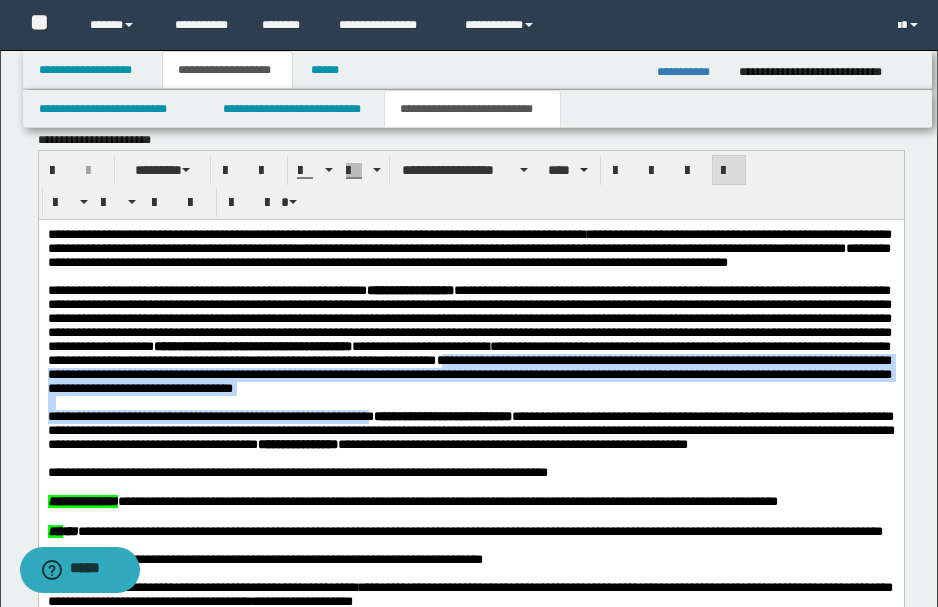 drag, startPoint x: 157, startPoint y: 408, endPoint x: 396, endPoint y: 452, distance: 243.01646 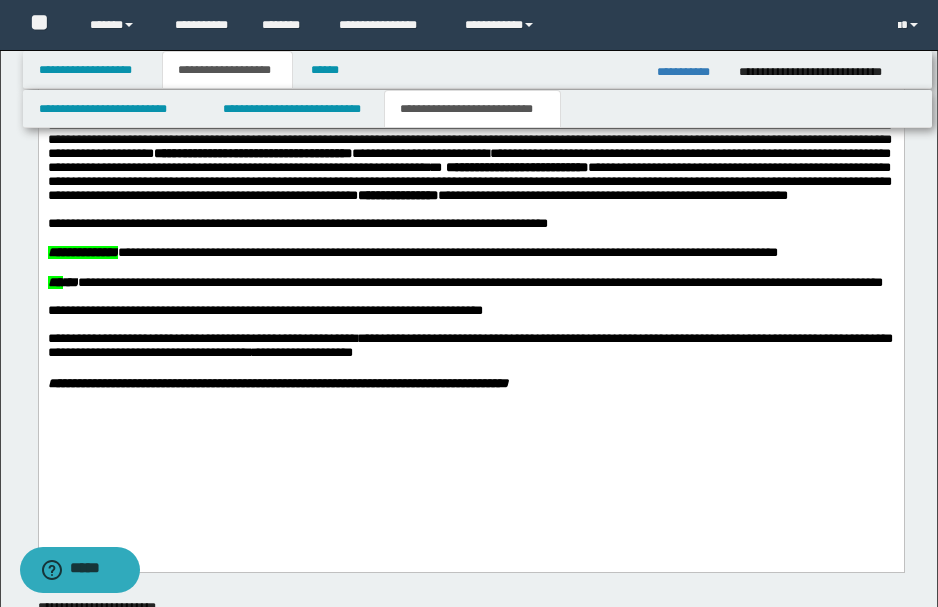 scroll, scrollTop: 1133, scrollLeft: 0, axis: vertical 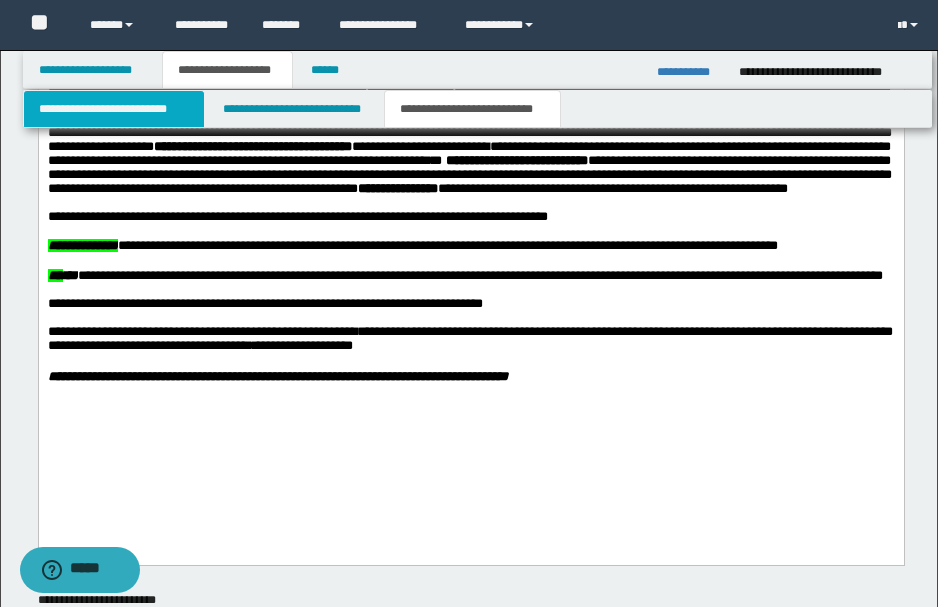 click on "**********" at bounding box center [114, 109] 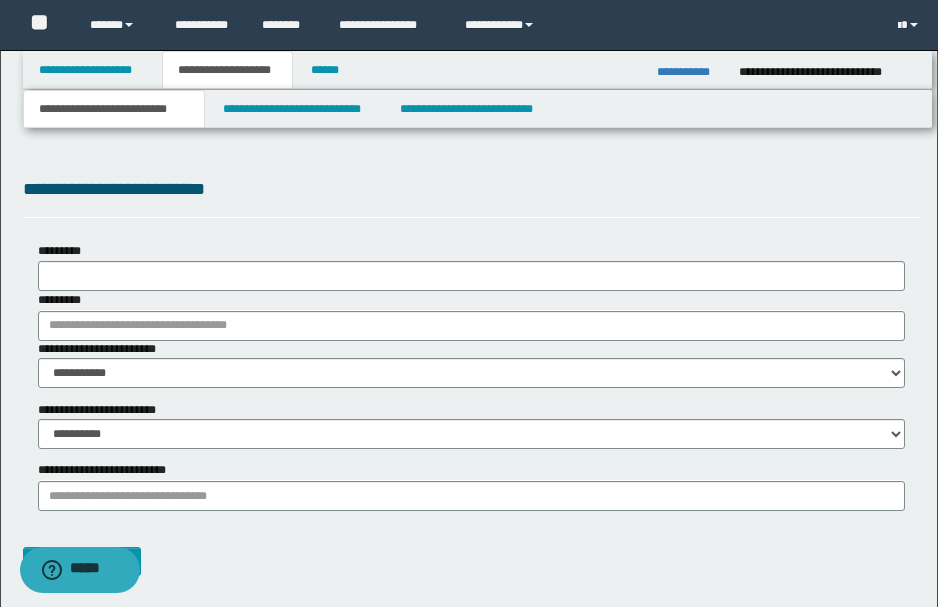 scroll, scrollTop: 0, scrollLeft: 0, axis: both 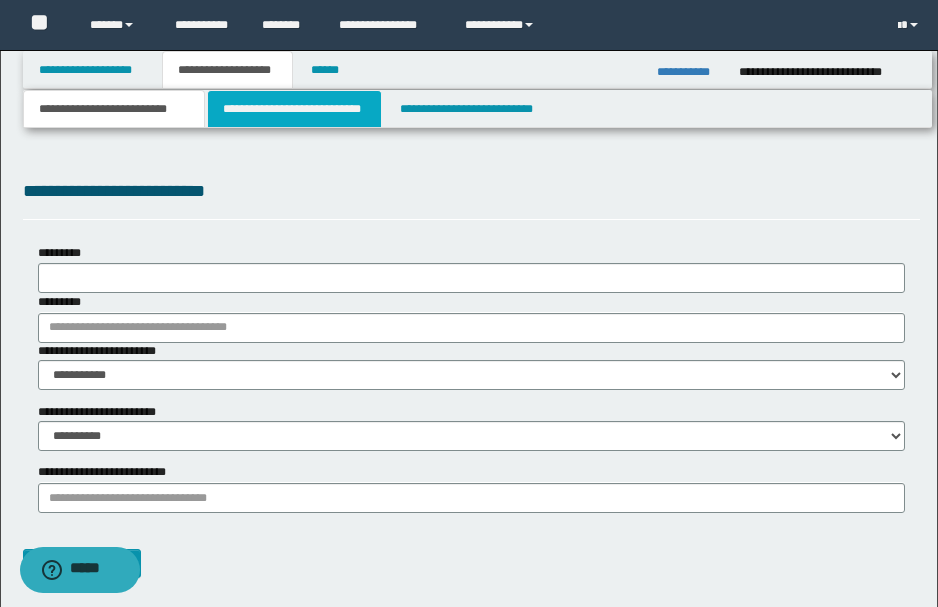 click on "**********" at bounding box center [294, 109] 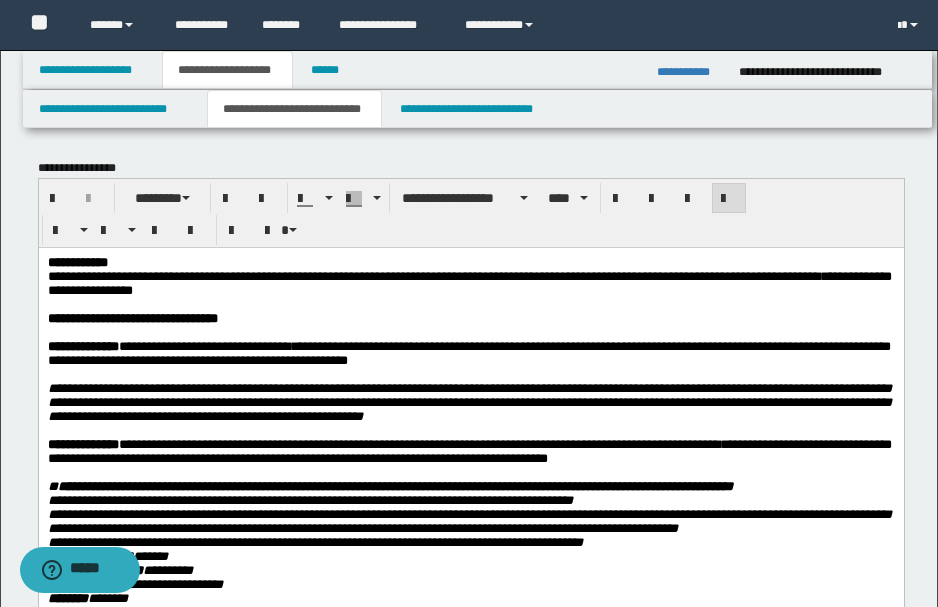click on "**********" at bounding box center (294, 109) 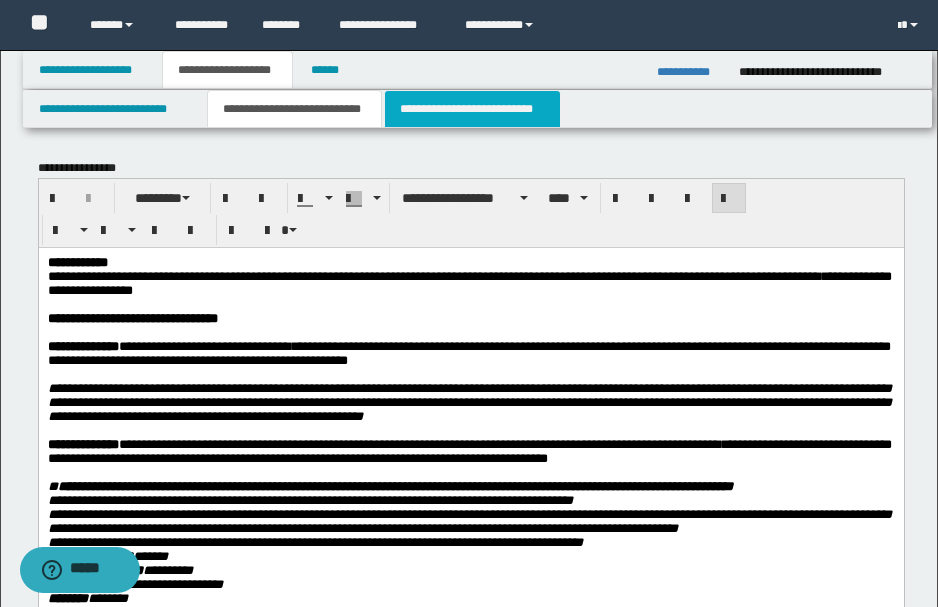 click on "**********" at bounding box center [472, 109] 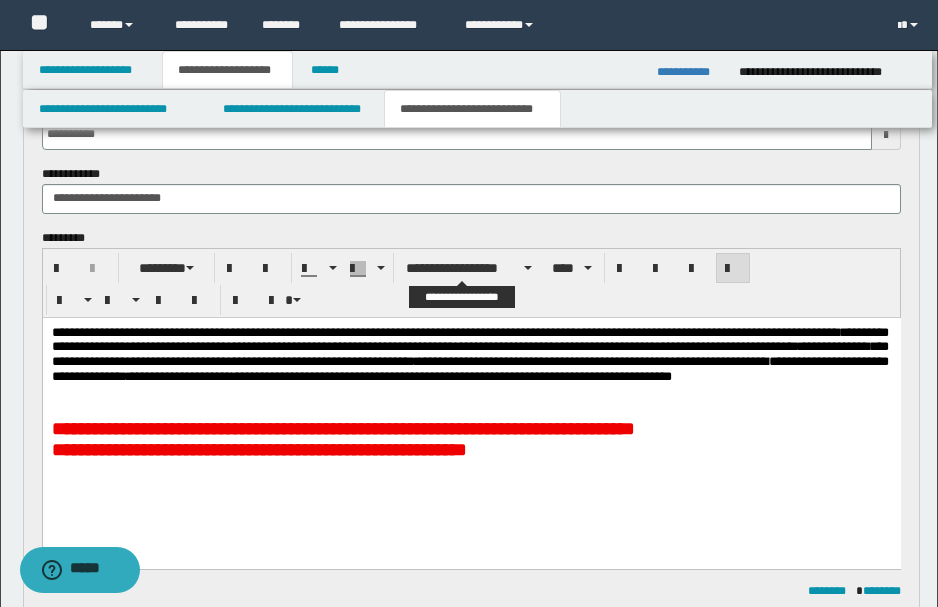 scroll, scrollTop: 0, scrollLeft: 0, axis: both 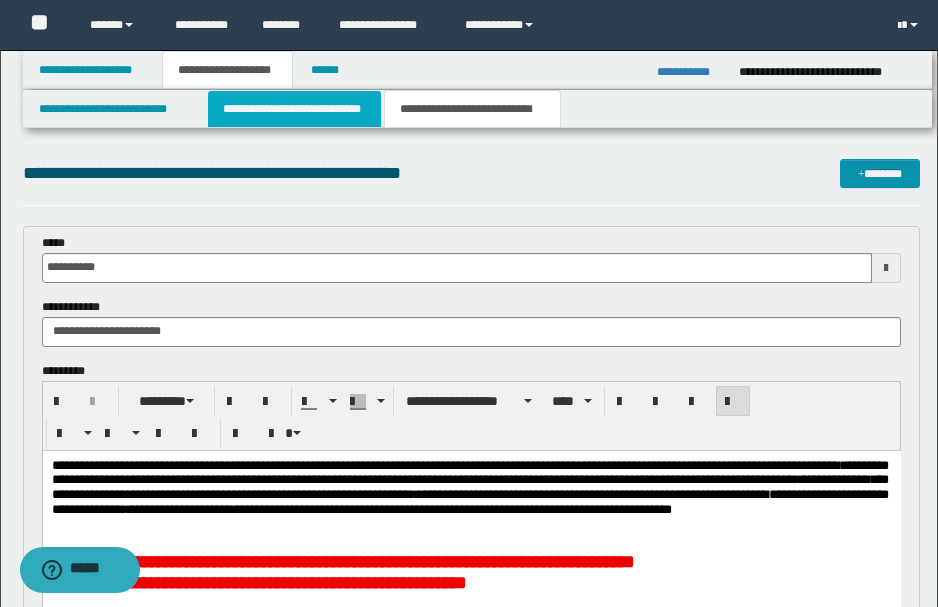 click on "**********" at bounding box center [294, 109] 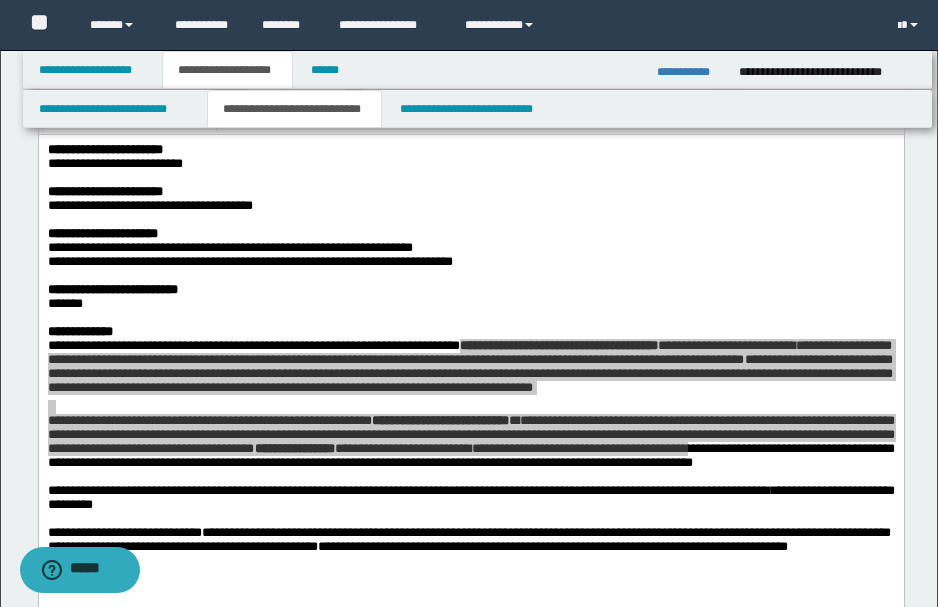 scroll, scrollTop: 1000, scrollLeft: 0, axis: vertical 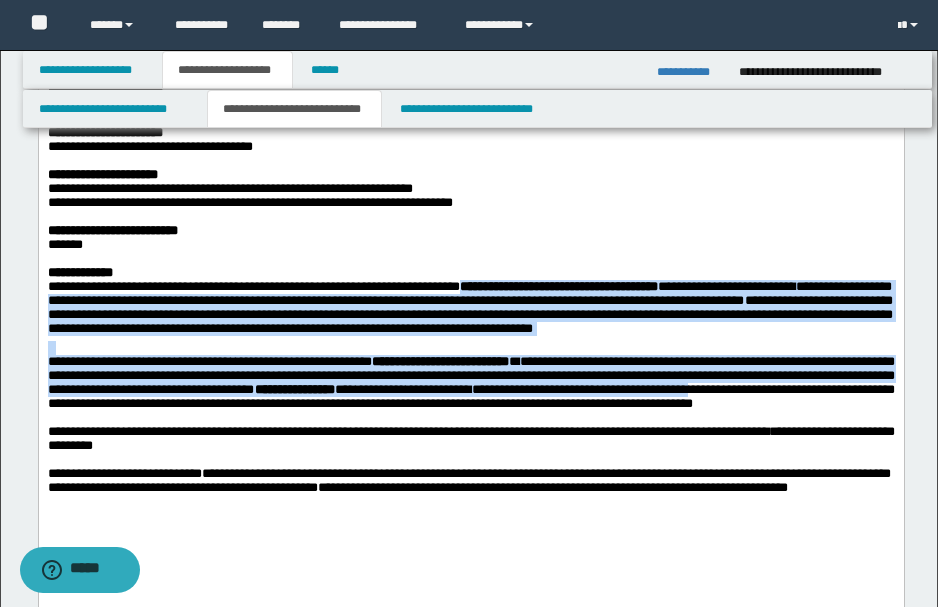 click on "**********" at bounding box center (470, 383) 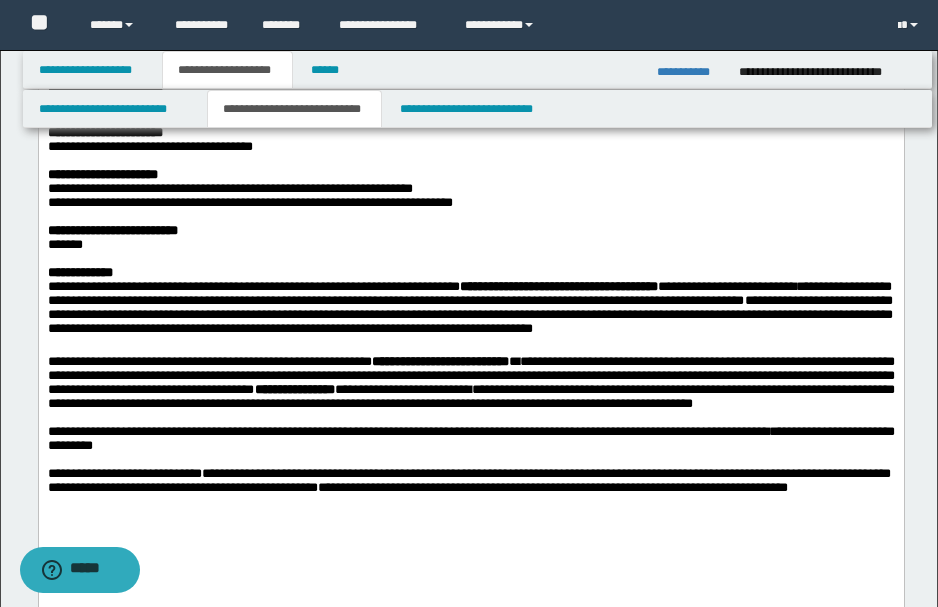 click at bounding box center [469, 217] 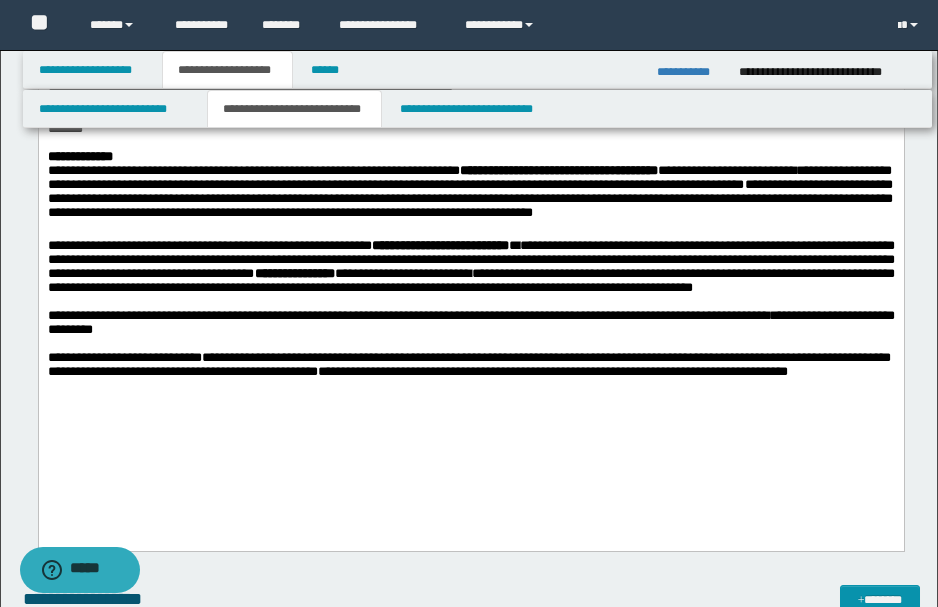 scroll, scrollTop: 1133, scrollLeft: 0, axis: vertical 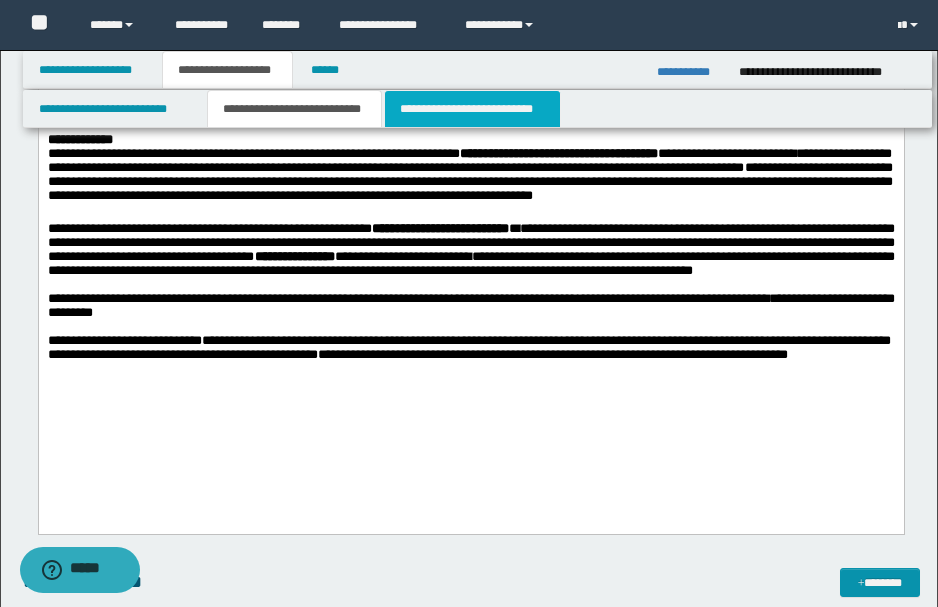 click on "**********" at bounding box center [472, 109] 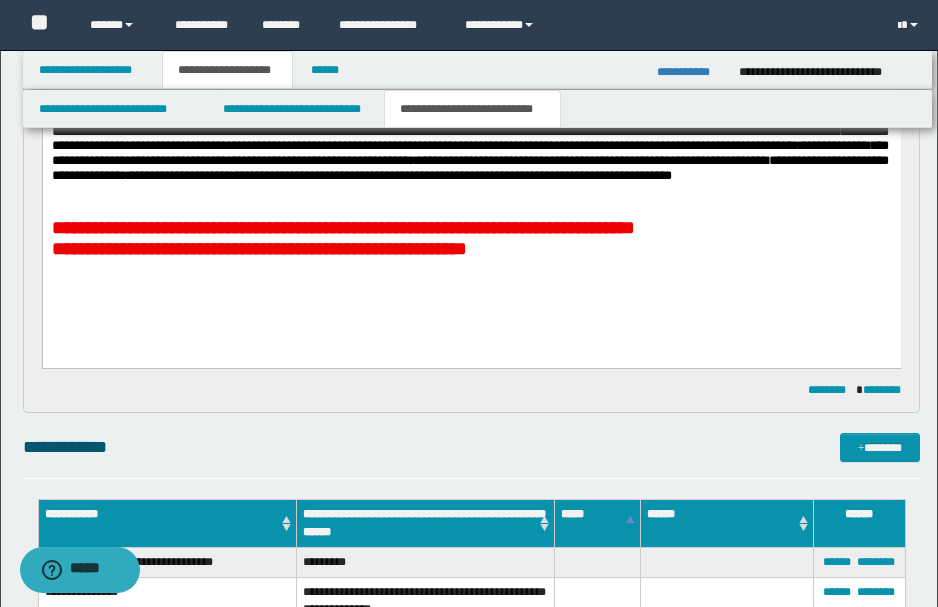 scroll, scrollTop: 200, scrollLeft: 0, axis: vertical 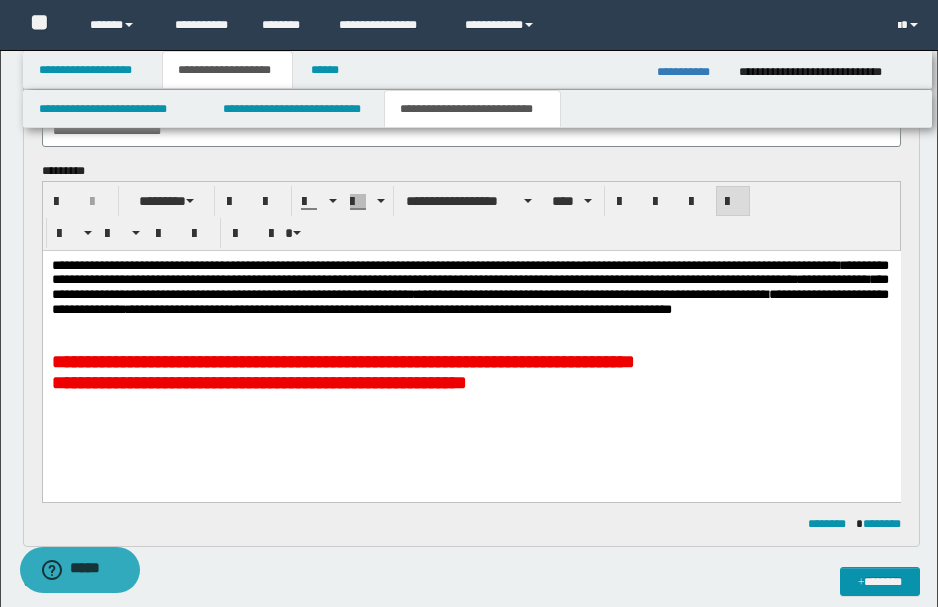 click on "**********" at bounding box center [471, 381] 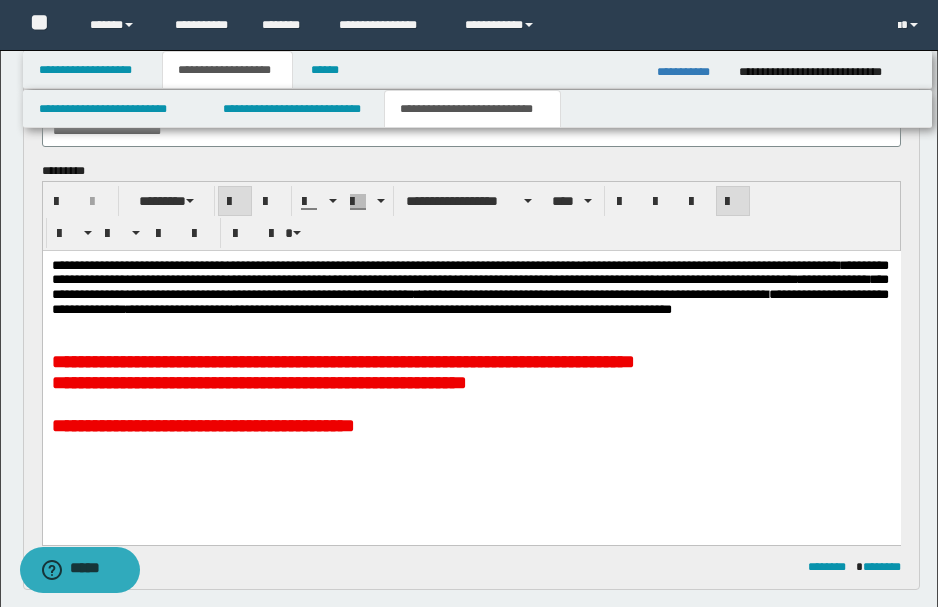 click on "**********" at bounding box center [472, 360] 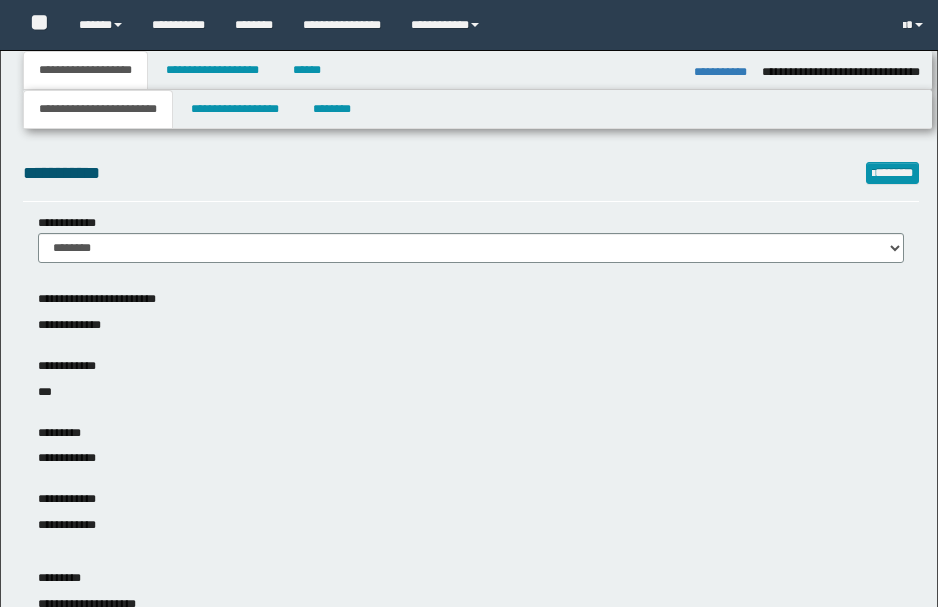 select on "*" 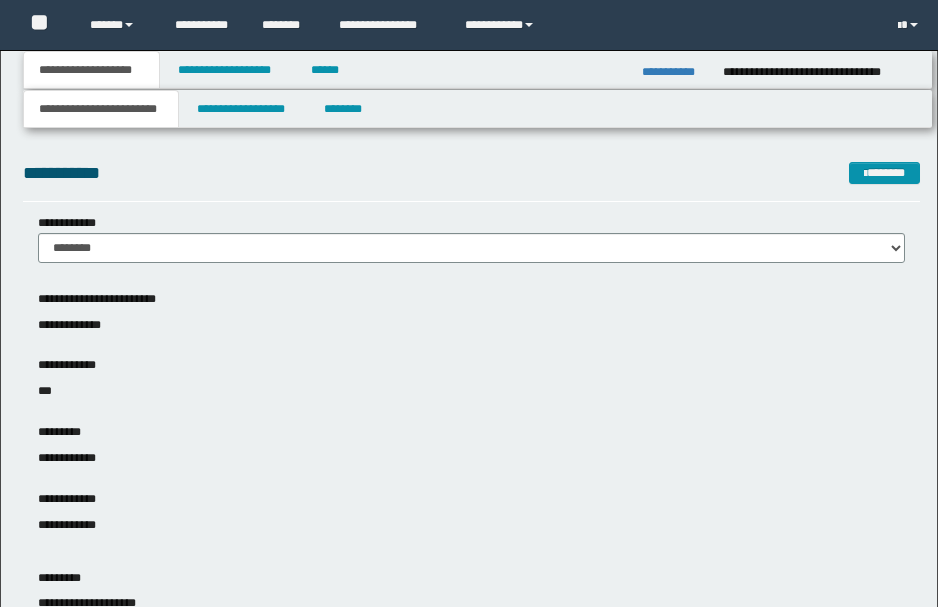 scroll, scrollTop: 0, scrollLeft: 0, axis: both 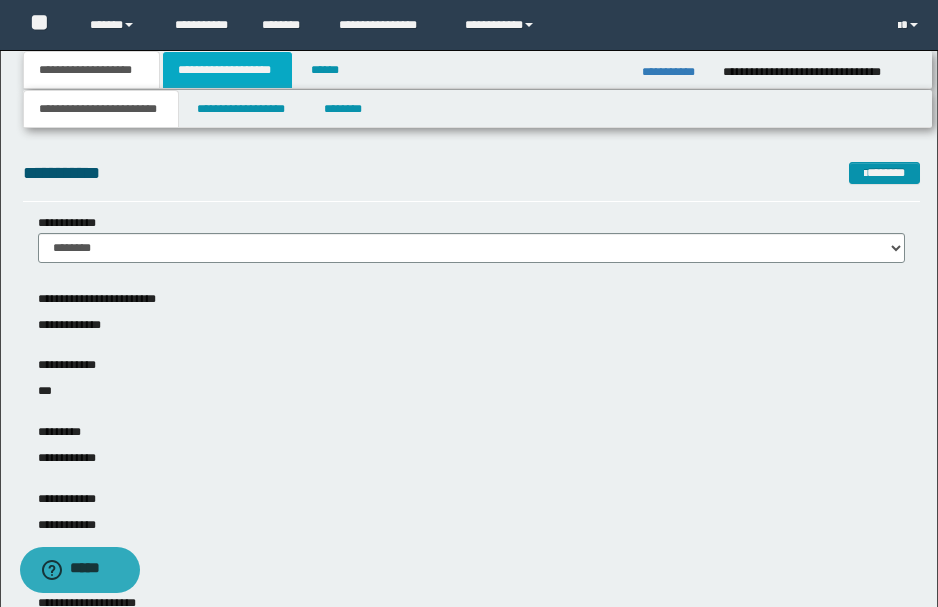 click on "**********" at bounding box center (227, 70) 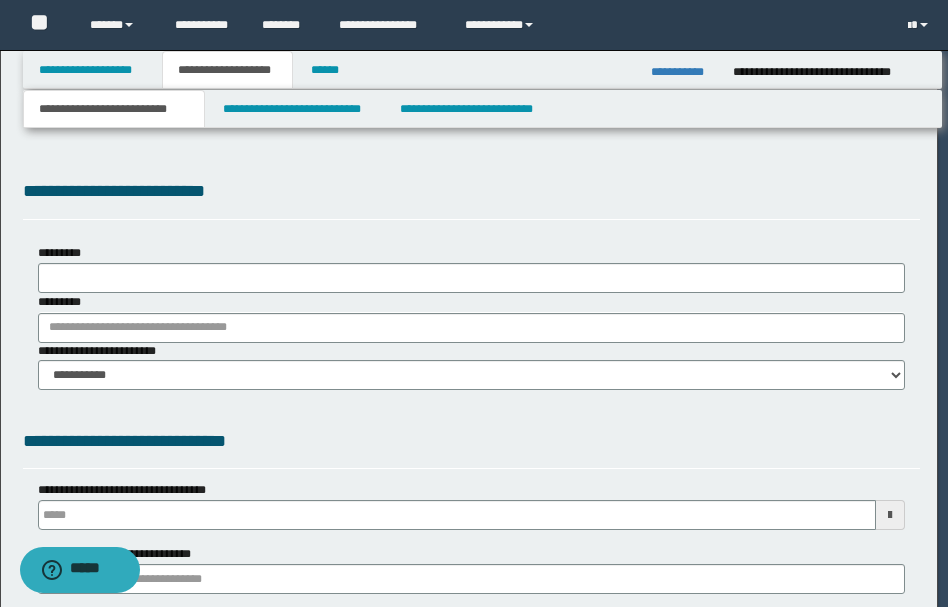 type 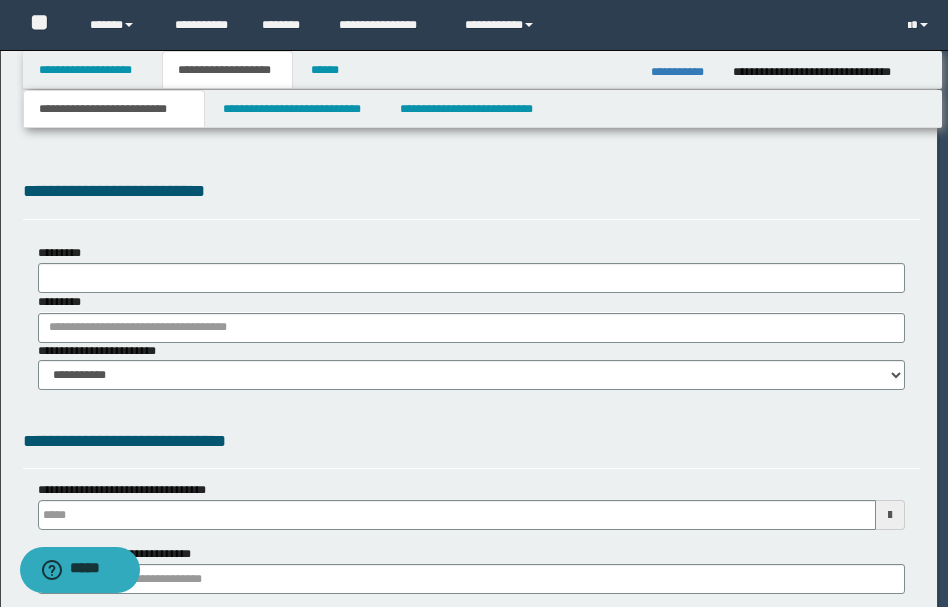 scroll, scrollTop: 0, scrollLeft: 0, axis: both 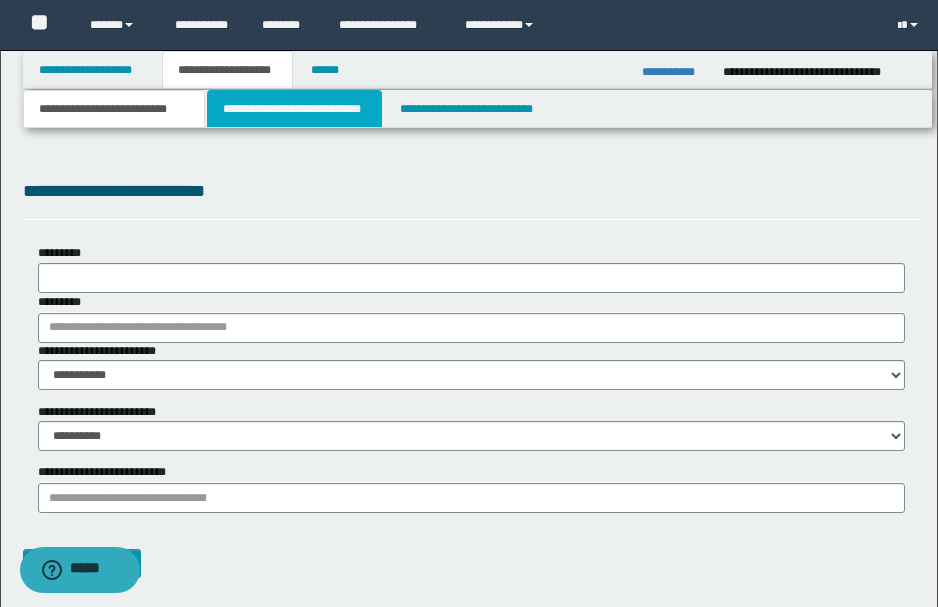 click on "**********" at bounding box center [294, 109] 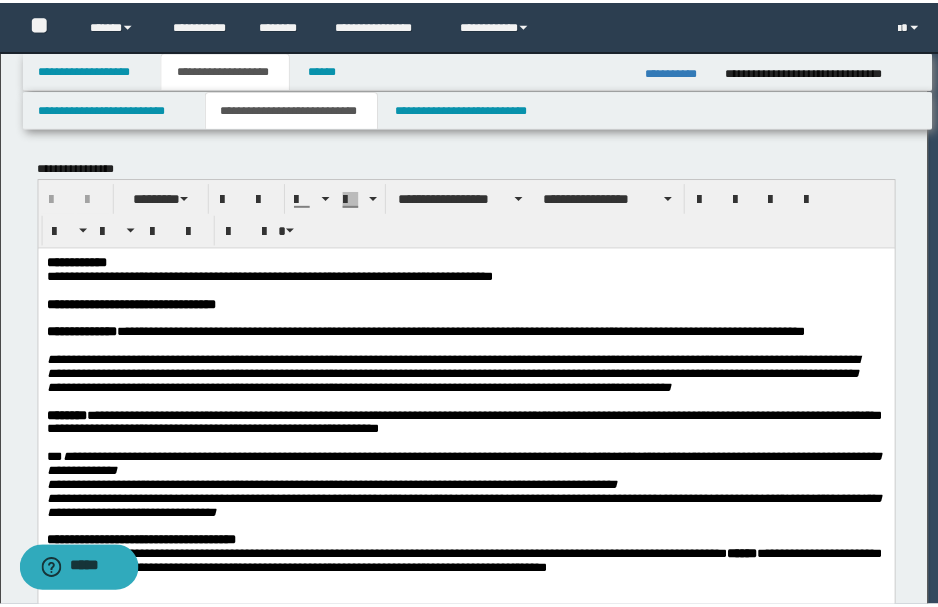 scroll, scrollTop: 0, scrollLeft: 0, axis: both 